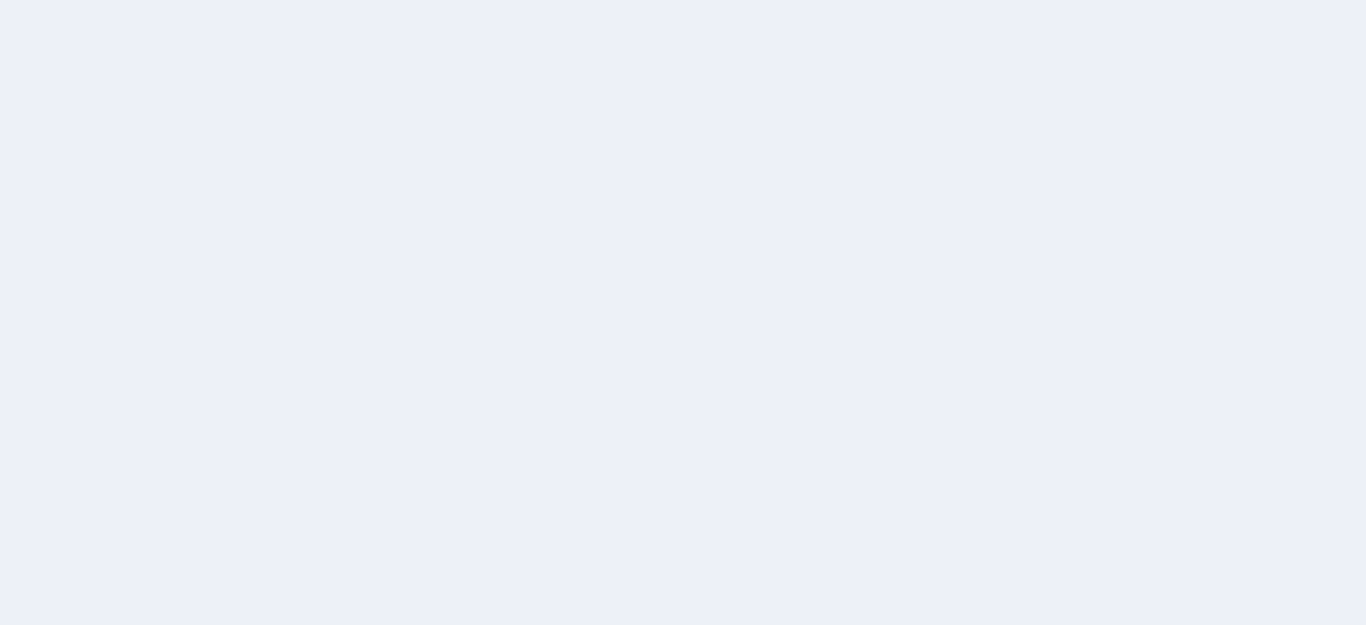 scroll, scrollTop: 0, scrollLeft: 0, axis: both 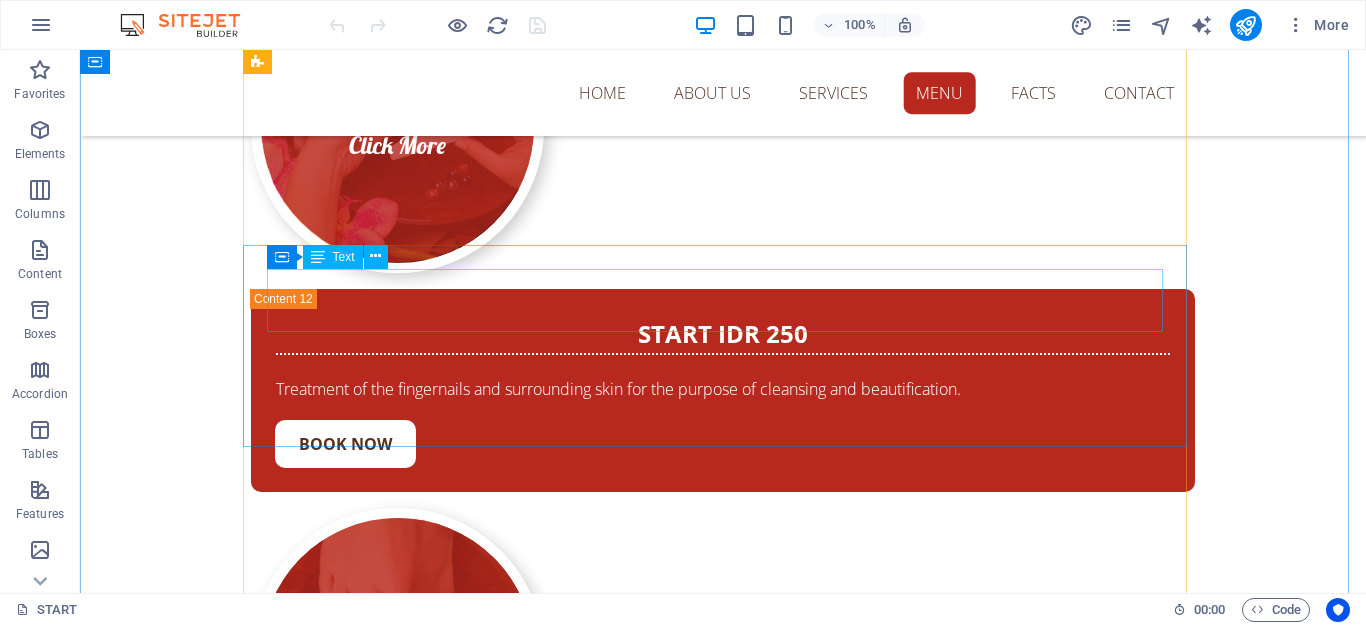 click on "180 MIN IDR 850" at bounding box center [723, 1598] 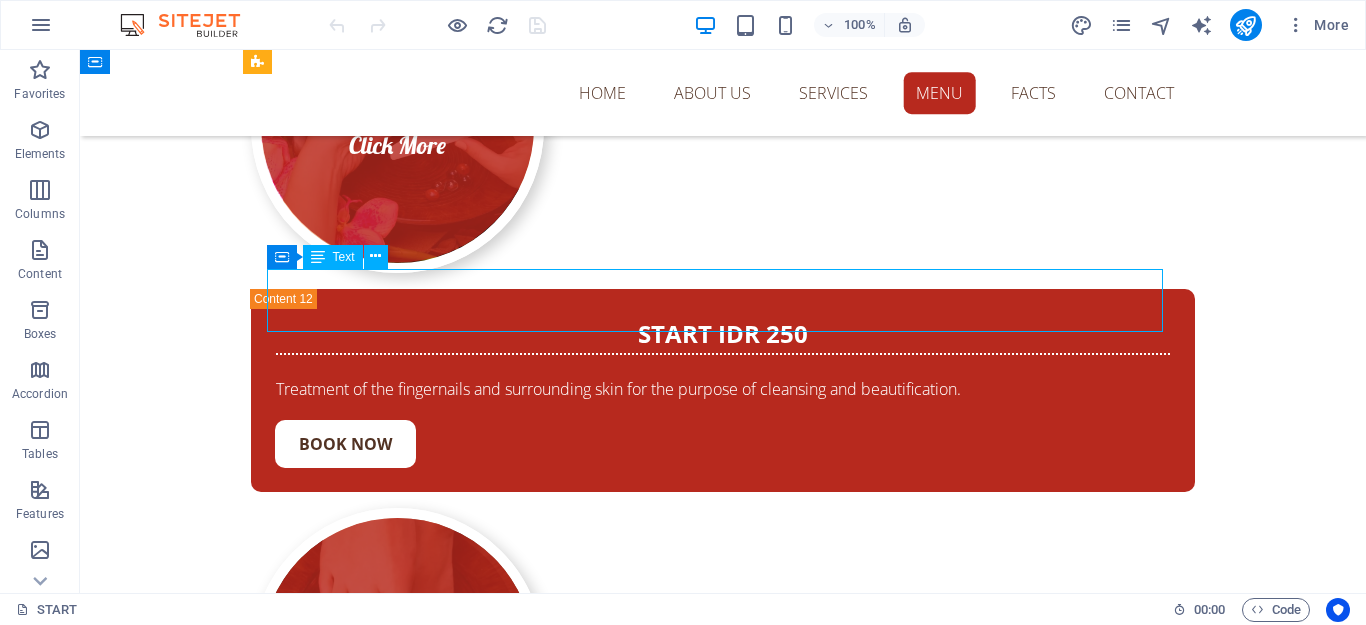 click on "180 MIN IDR 850" at bounding box center [723, 1598] 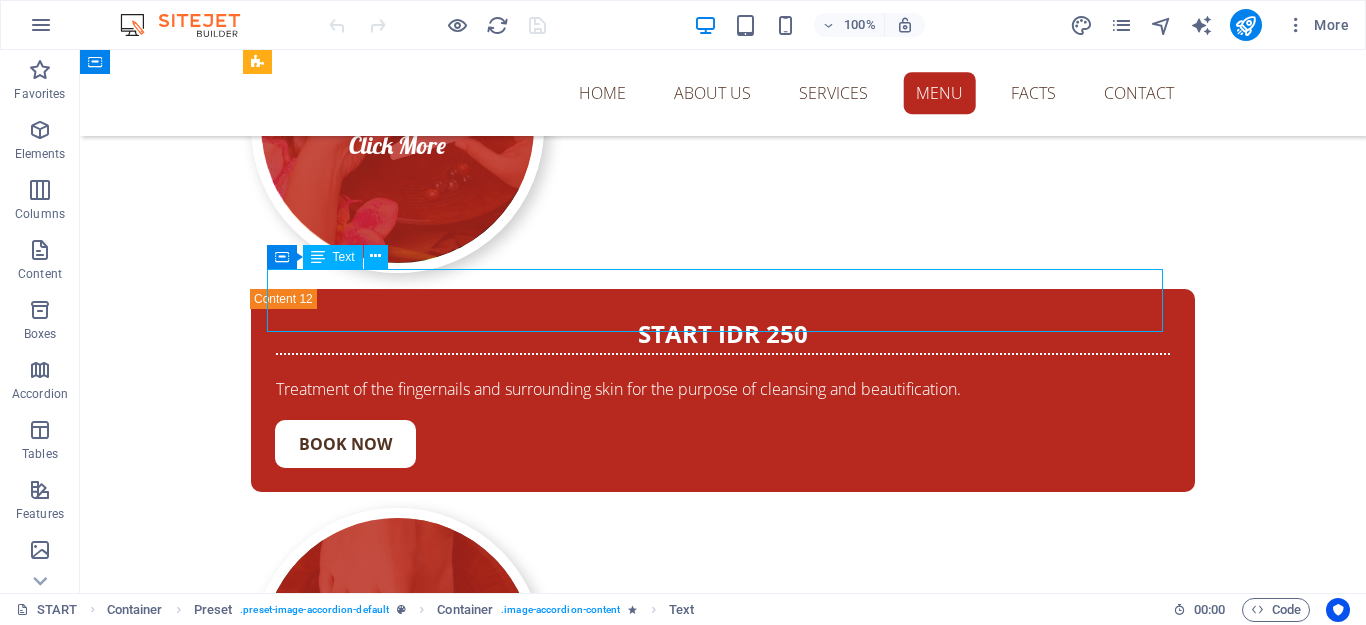 click on "180 MIN IDR 850" at bounding box center (723, 1598) 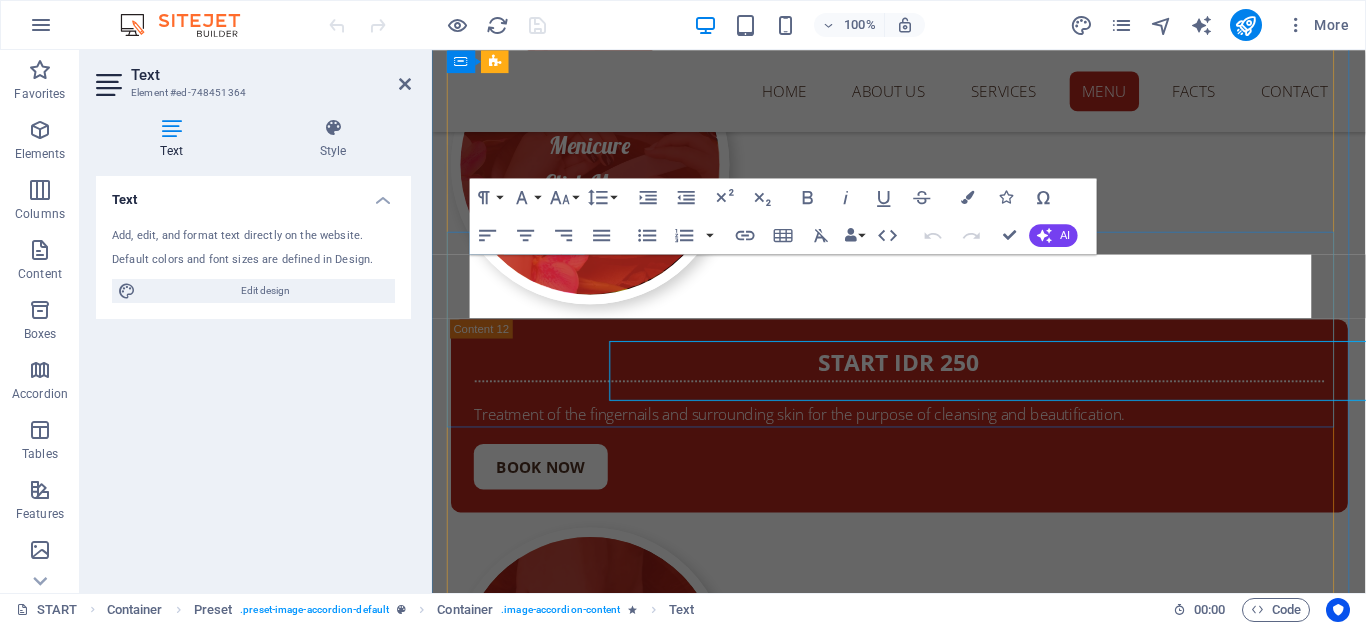 scroll, scrollTop: 18959, scrollLeft: 0, axis: vertical 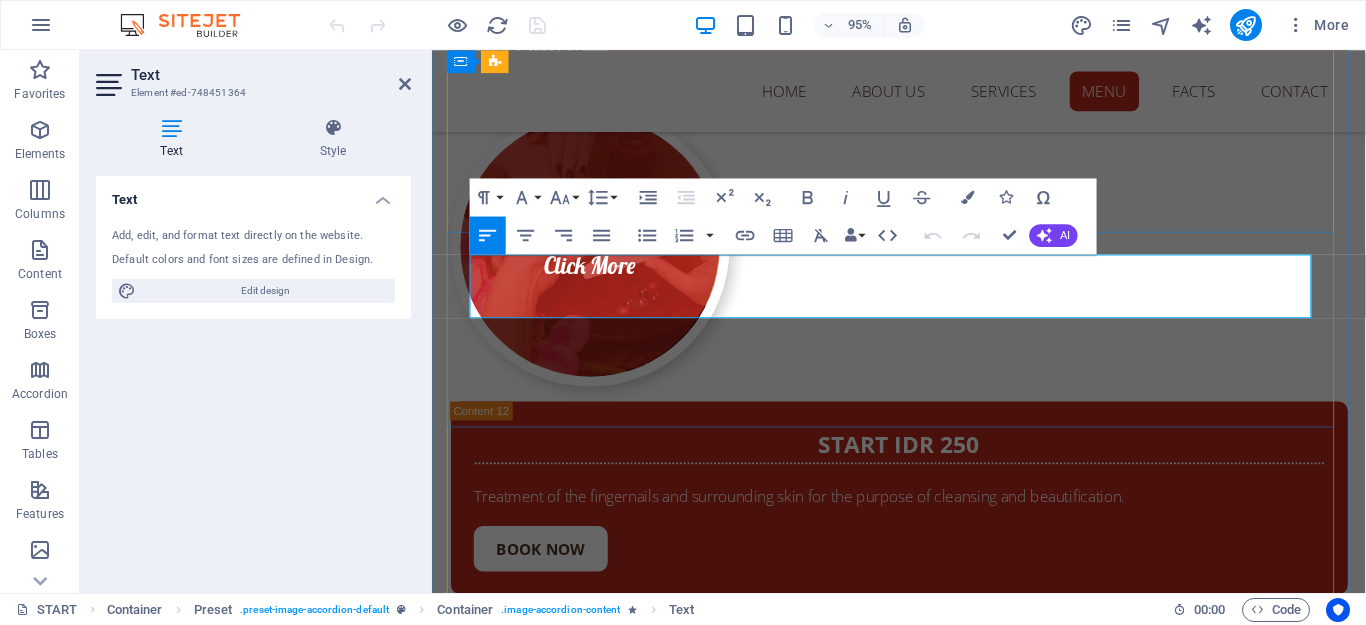 drag, startPoint x: 1328, startPoint y: 279, endPoint x: 1355, endPoint y: 279, distance: 27 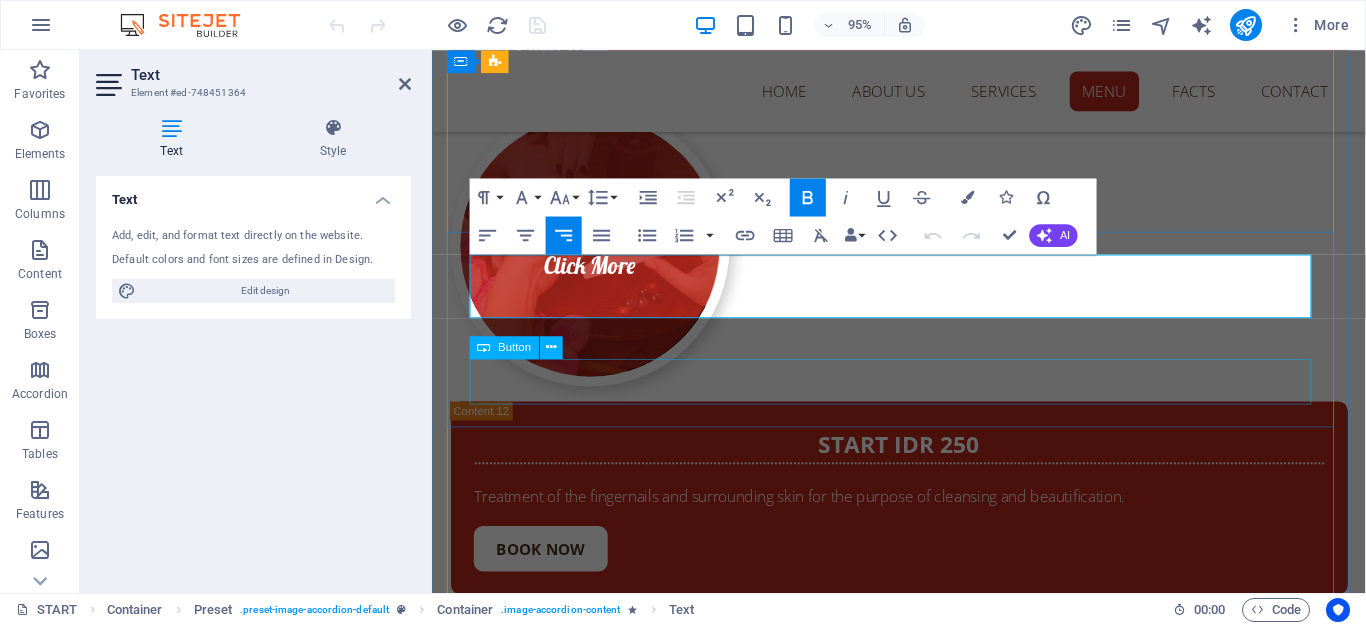 type 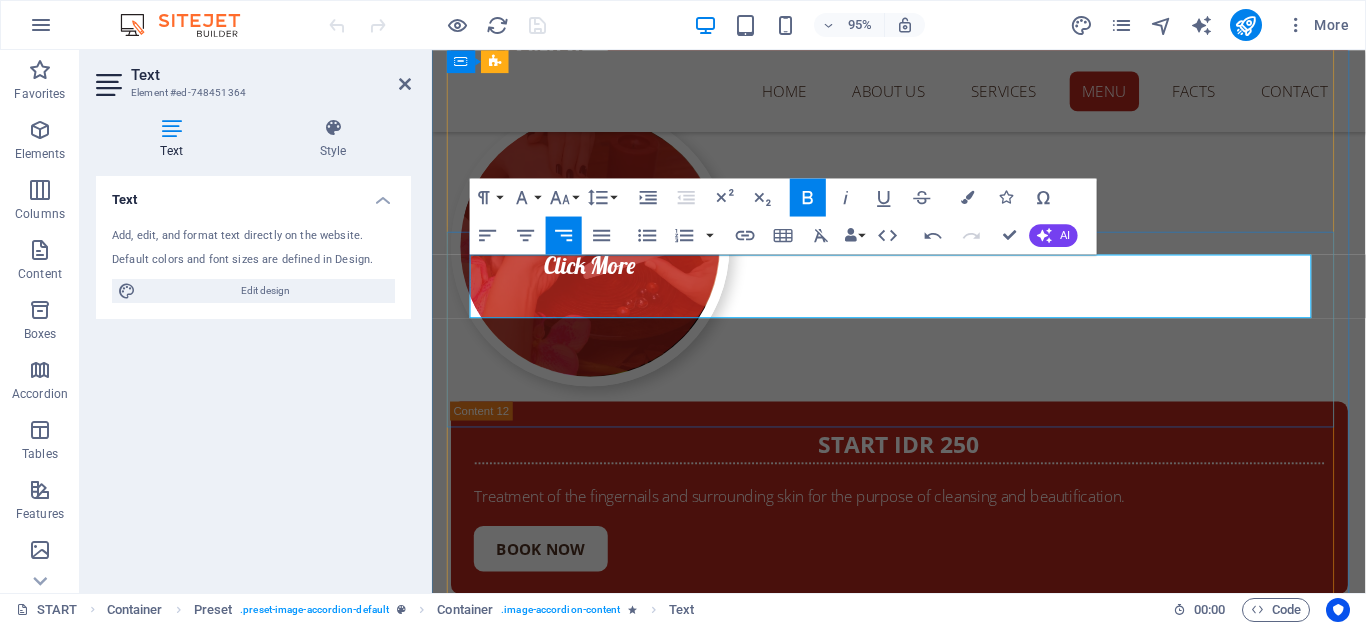 click on "180 MIN IDR900" at bounding box center [1300, 1714] 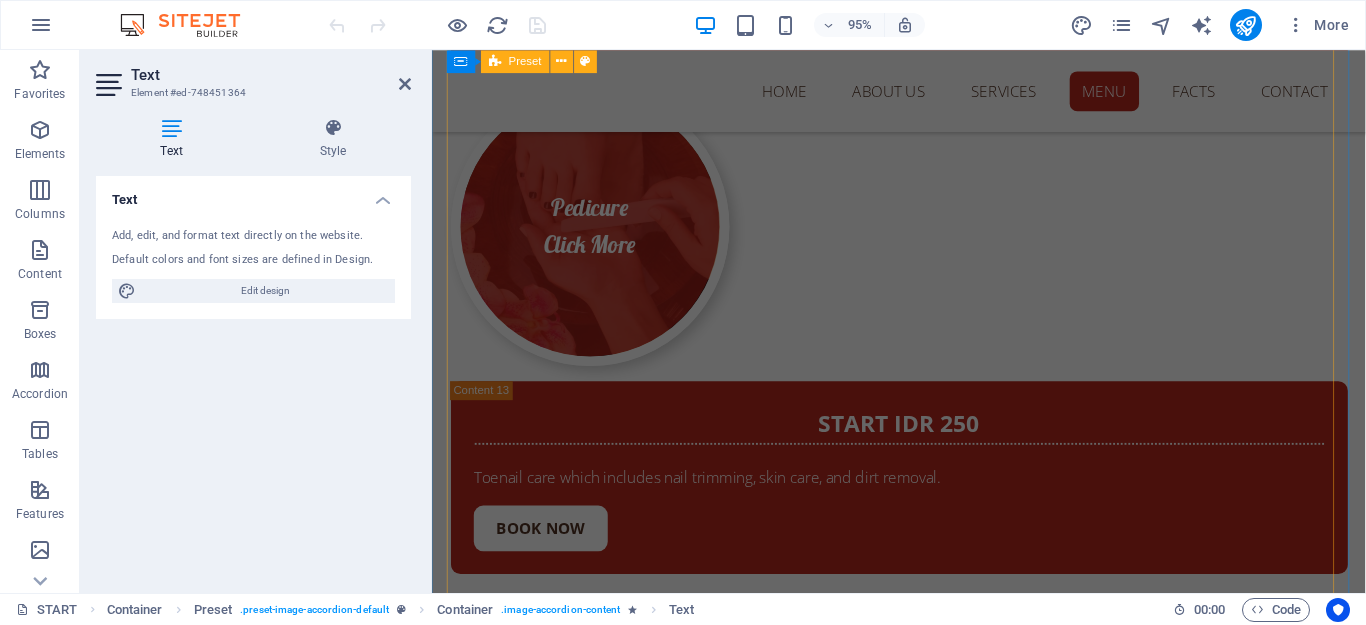 scroll, scrollTop: 19559, scrollLeft: 0, axis: vertical 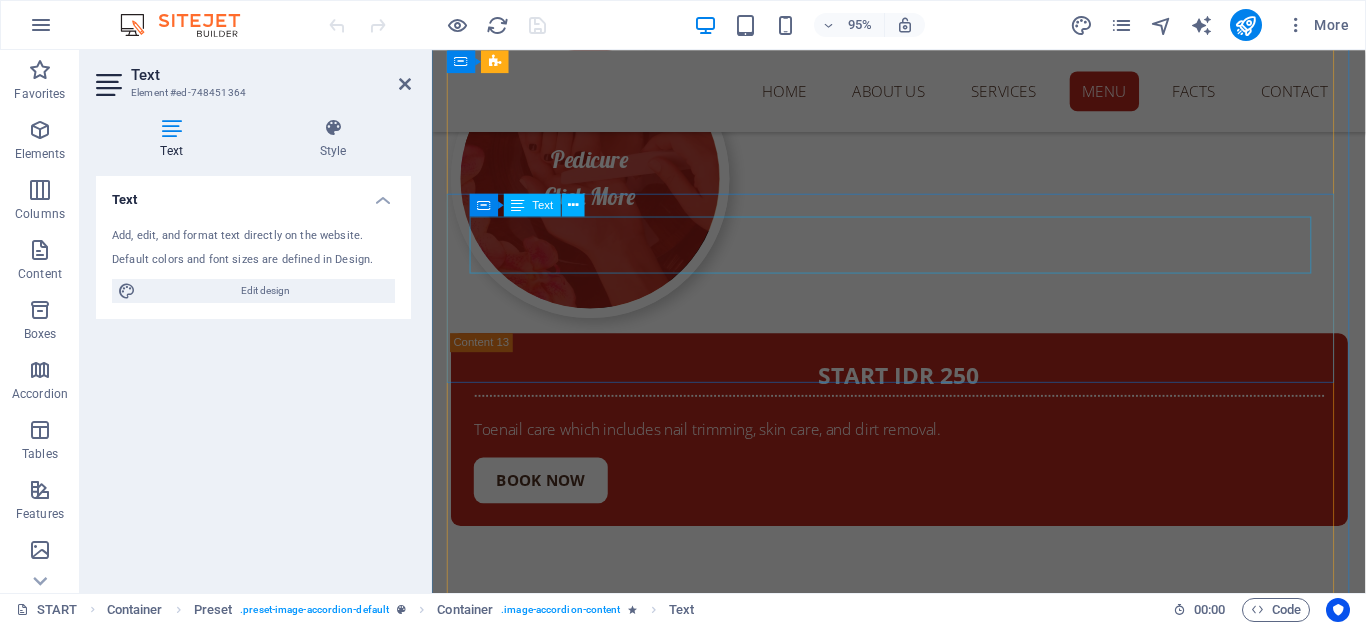 click on "180 MIN IDR 1.700" at bounding box center (924, 1659) 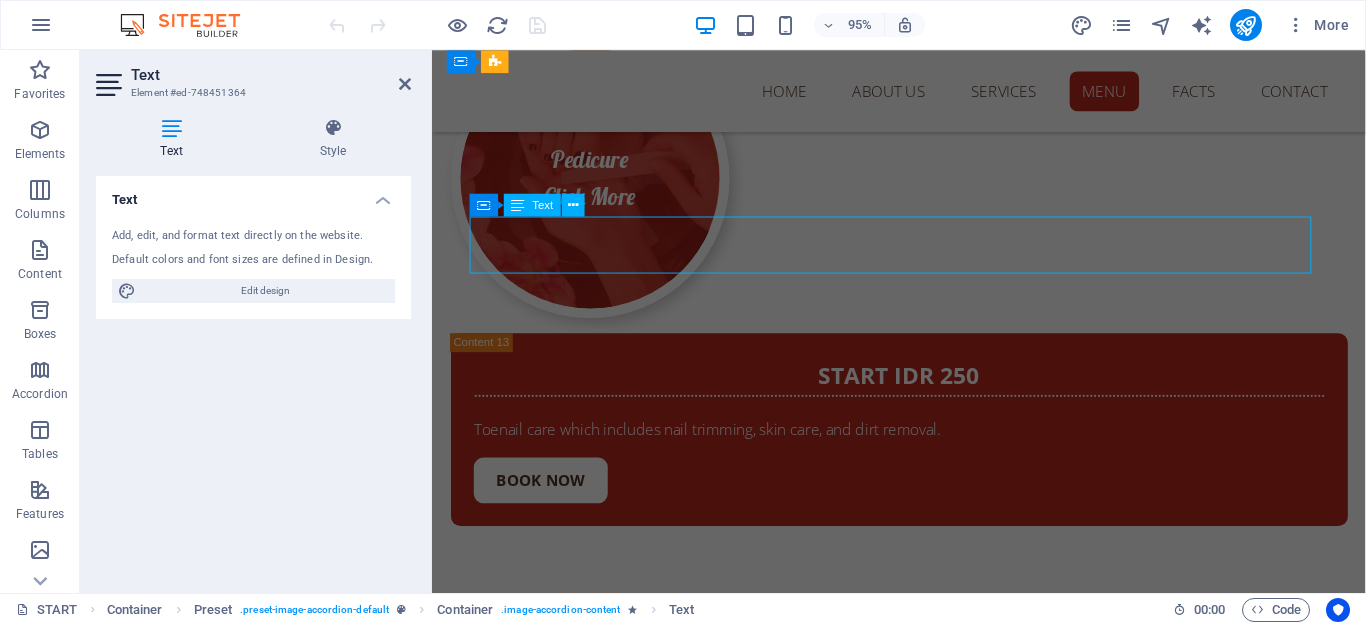 click on "180 MIN IDR 1.700" at bounding box center [924, 1659] 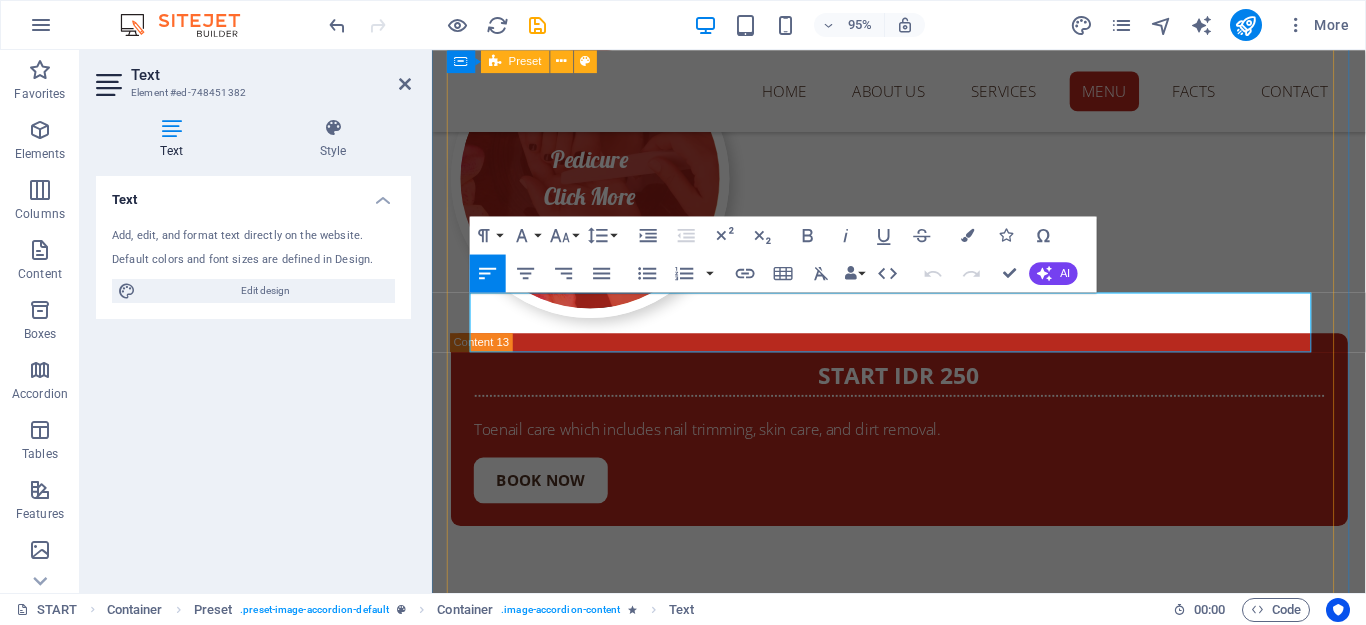scroll, scrollTop: 19476, scrollLeft: 0, axis: vertical 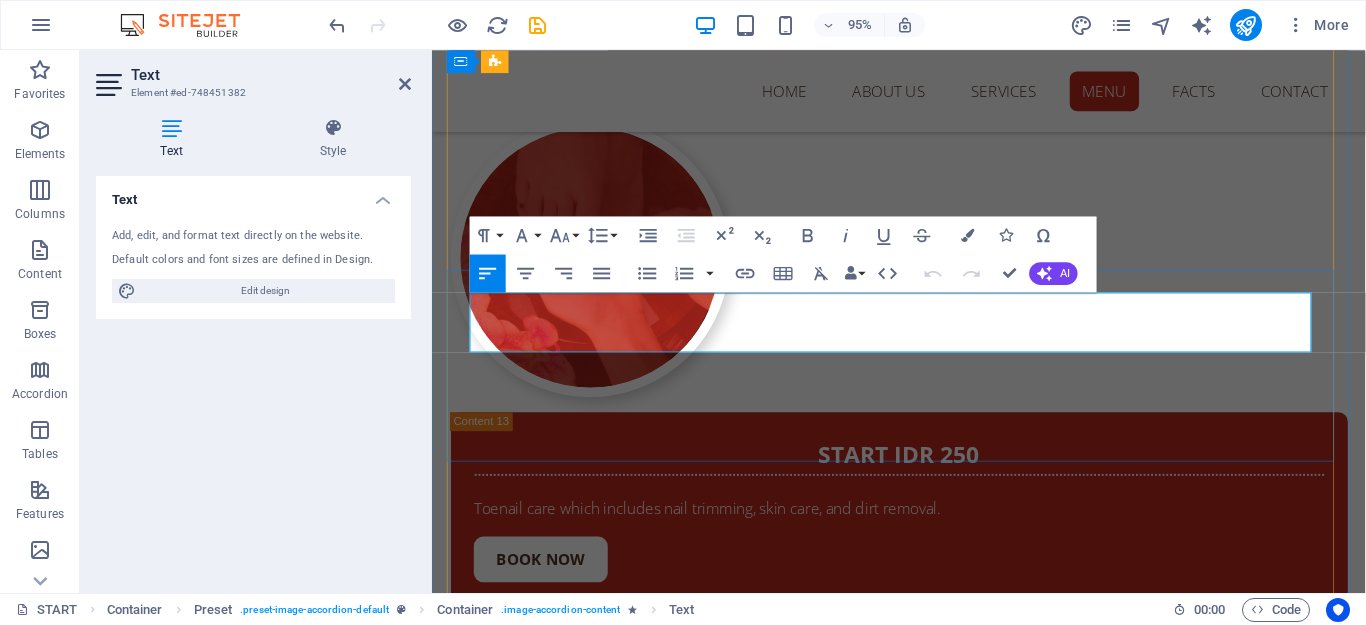 click on "180 MIN IDR 1.700" at bounding box center [1290, 1725] 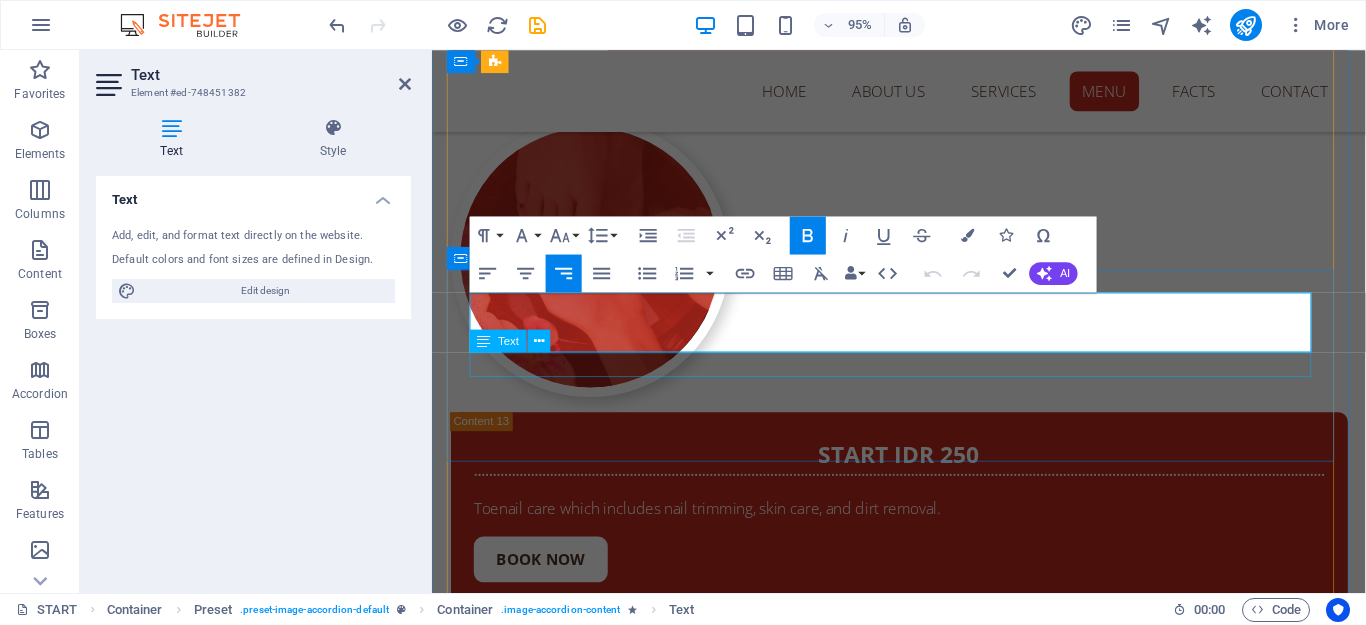 type 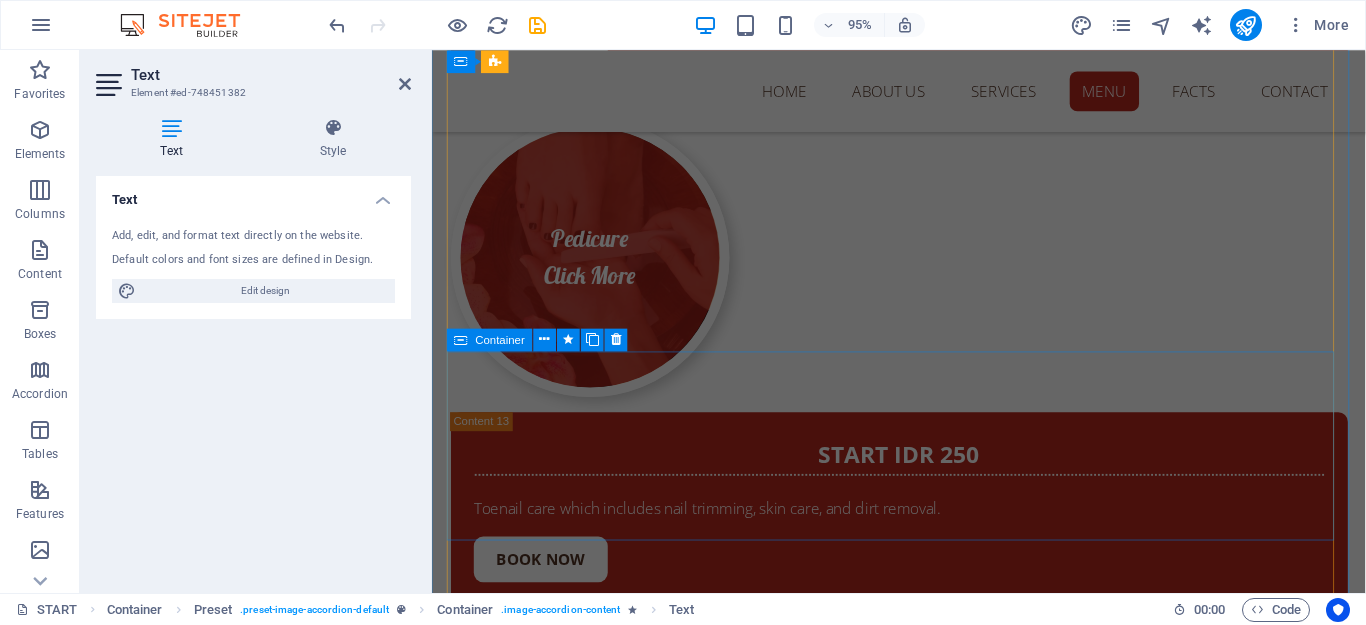 scroll, scrollTop: 19976, scrollLeft: 0, axis: vertical 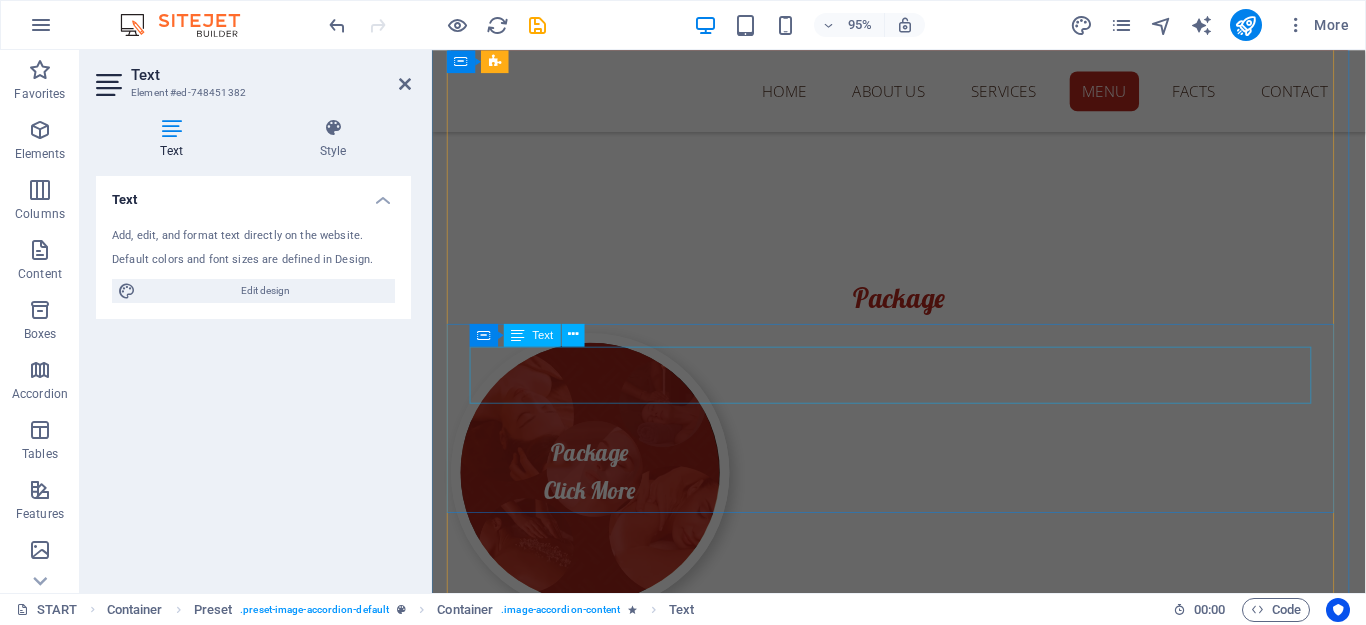 click on "90 MIN IDR 400" at bounding box center [924, 1767] 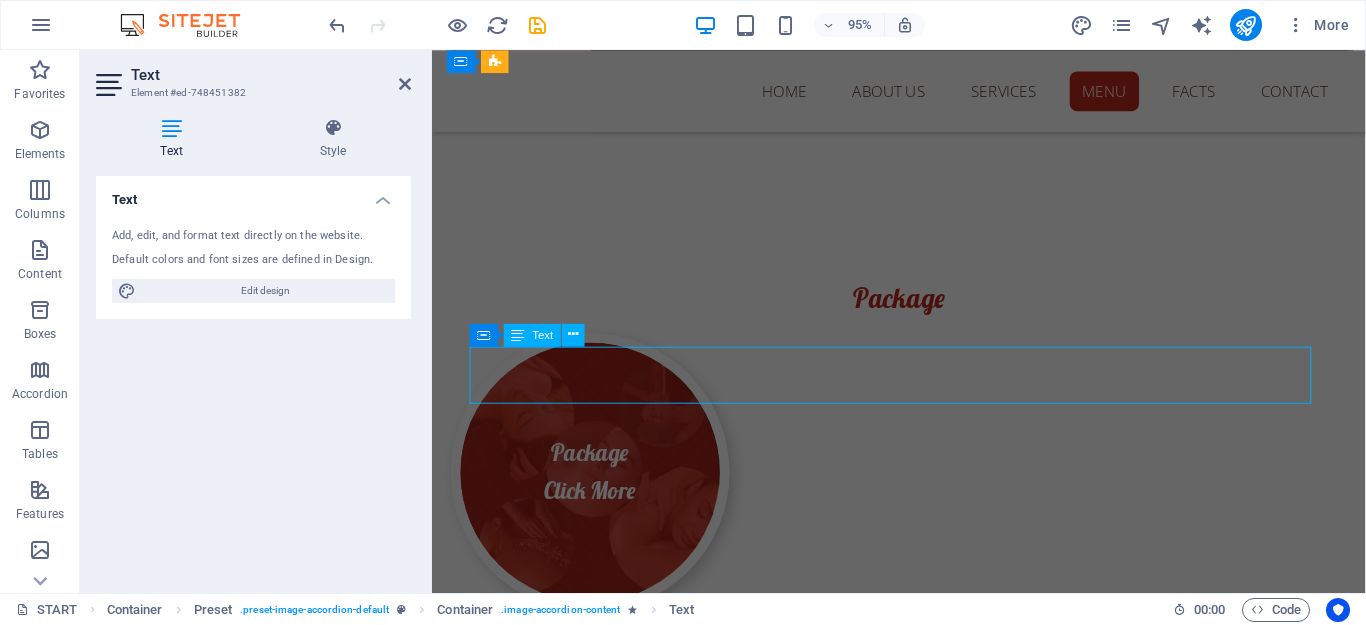click on "90 MIN IDR 400" at bounding box center [924, 1767] 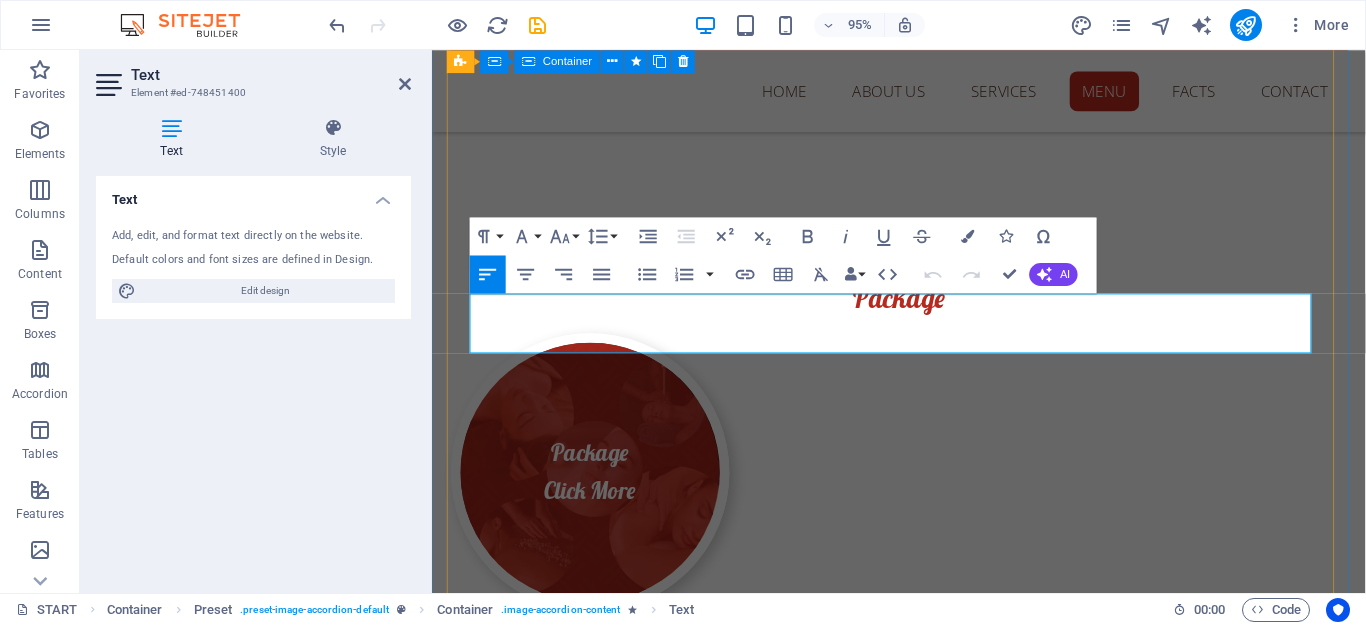 scroll, scrollTop: 20029, scrollLeft: 0, axis: vertical 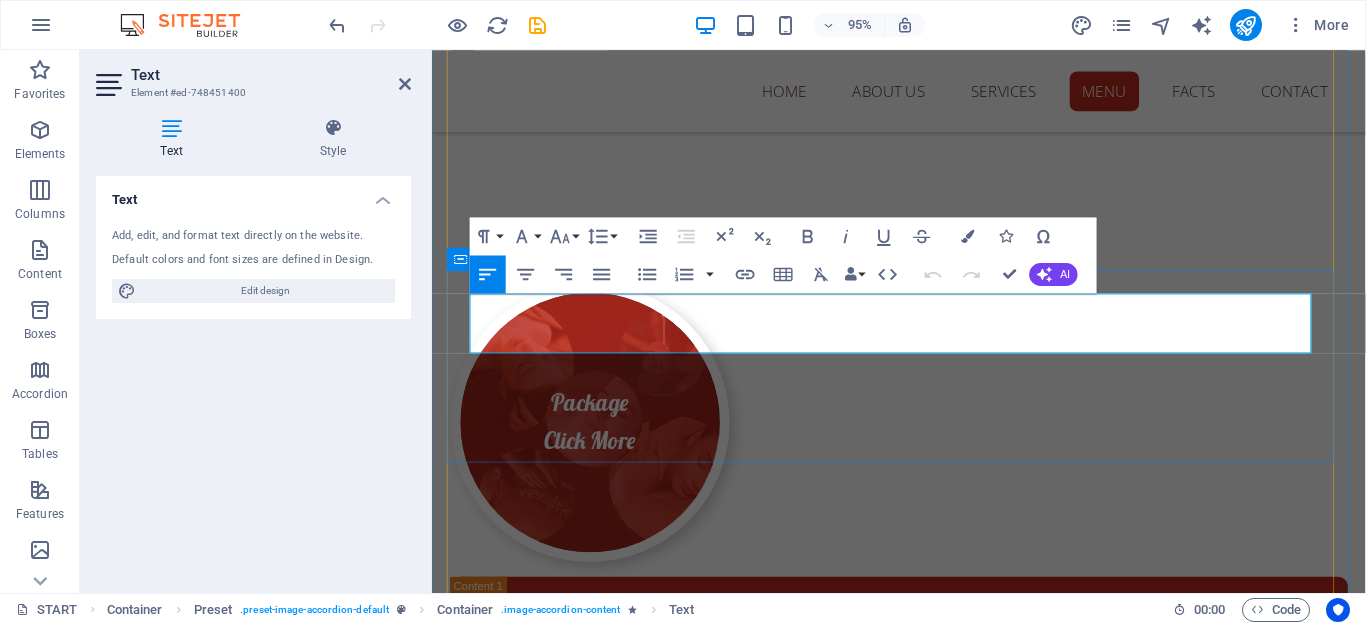 click on "90 MIN IDR 400" at bounding box center (1303, 1697) 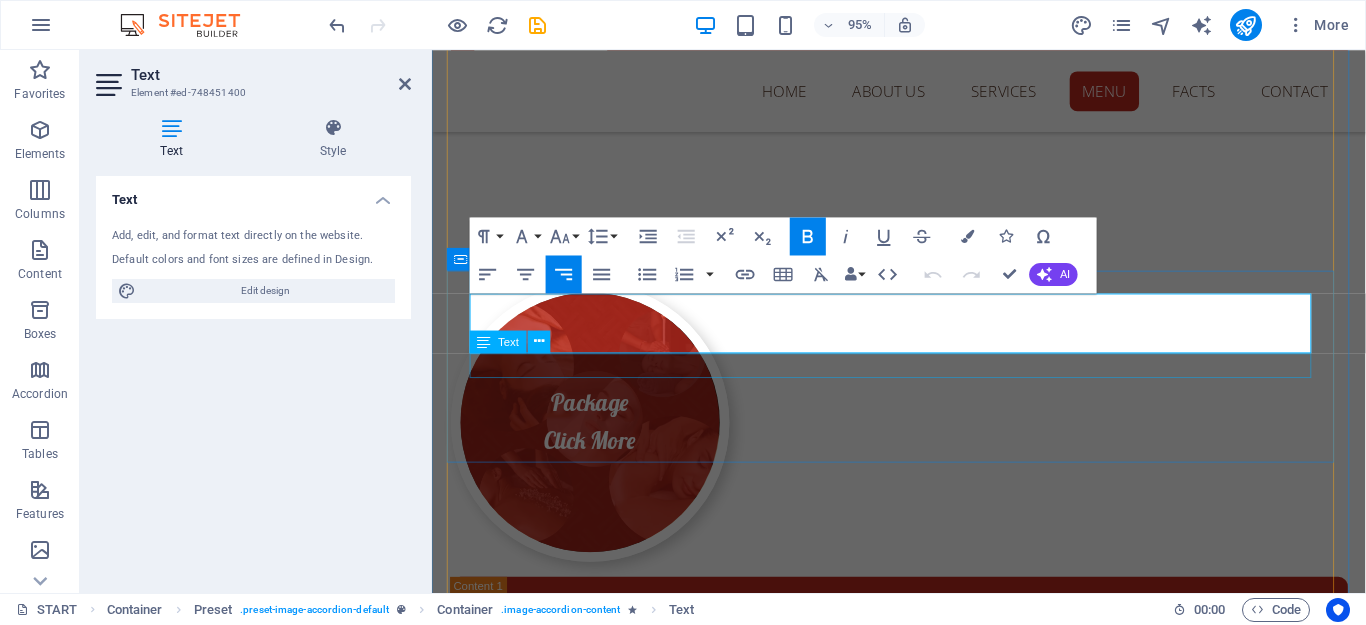 type 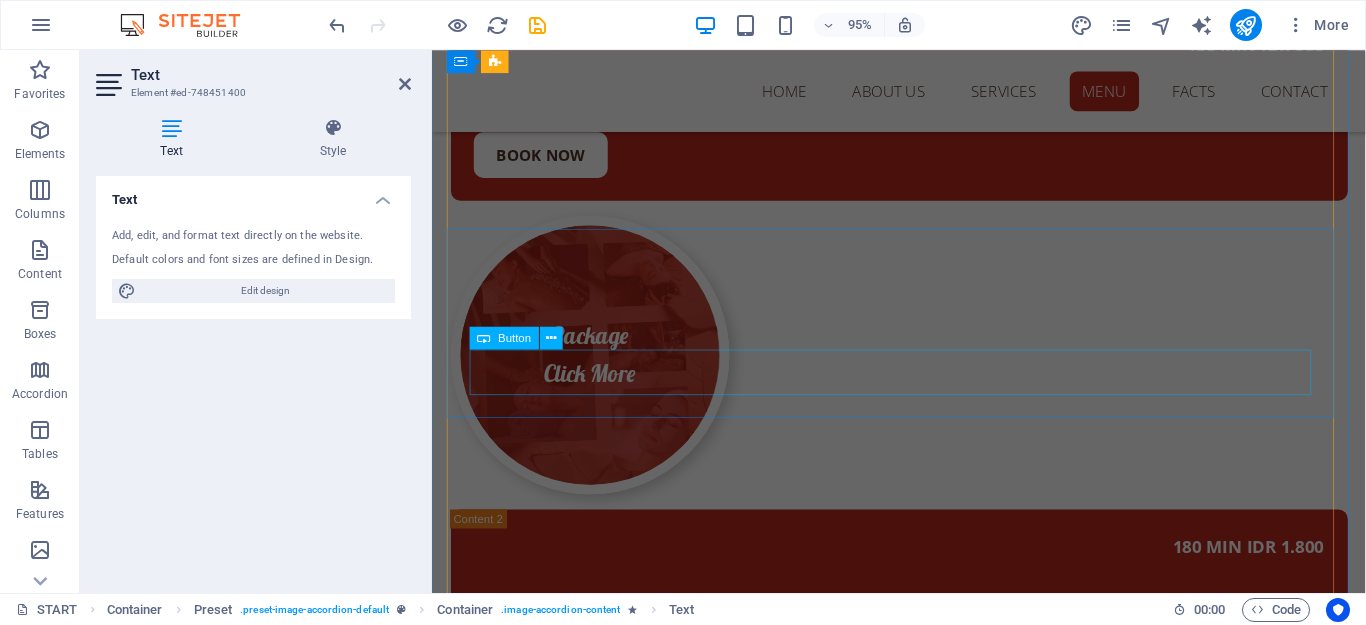 scroll, scrollTop: 20629, scrollLeft: 0, axis: vertical 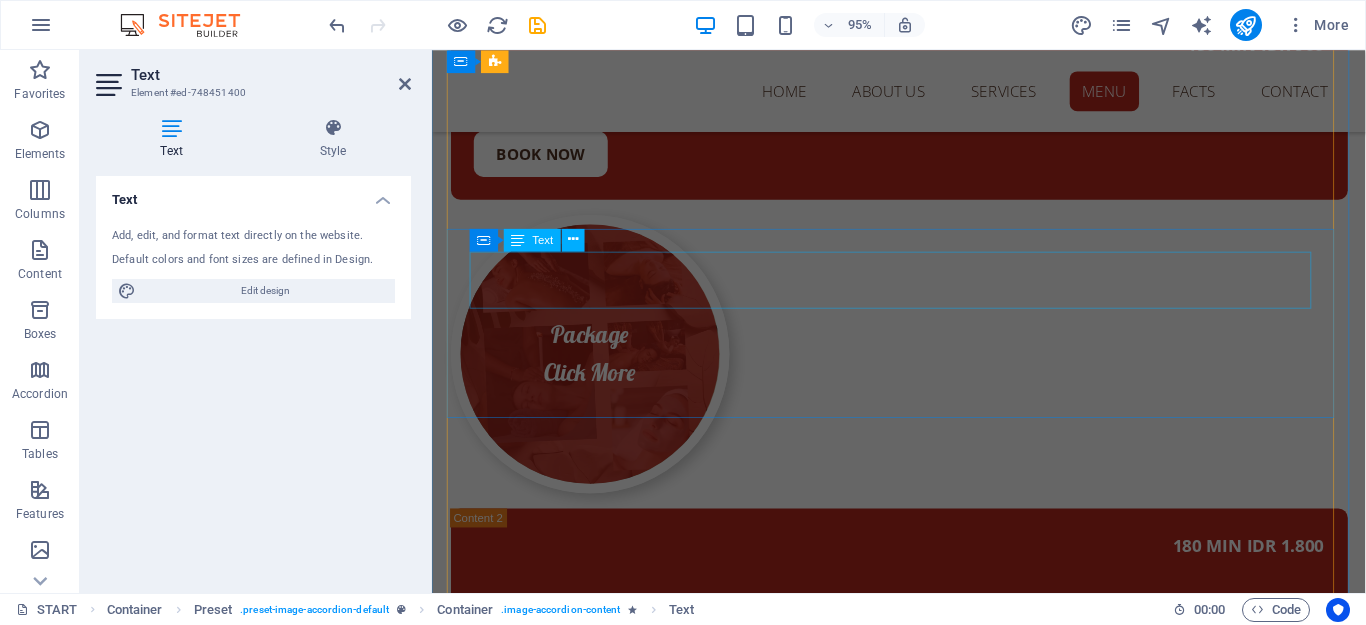 drag, startPoint x: 1336, startPoint y: 286, endPoint x: 1645, endPoint y: 275, distance: 309.19574 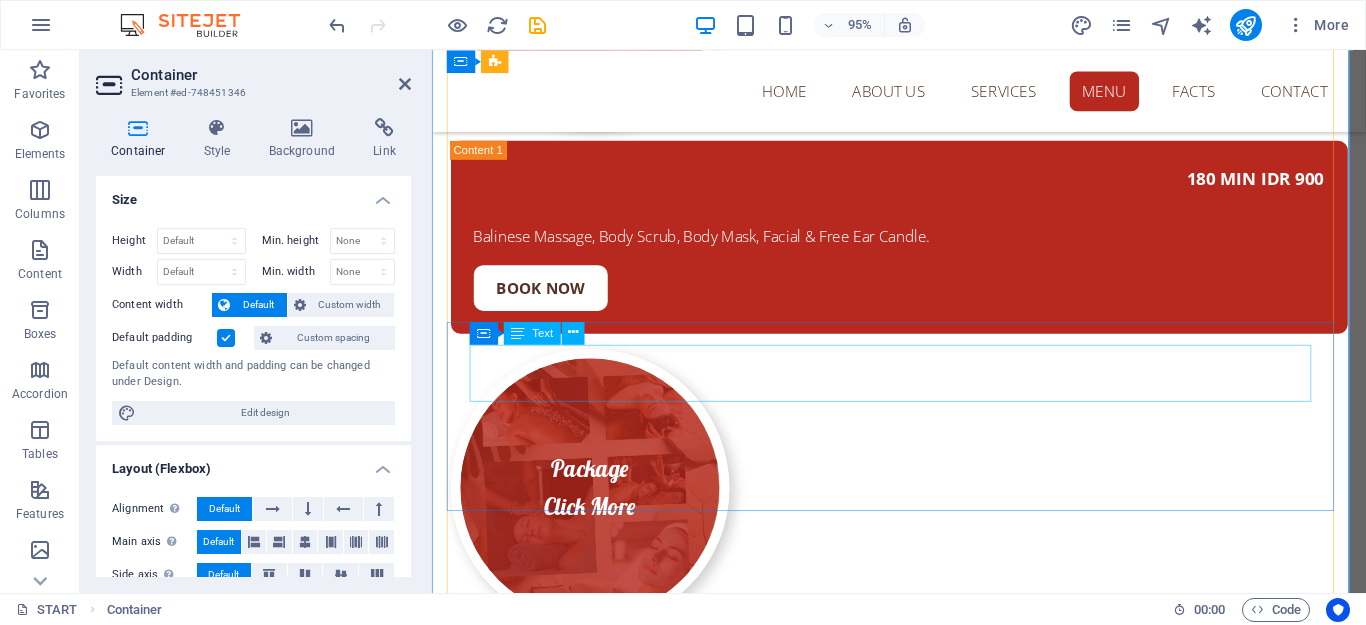 scroll, scrollTop: 20528, scrollLeft: 0, axis: vertical 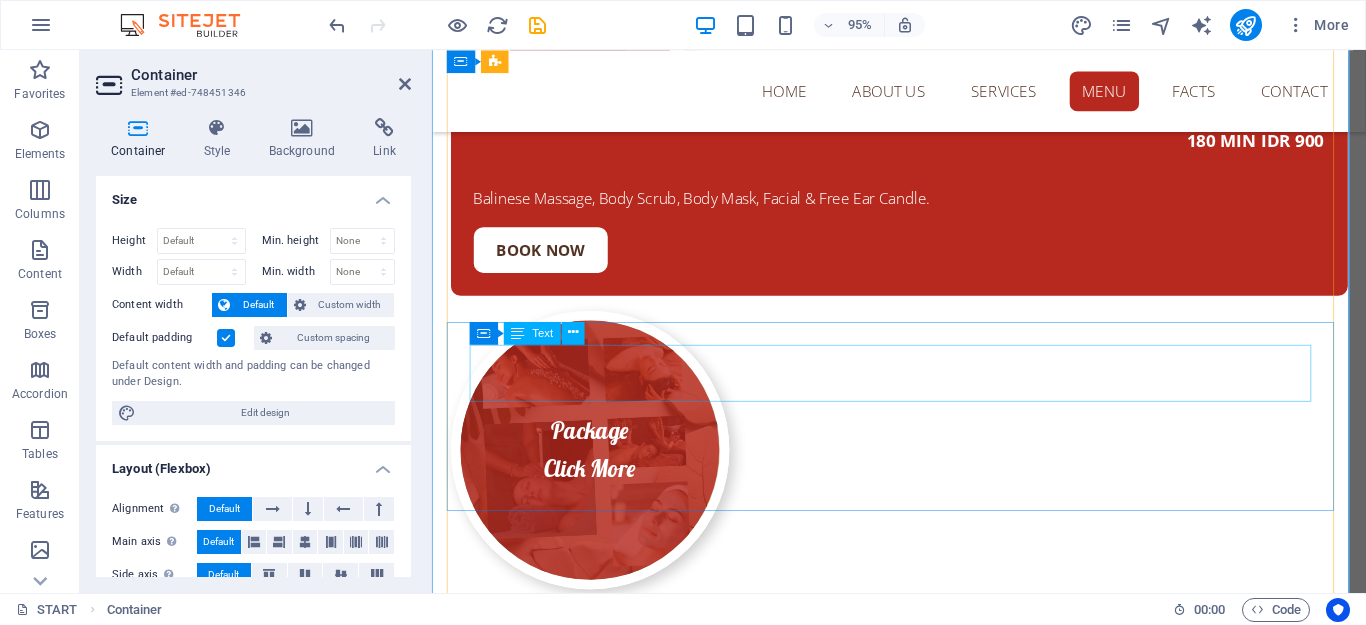 click on "90 MIN IDR 400" at bounding box center (924, 1737) 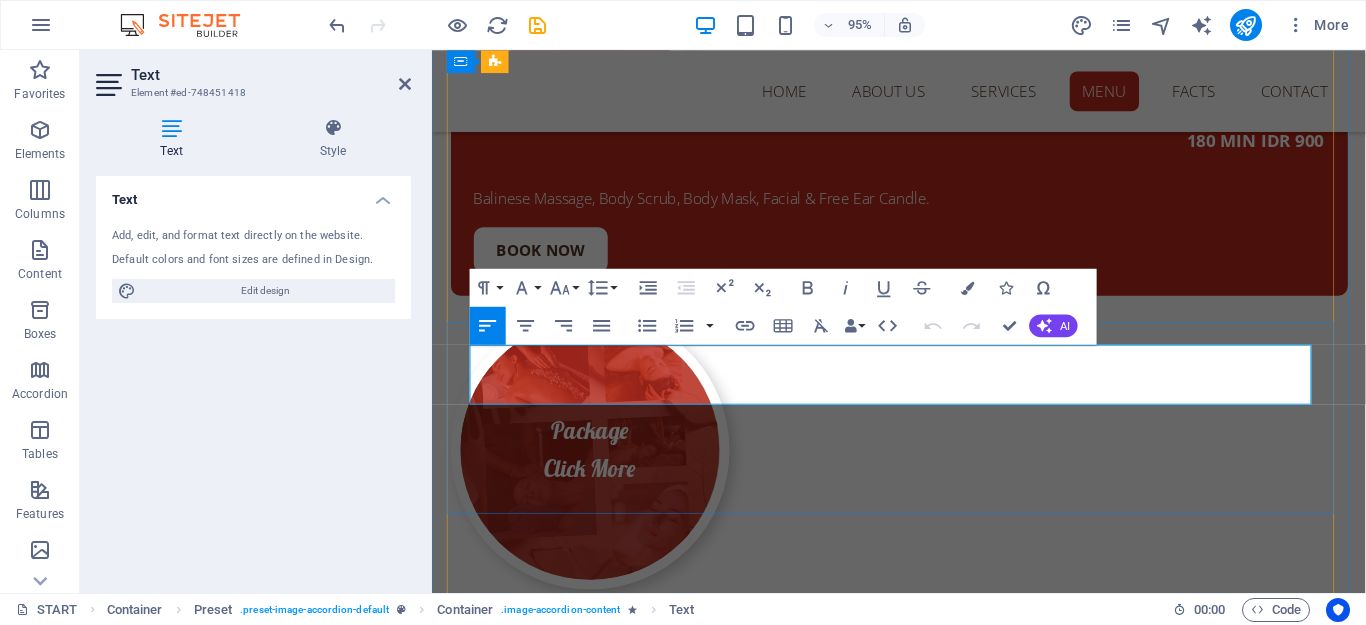 click on "90 MIN IDR 400" at bounding box center [1303, 1723] 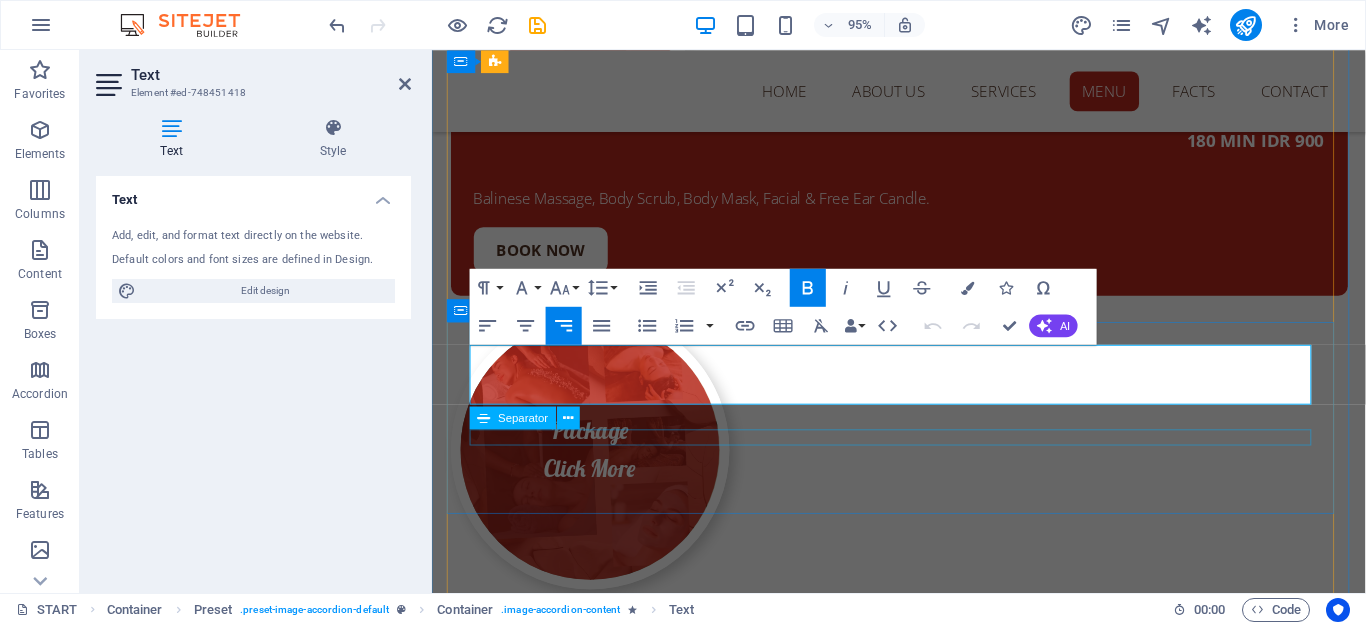 type 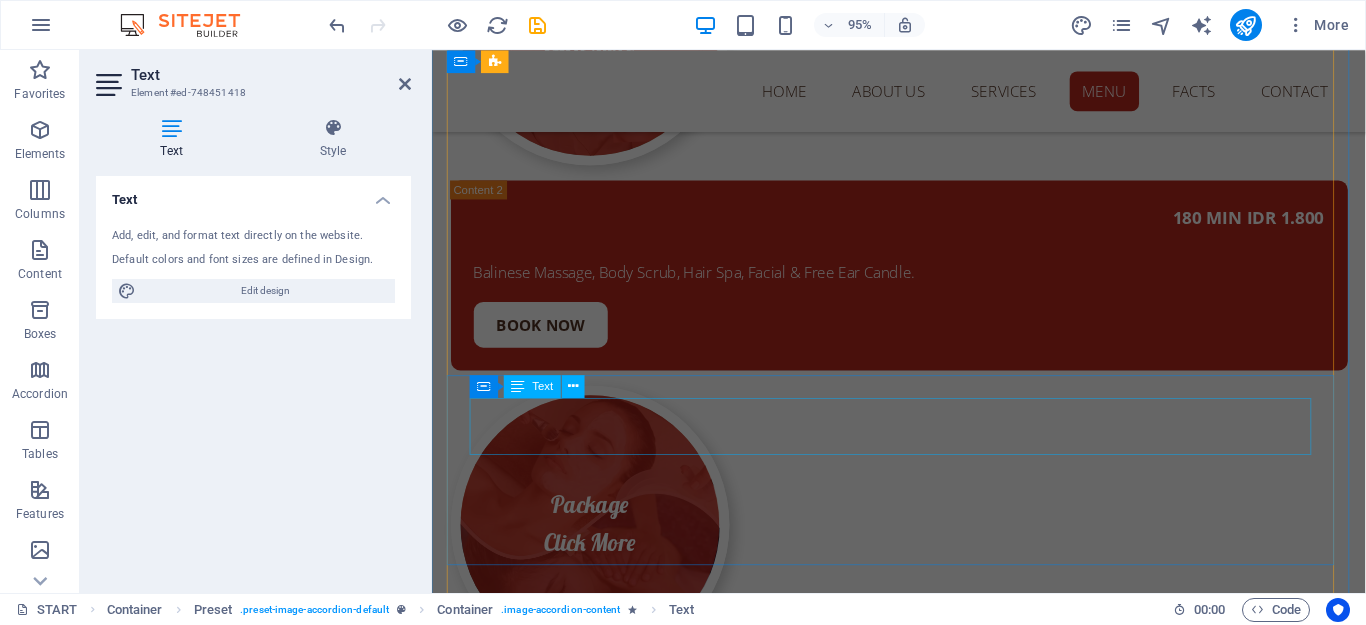 scroll, scrollTop: 21028, scrollLeft: 0, axis: vertical 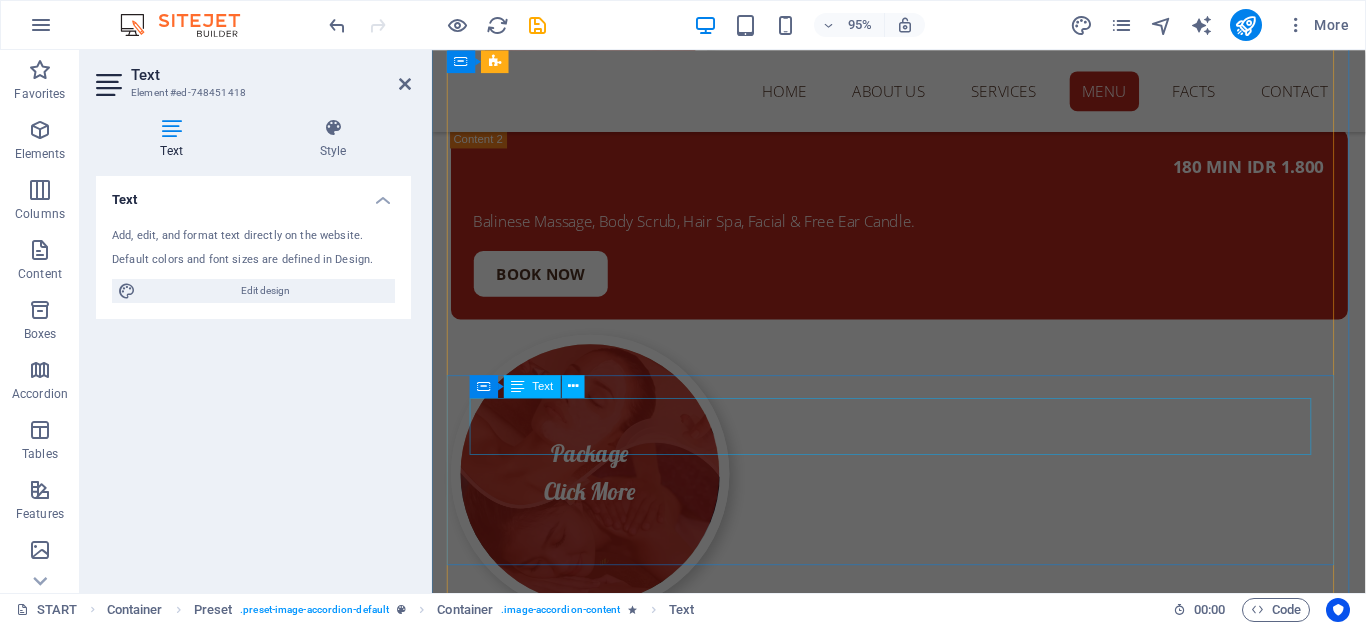 click on "90 MIN IDR 400" at bounding box center [924, 1765] 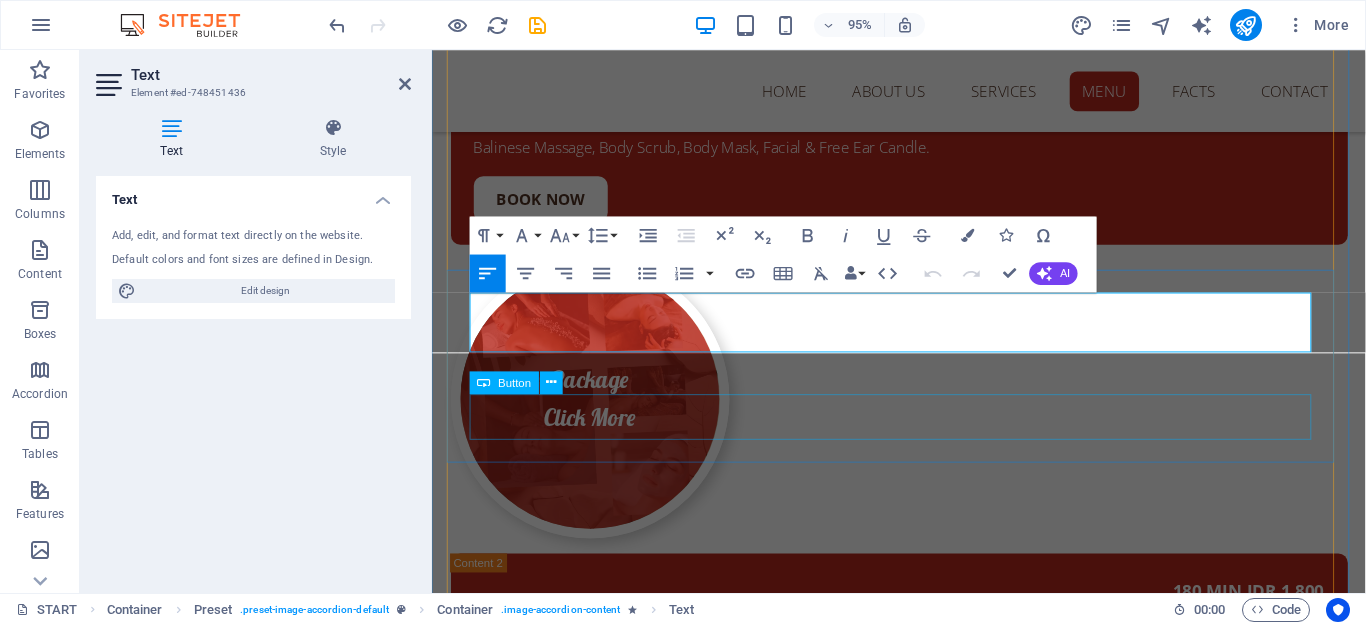 scroll, scrollTop: 21136, scrollLeft: 0, axis: vertical 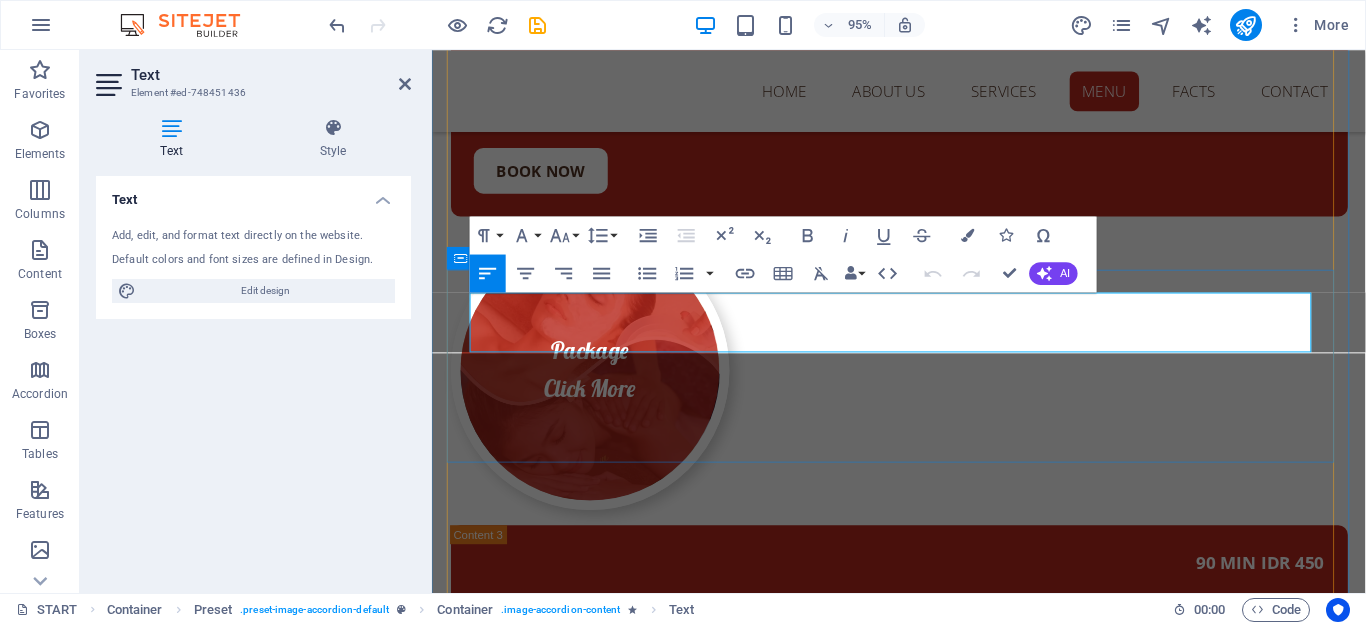 click on "90 MIN IDR 400" at bounding box center [1303, 1640] 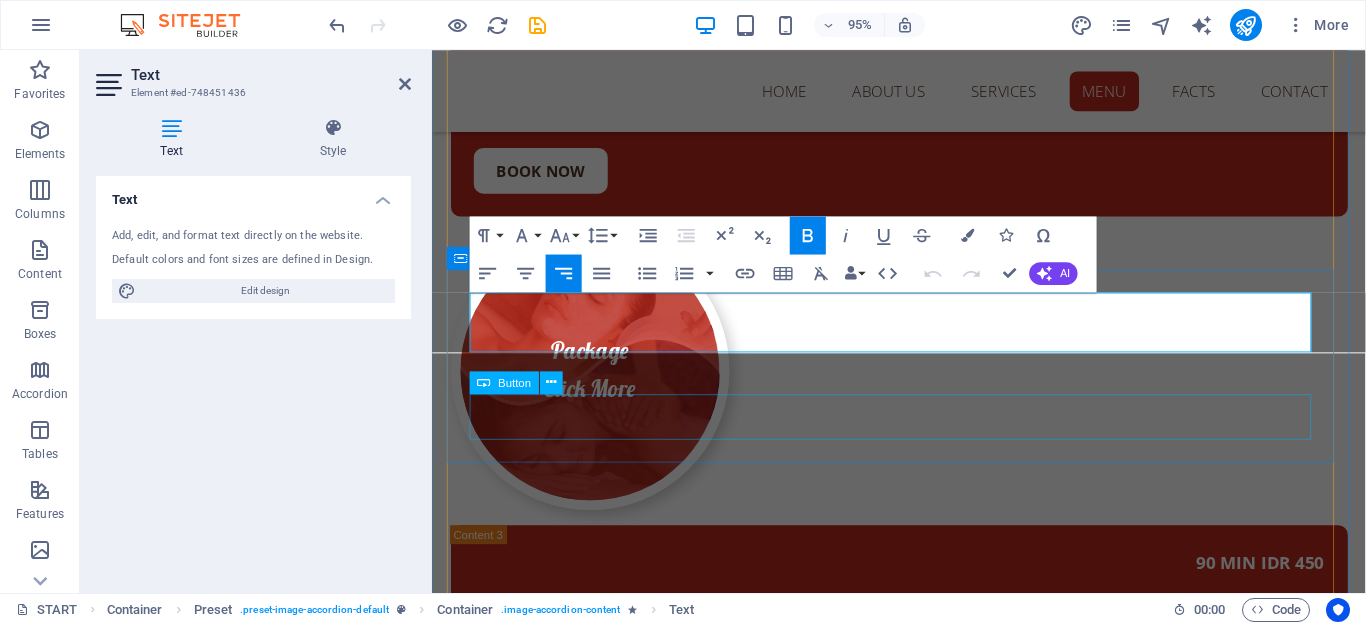 type 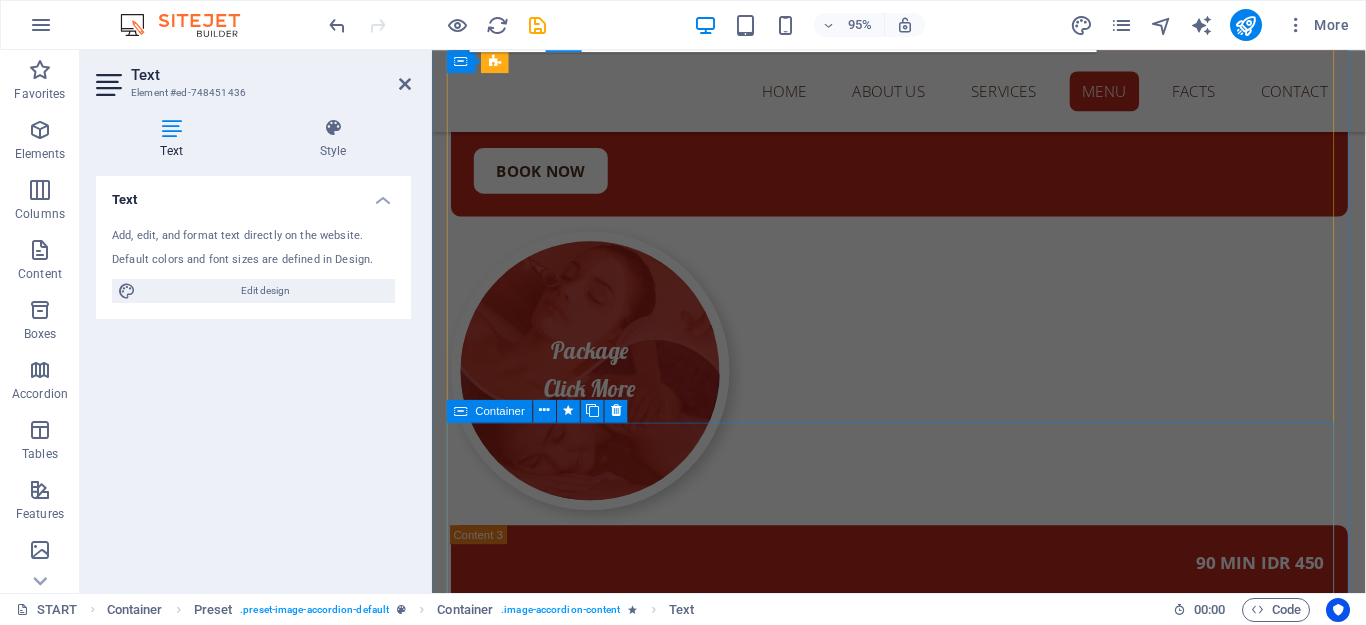 scroll, scrollTop: 21636, scrollLeft: 0, axis: vertical 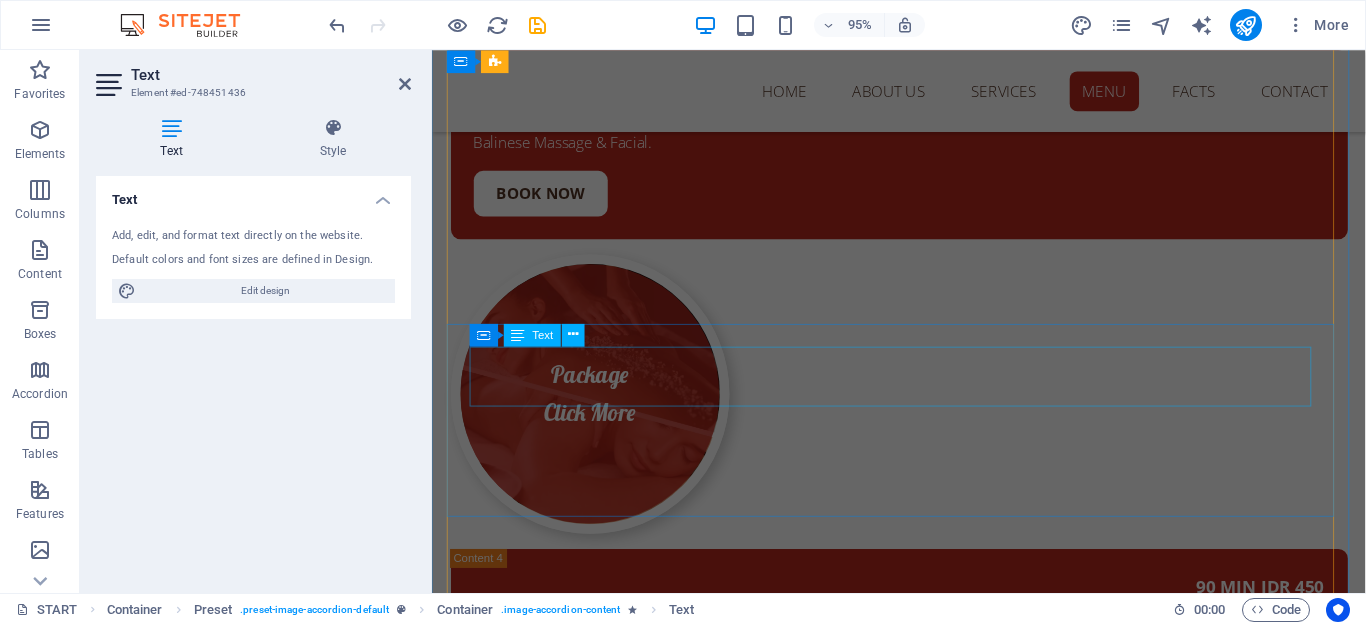 click on "90 MIN IDR 400" at bounding box center (924, 1682) 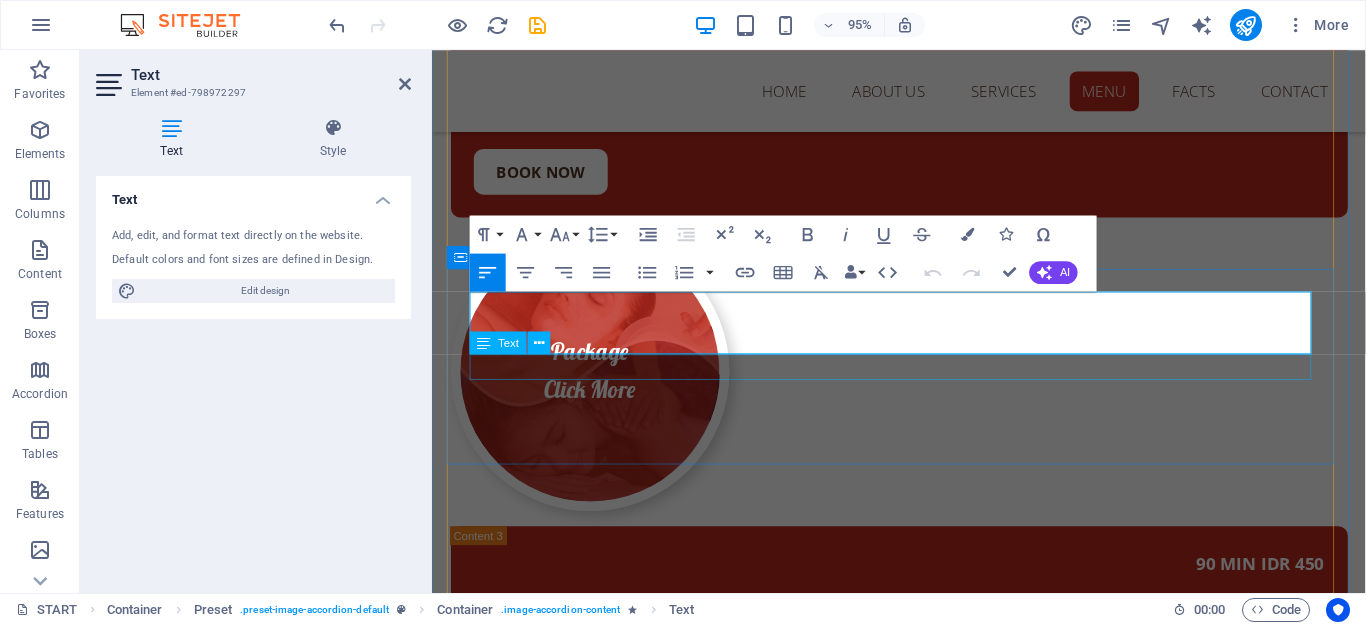 scroll, scrollTop: 21691, scrollLeft: 0, axis: vertical 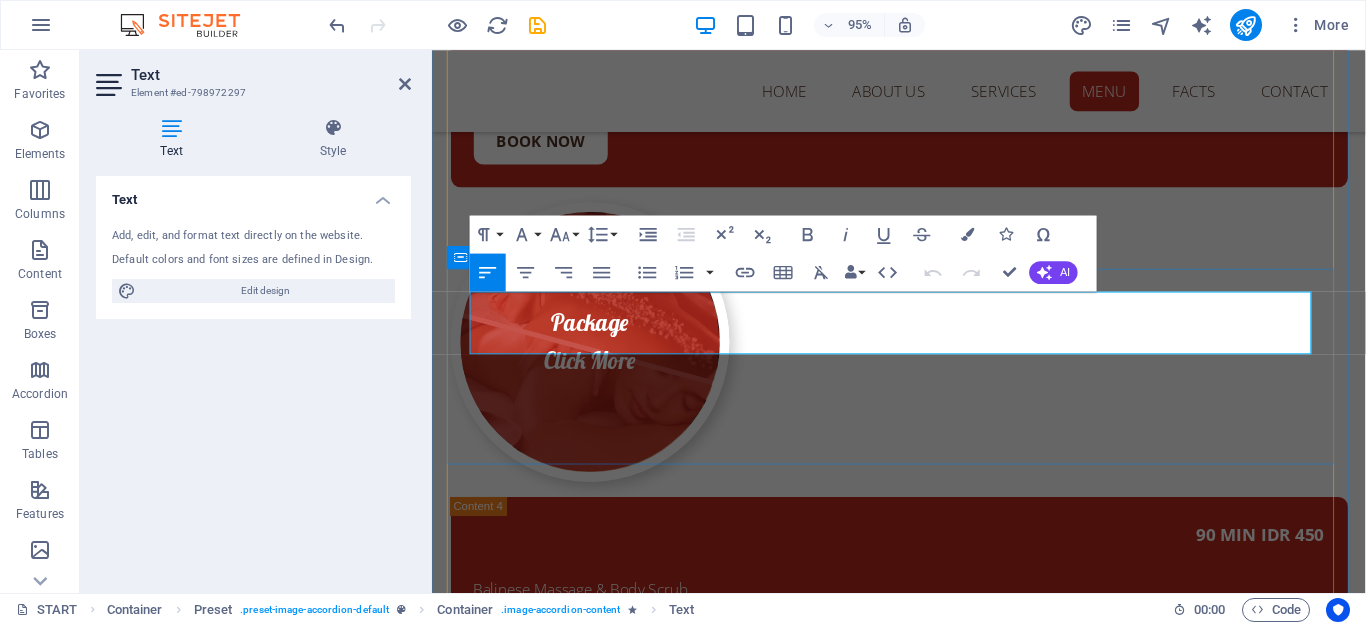 click on "90 MIN IDR 400" at bounding box center (1303, 1609) 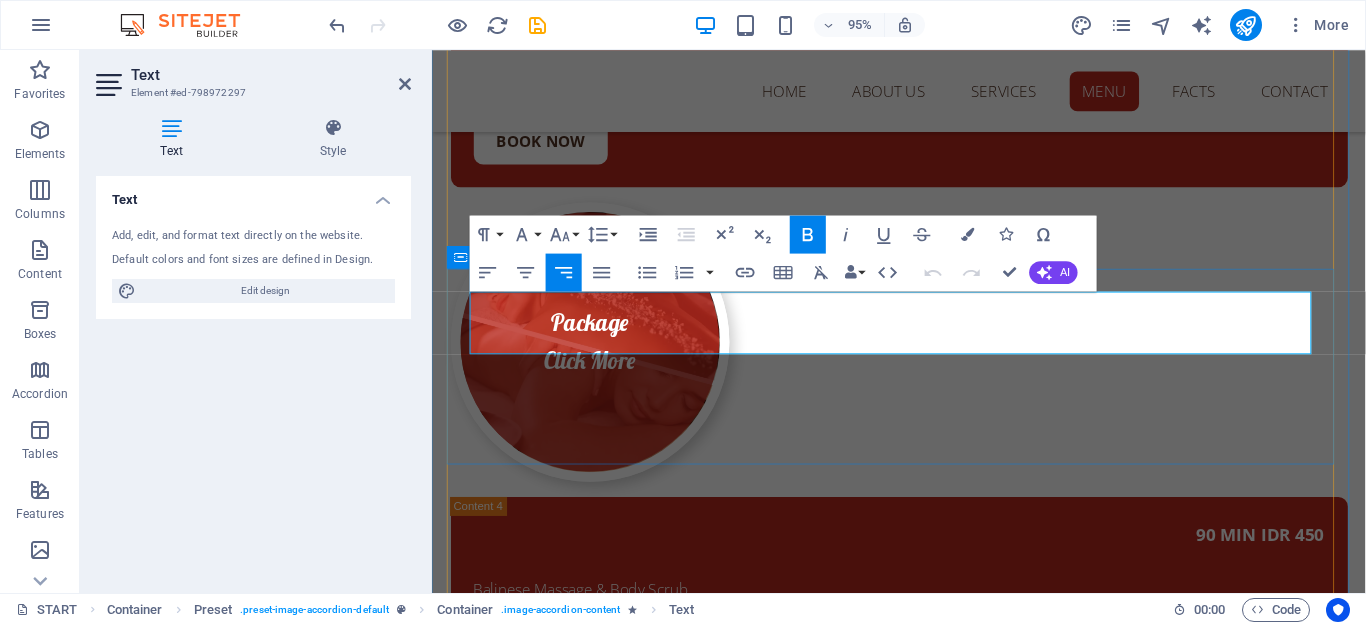 drag, startPoint x: 1330, startPoint y: 323, endPoint x: 1344, endPoint y: 321, distance: 14.142136 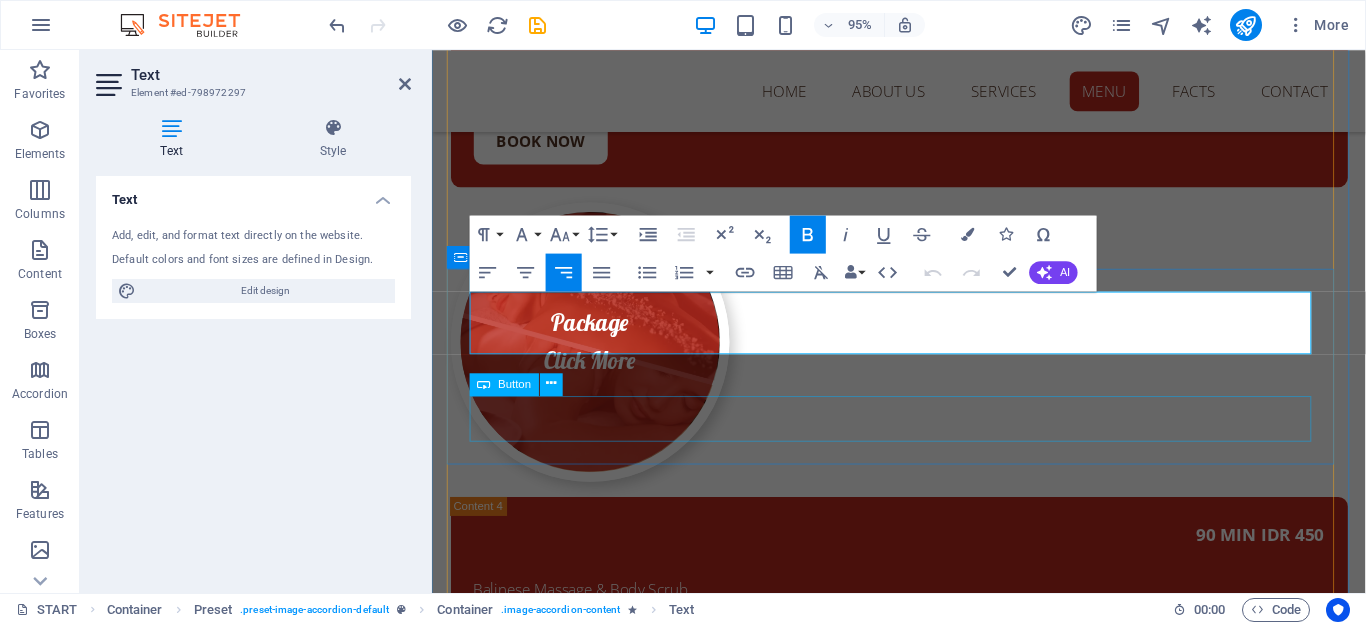 type 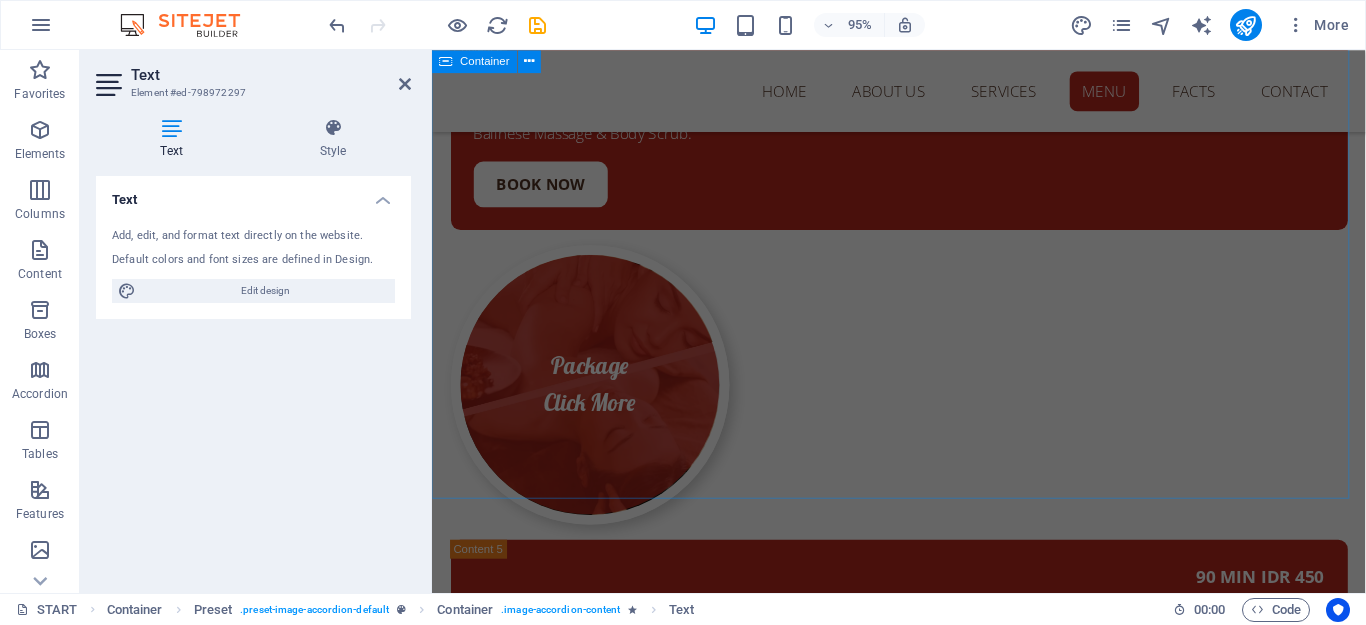 scroll, scrollTop: 22291, scrollLeft: 0, axis: vertical 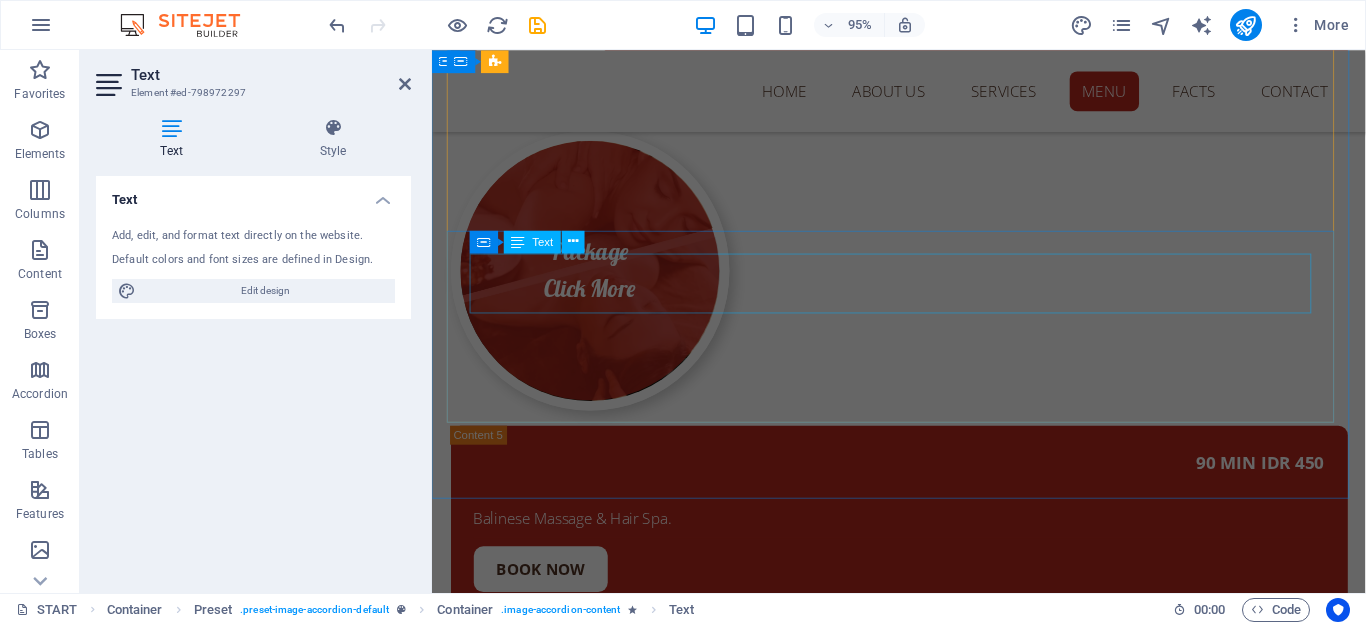click on "90 MIN IDR 400" at bounding box center [924, 1555] 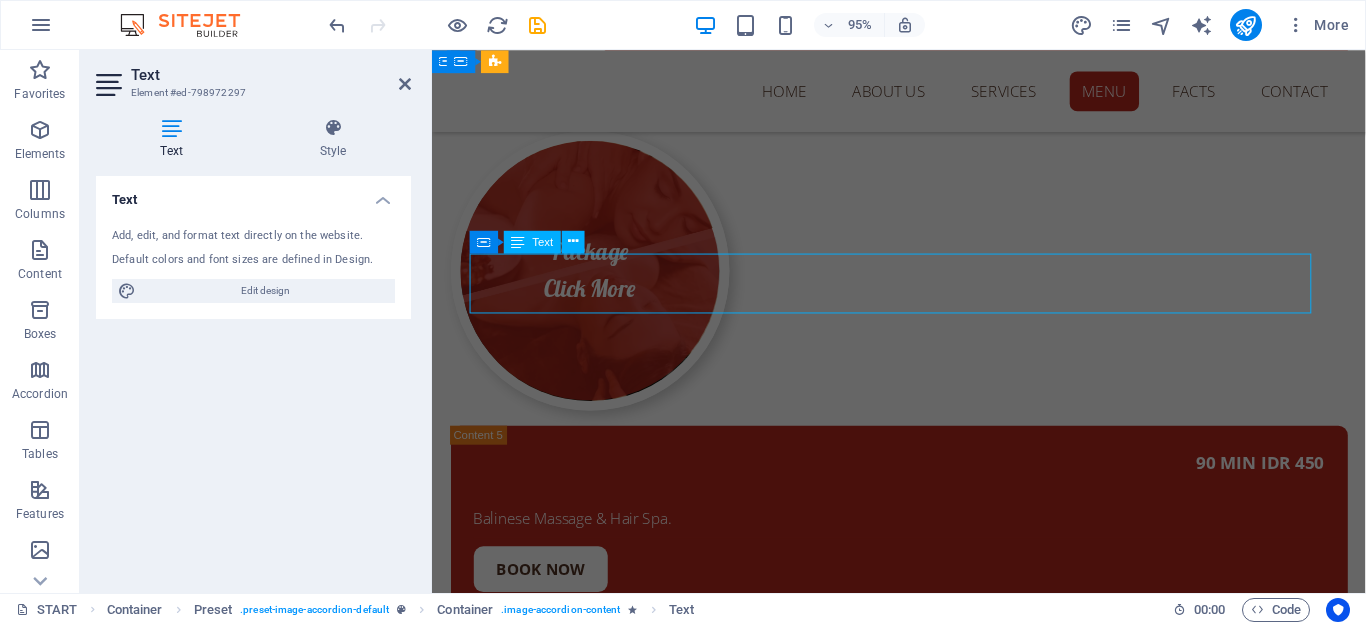 click on "90 MIN IDR 400" at bounding box center [924, 1555] 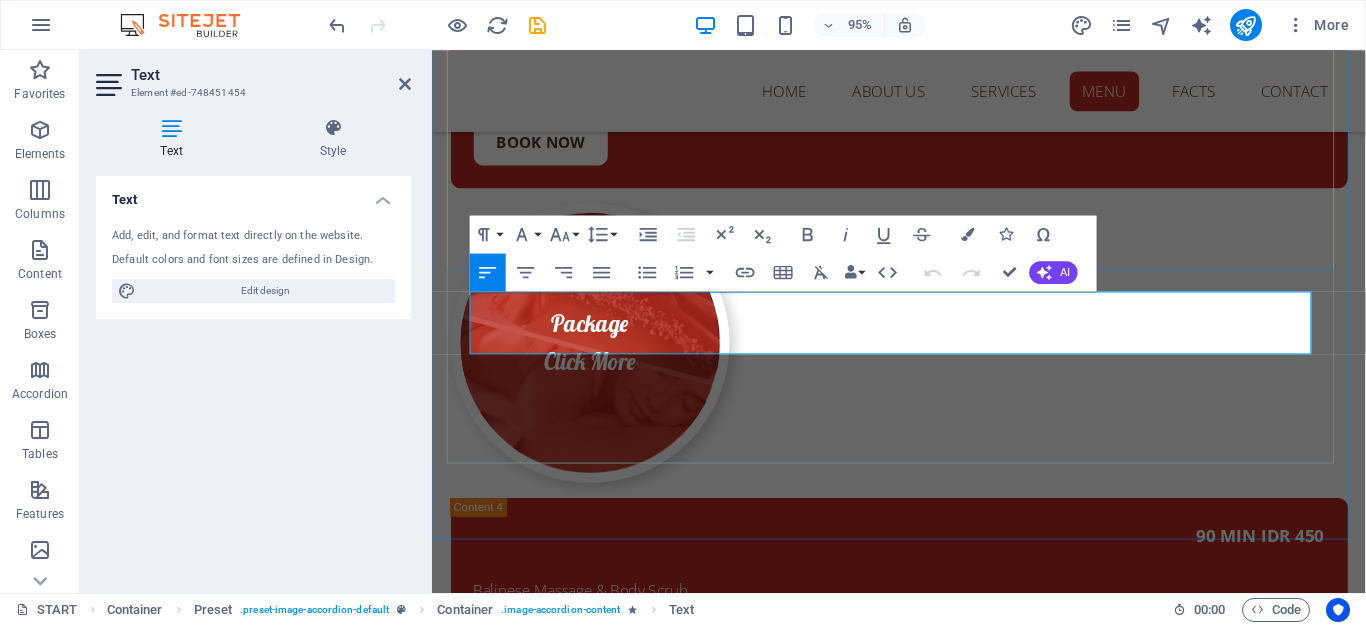 scroll, scrollTop: 22248, scrollLeft: 0, axis: vertical 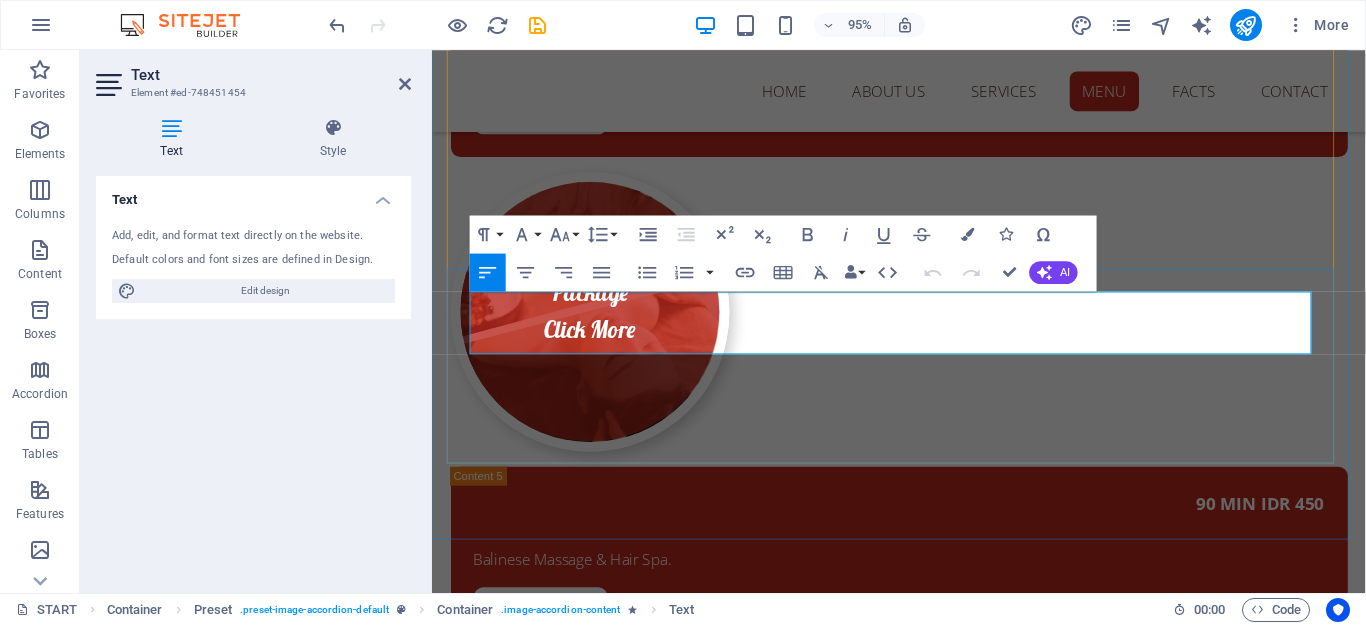 click on "90 MIN IDR 400" at bounding box center [1303, 1580] 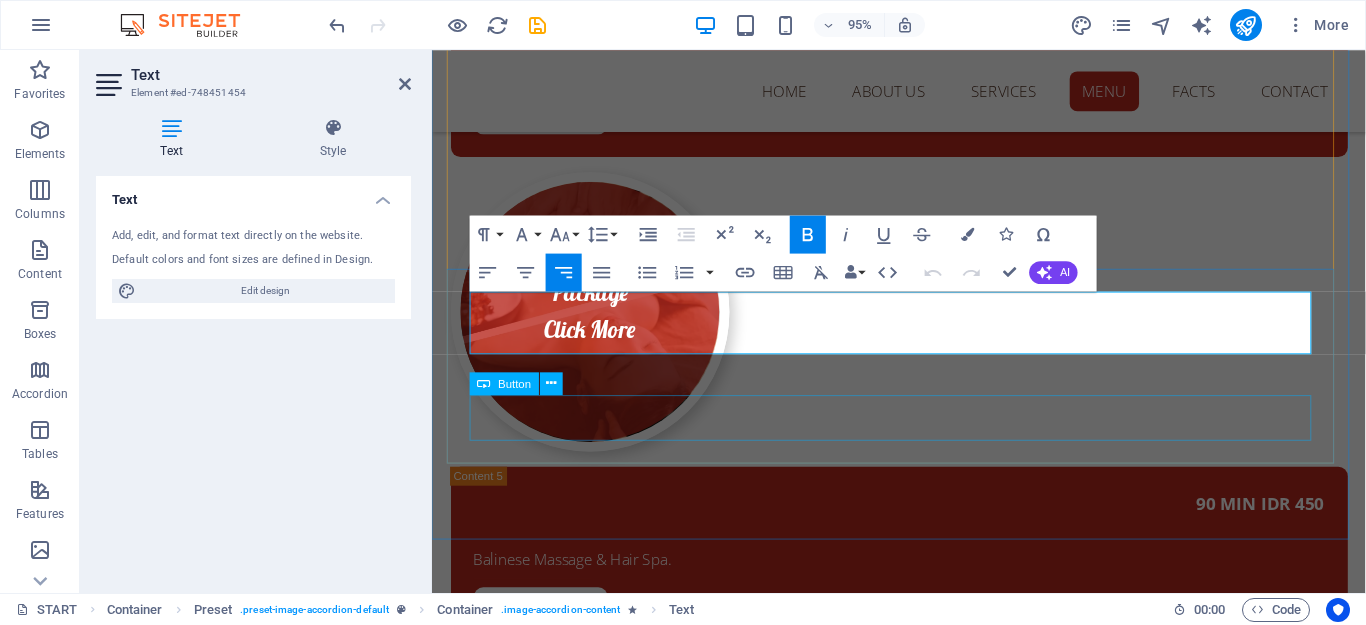 type 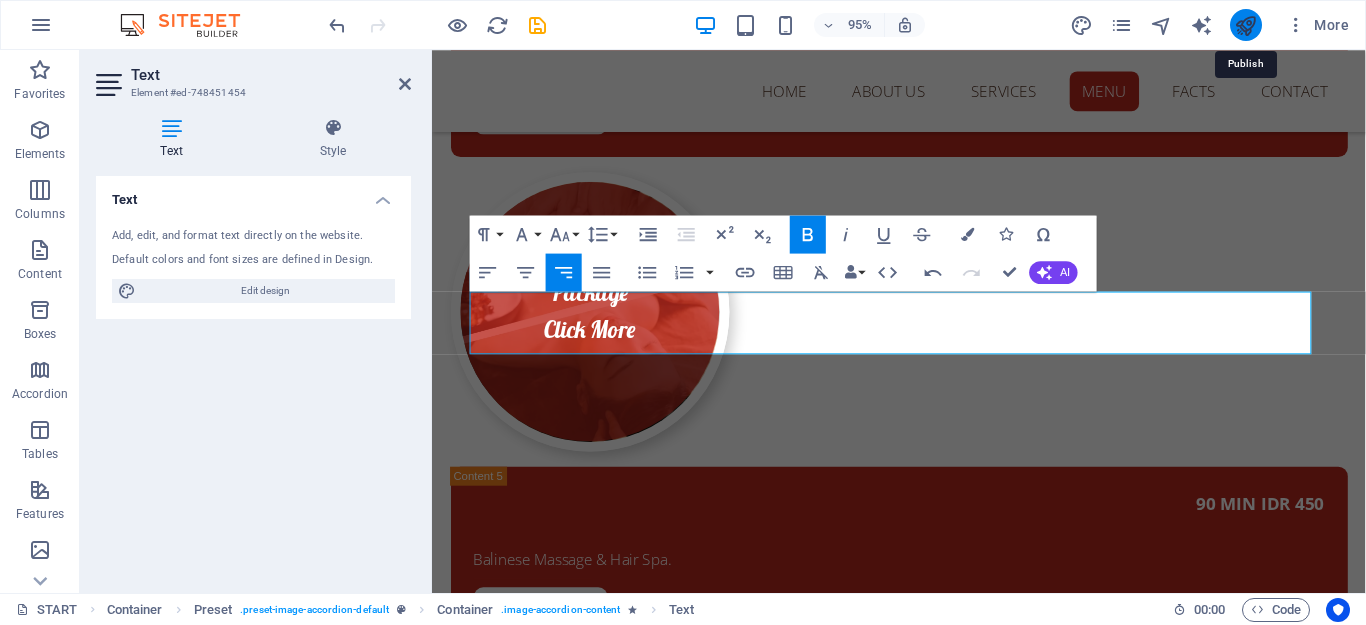 click at bounding box center [1245, 25] 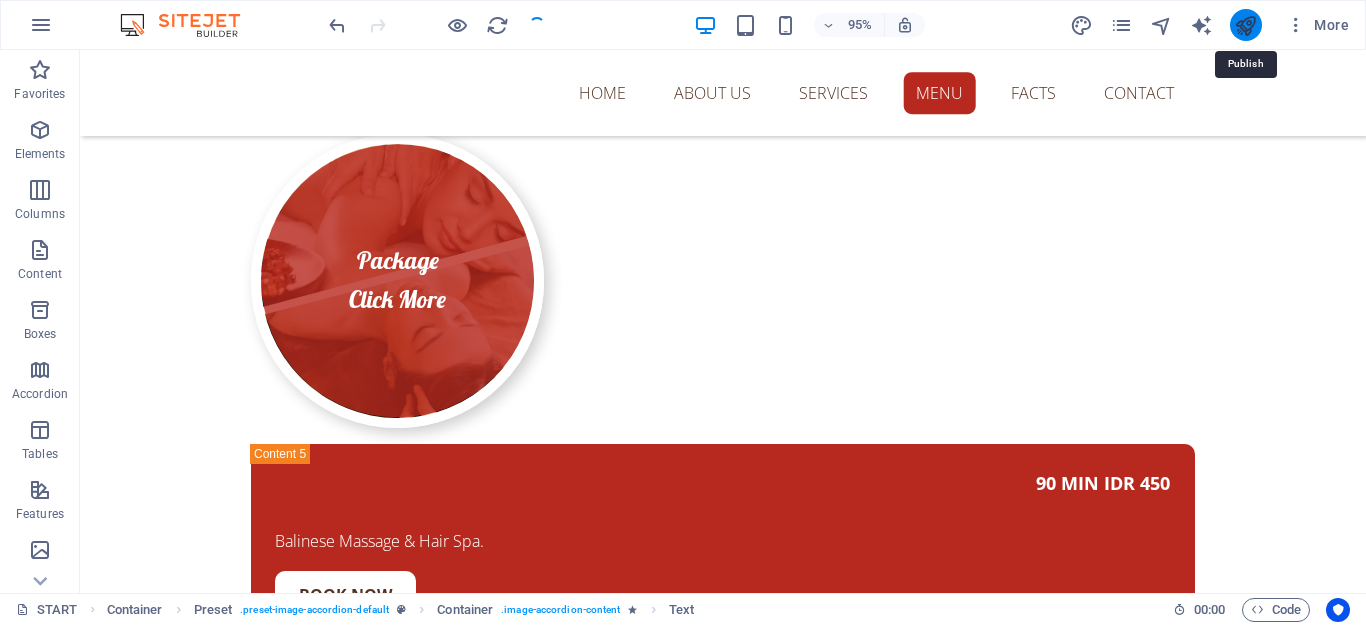 scroll, scrollTop: 22355, scrollLeft: 0, axis: vertical 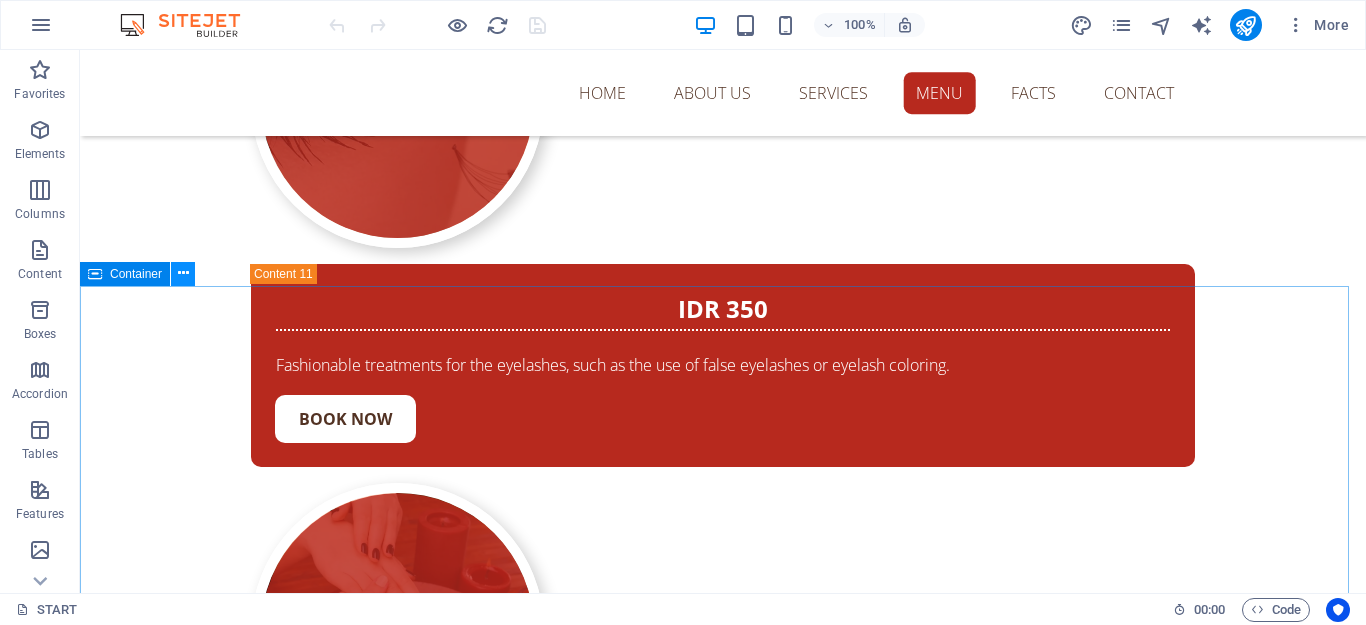 click at bounding box center (183, 273) 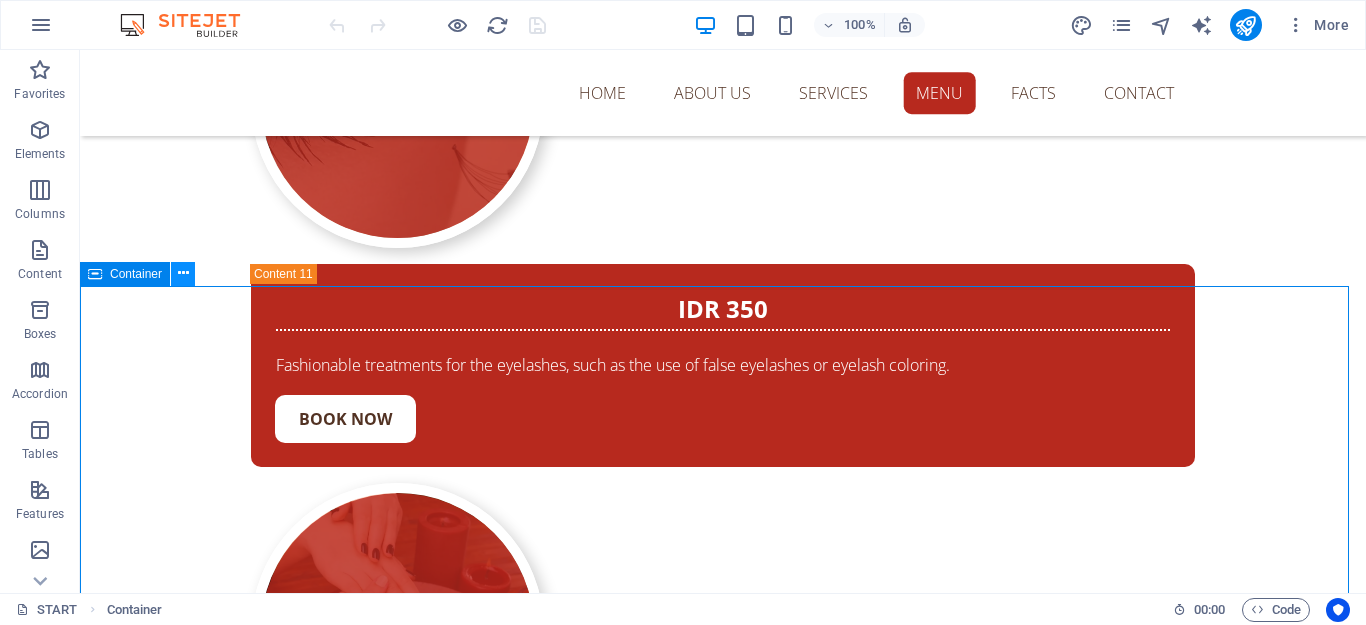 click at bounding box center [183, 273] 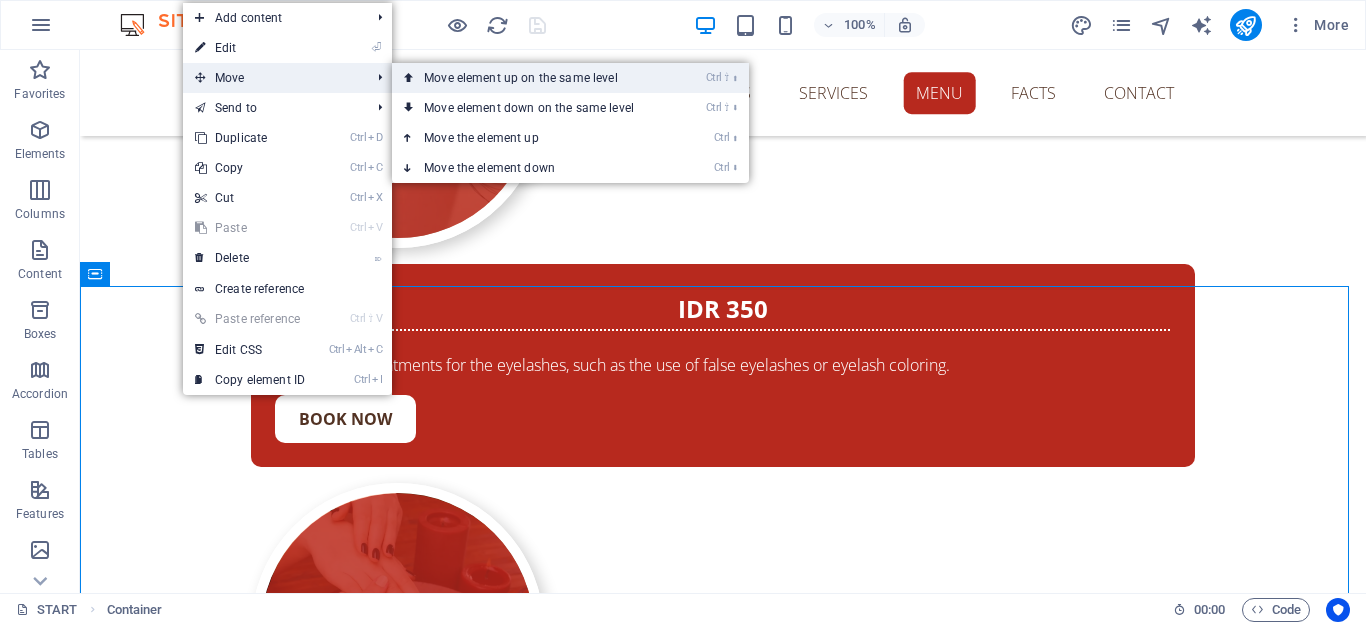 click on "Ctrl ⇧ ⬆  Move element up on the same level" at bounding box center [533, 78] 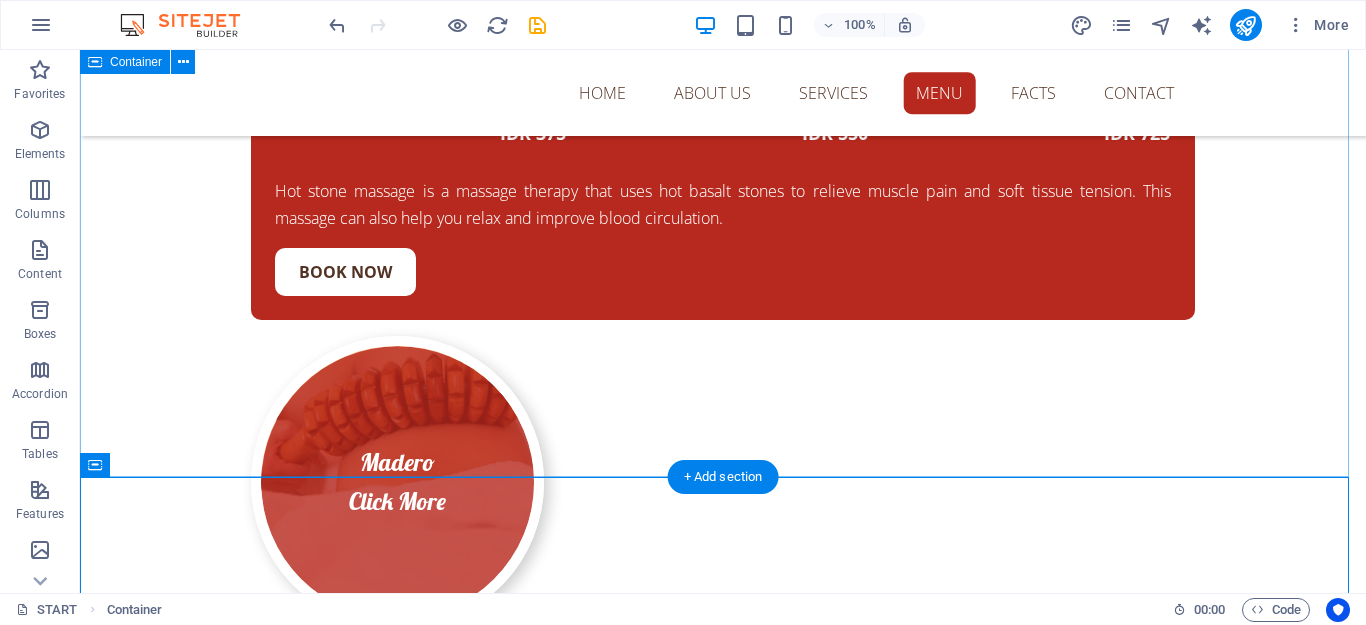 scroll, scrollTop: 10809, scrollLeft: 0, axis: vertical 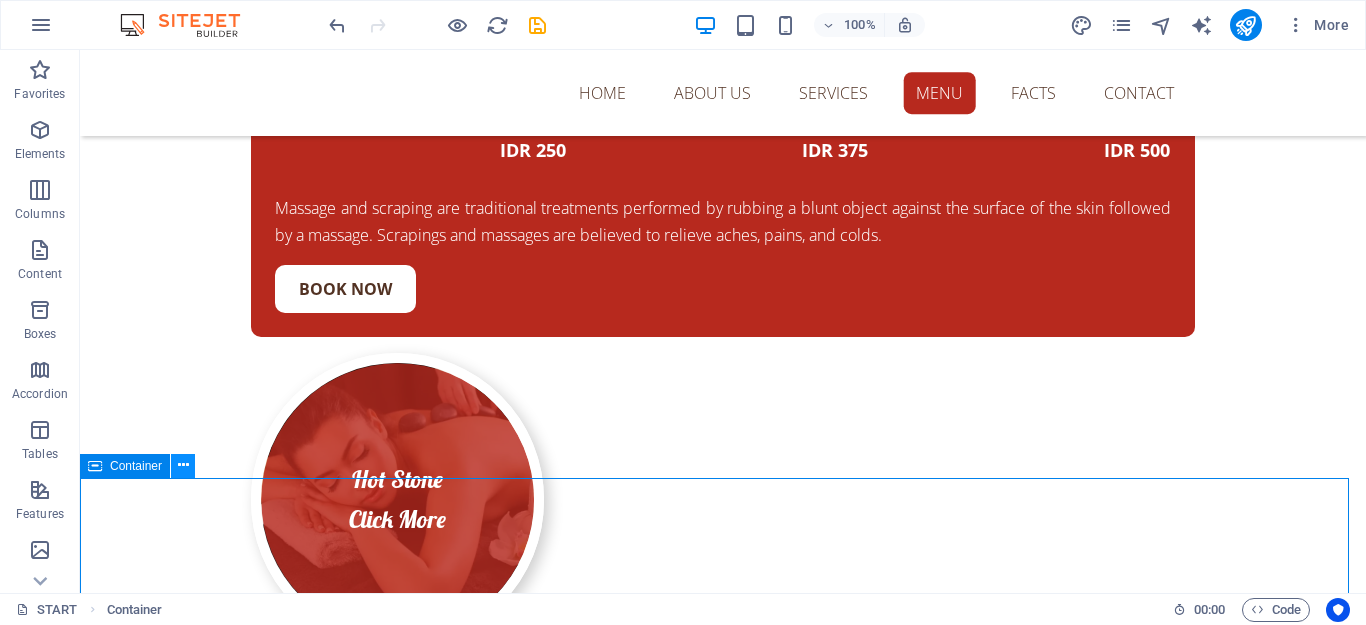click at bounding box center [183, 465] 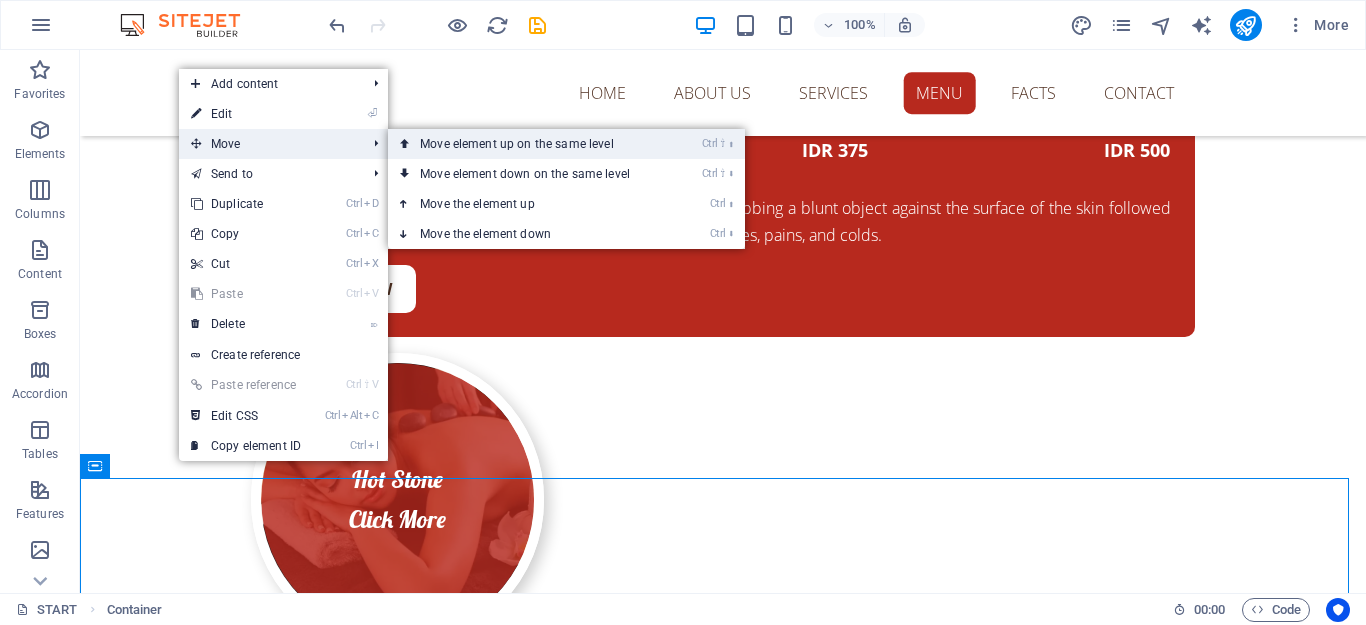 click on "Ctrl ⇧ ⬆  Move element up on the same level" at bounding box center [529, 144] 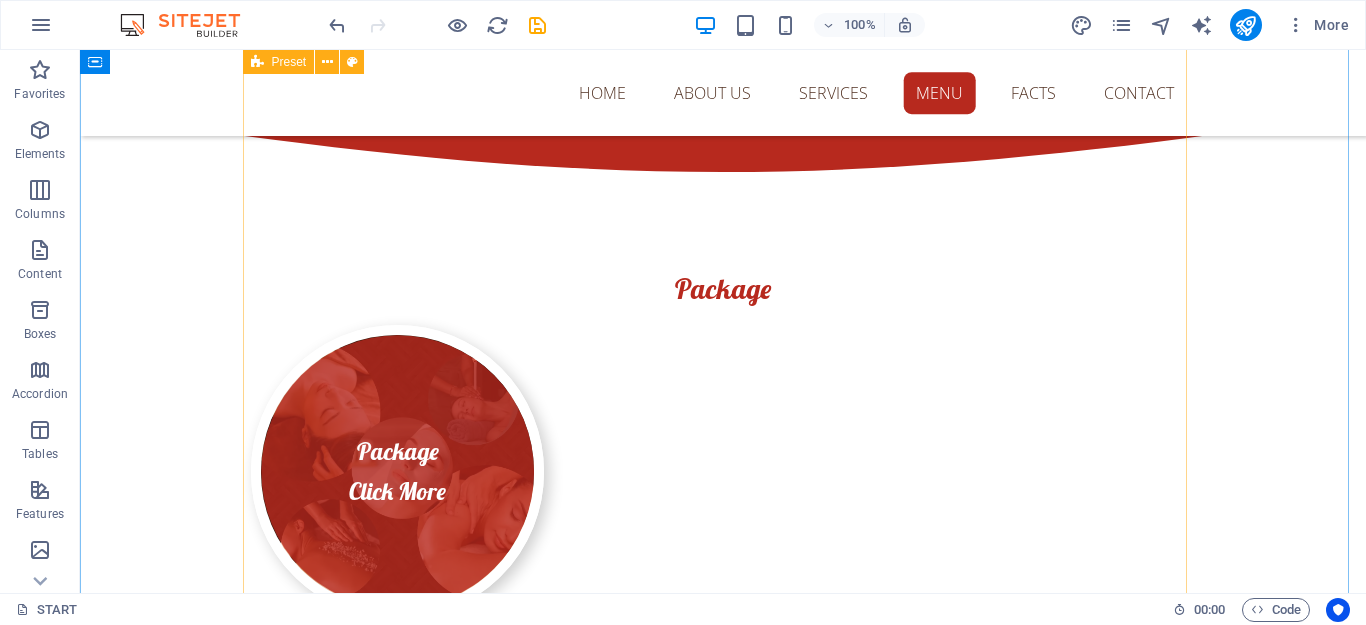 scroll, scrollTop: 5106, scrollLeft: 0, axis: vertical 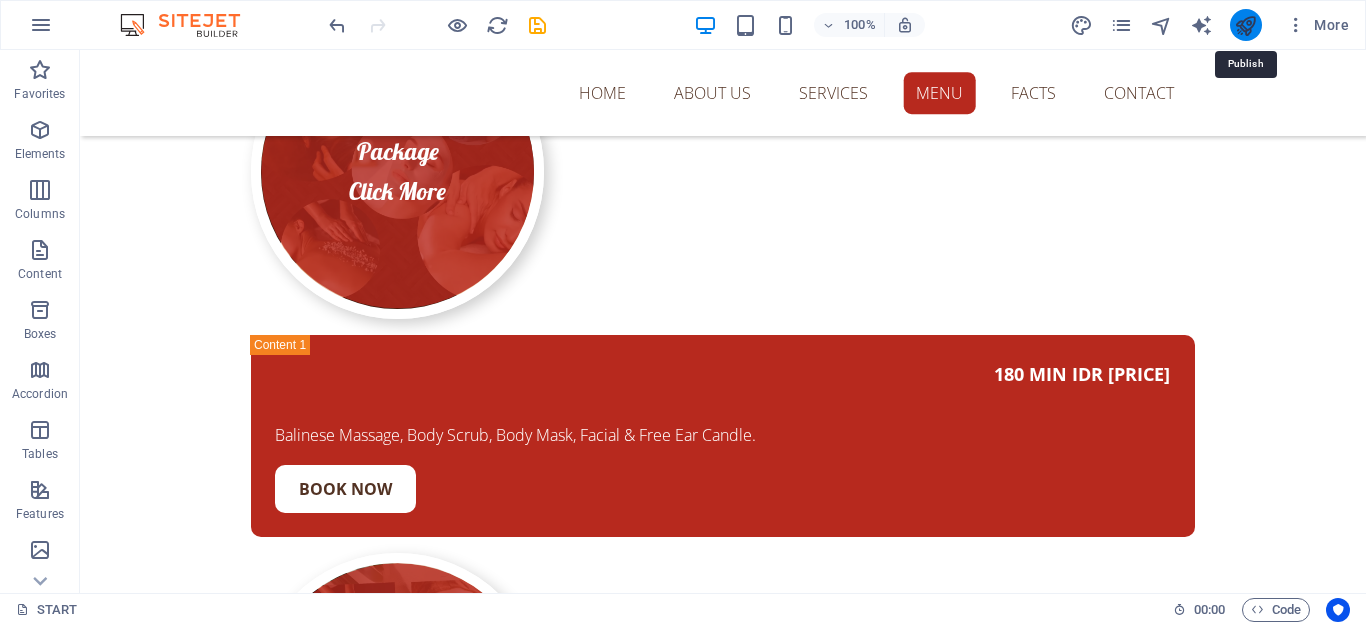 click at bounding box center (1245, 25) 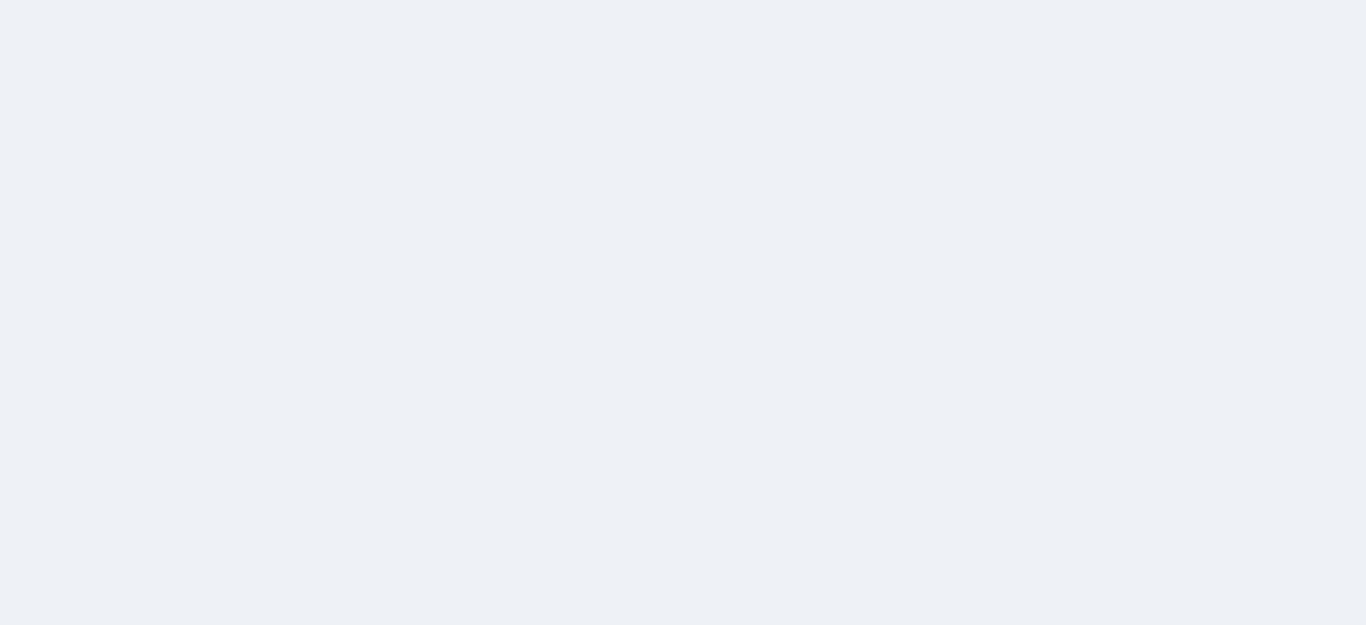 scroll, scrollTop: 0, scrollLeft: 0, axis: both 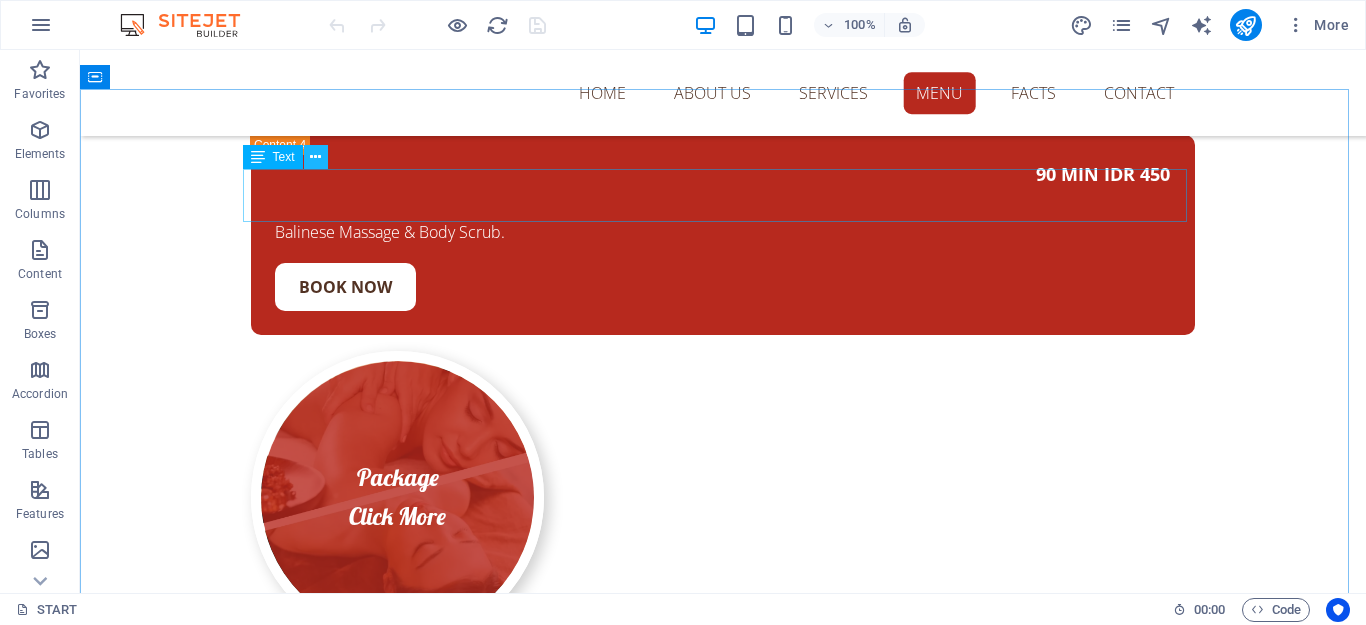 click at bounding box center (315, 157) 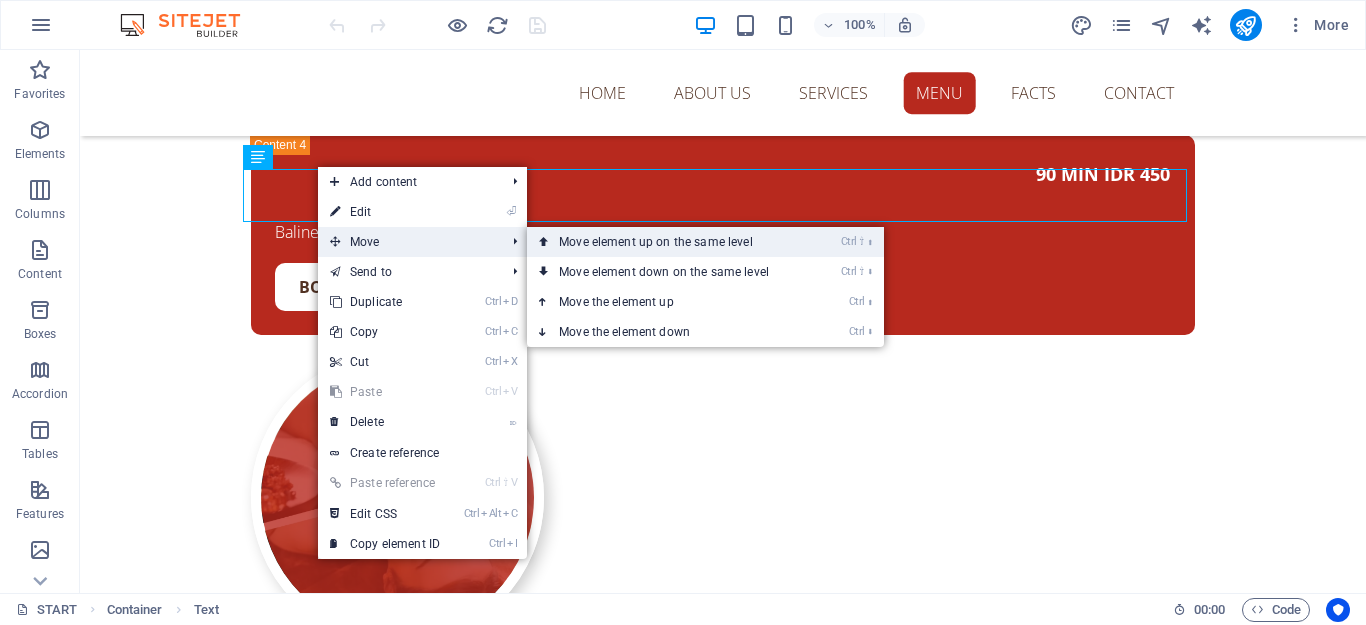 click on "Ctrl ⇧ ⬆  Move element up on the same level" at bounding box center [668, 242] 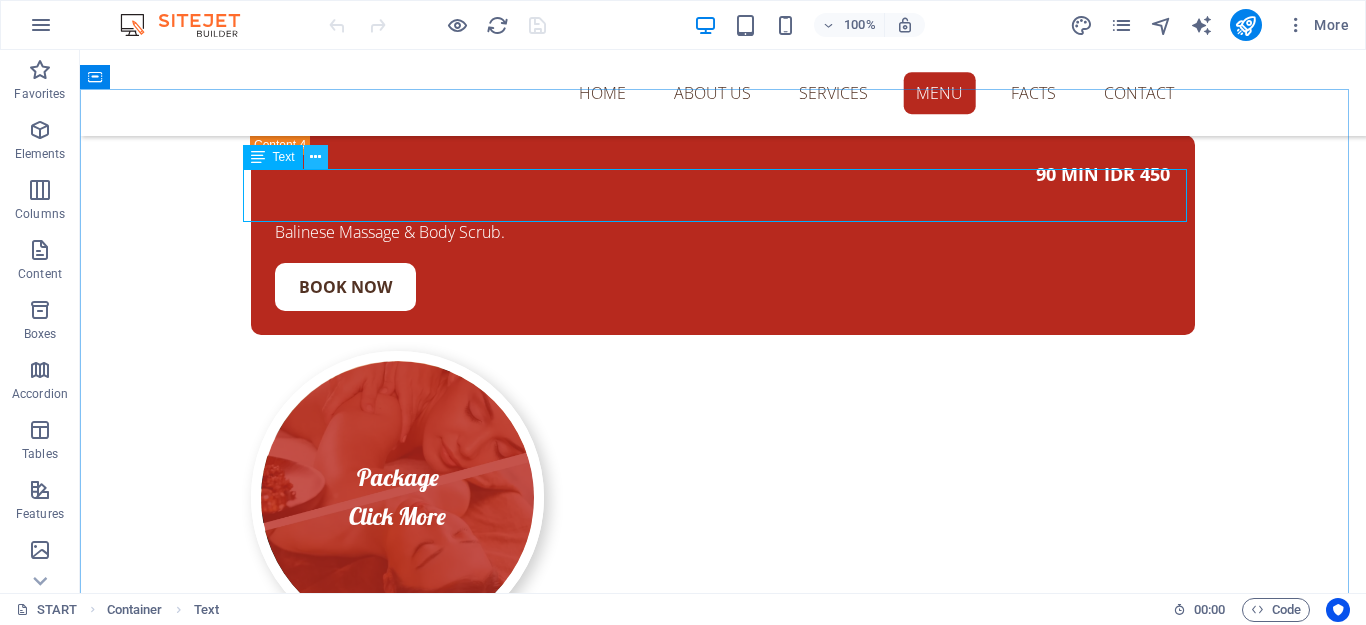 click at bounding box center [315, 157] 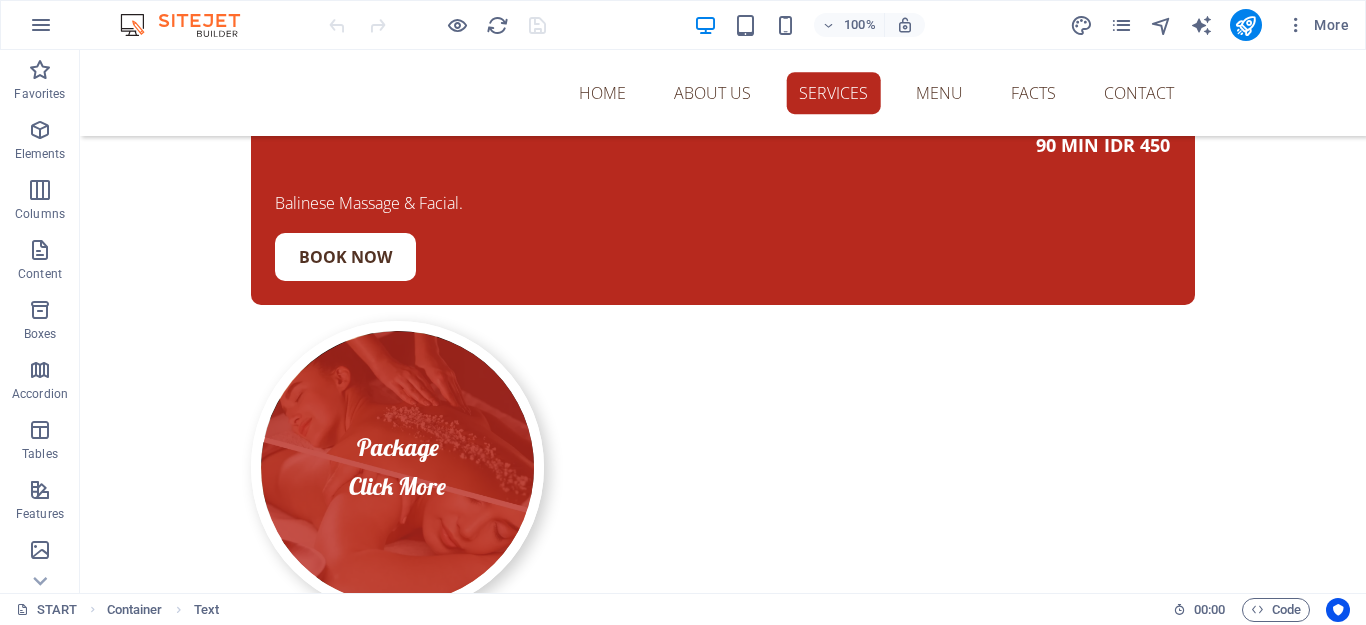 scroll, scrollTop: 6343, scrollLeft: 0, axis: vertical 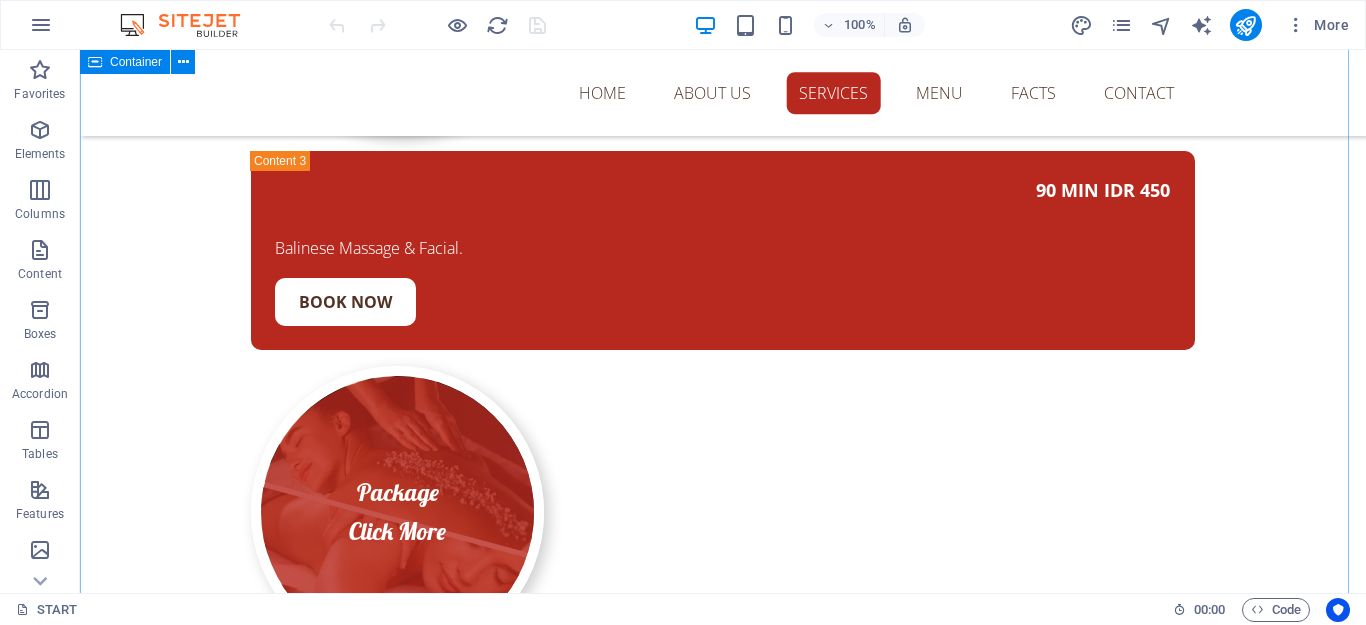 drag, startPoint x: 379, startPoint y: 211, endPoint x: 613, endPoint y: 589, distance: 444.5672 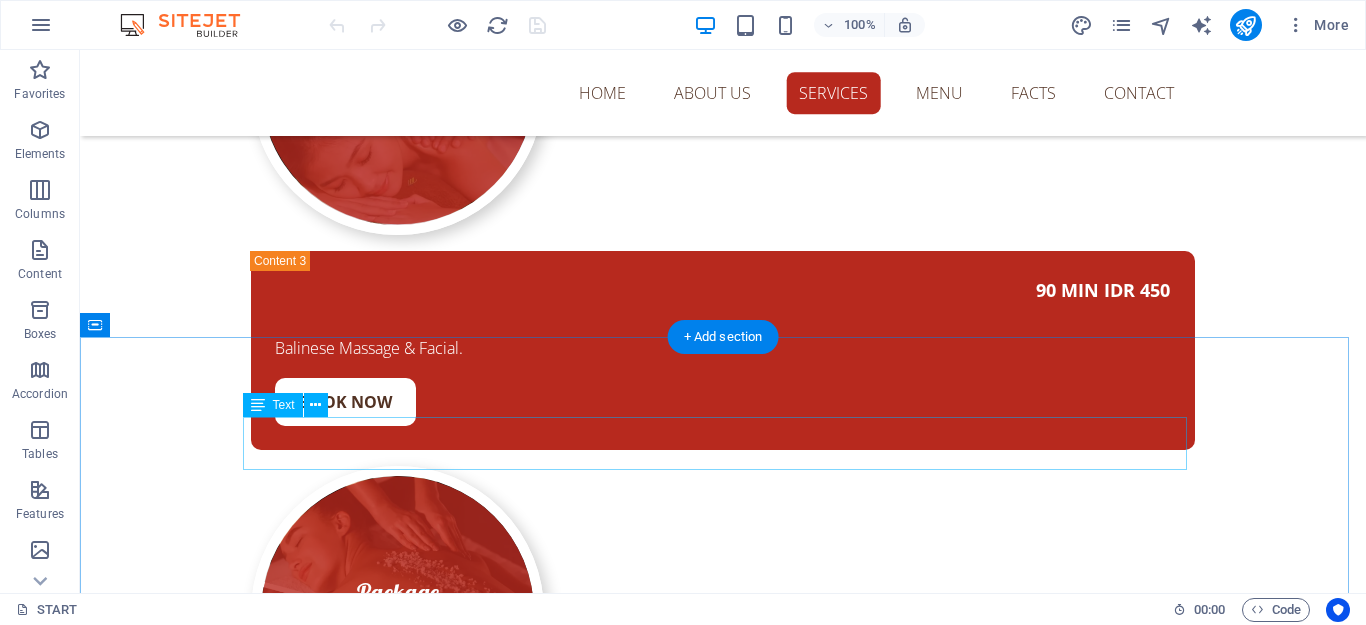 scroll, scrollTop: 6643, scrollLeft: 0, axis: vertical 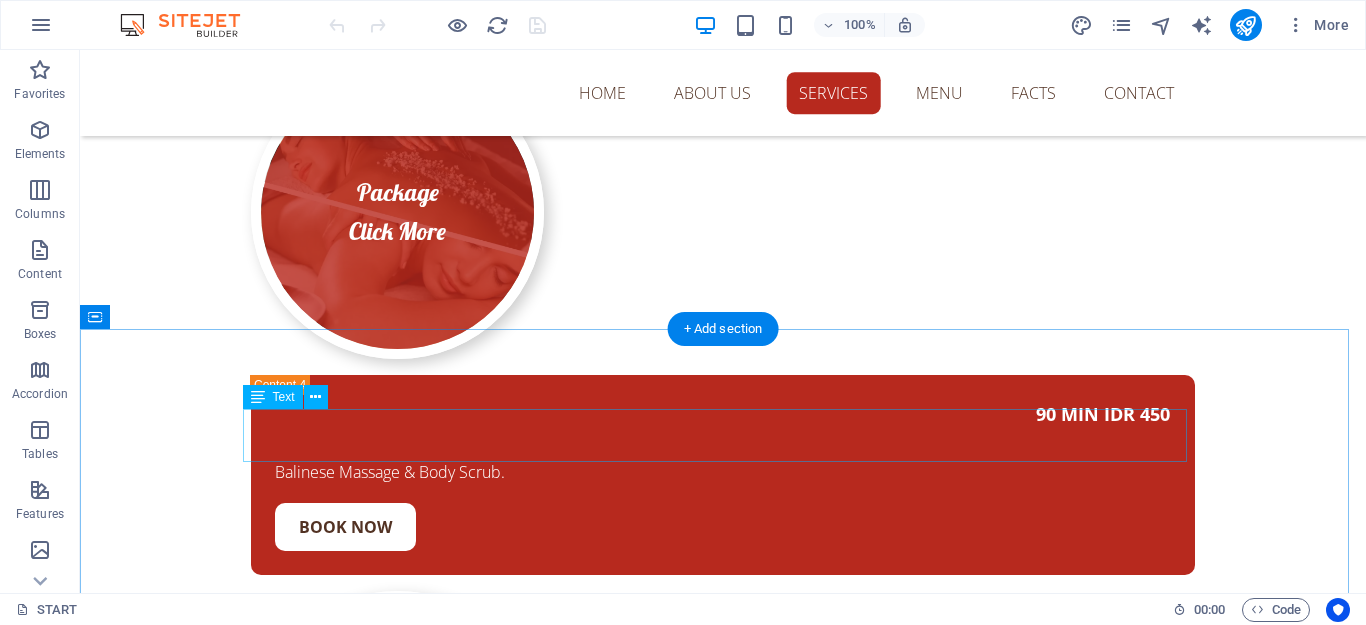 click on "EXPERIENCE UNMATCHED TRANQUILITY WITH BALINESE MASSAGE SPA BALI, YOUR PREMIER MASSAGE SPA. INDULGE IN AUTHENTIC BALINESE MASSAGE ANYTIME, ANYWHERE IN BALI." at bounding box center [723, 2342] 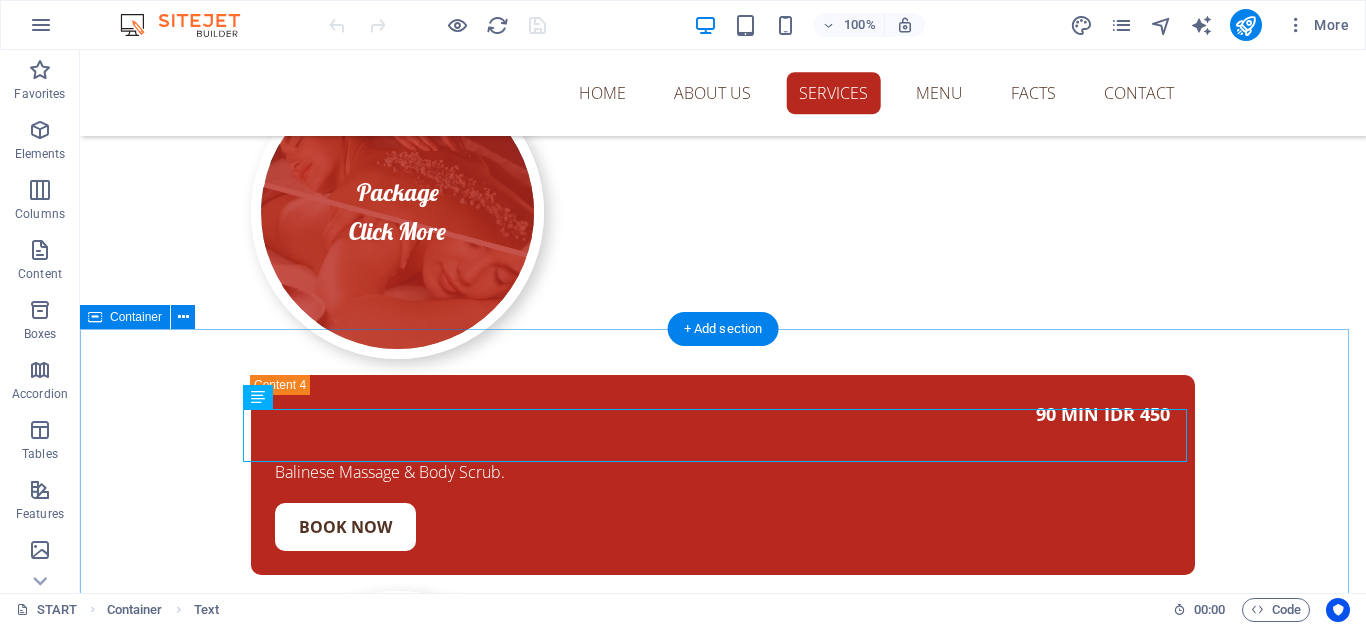 drag, startPoint x: 399, startPoint y: 449, endPoint x: 319, endPoint y: 411, distance: 88.56636 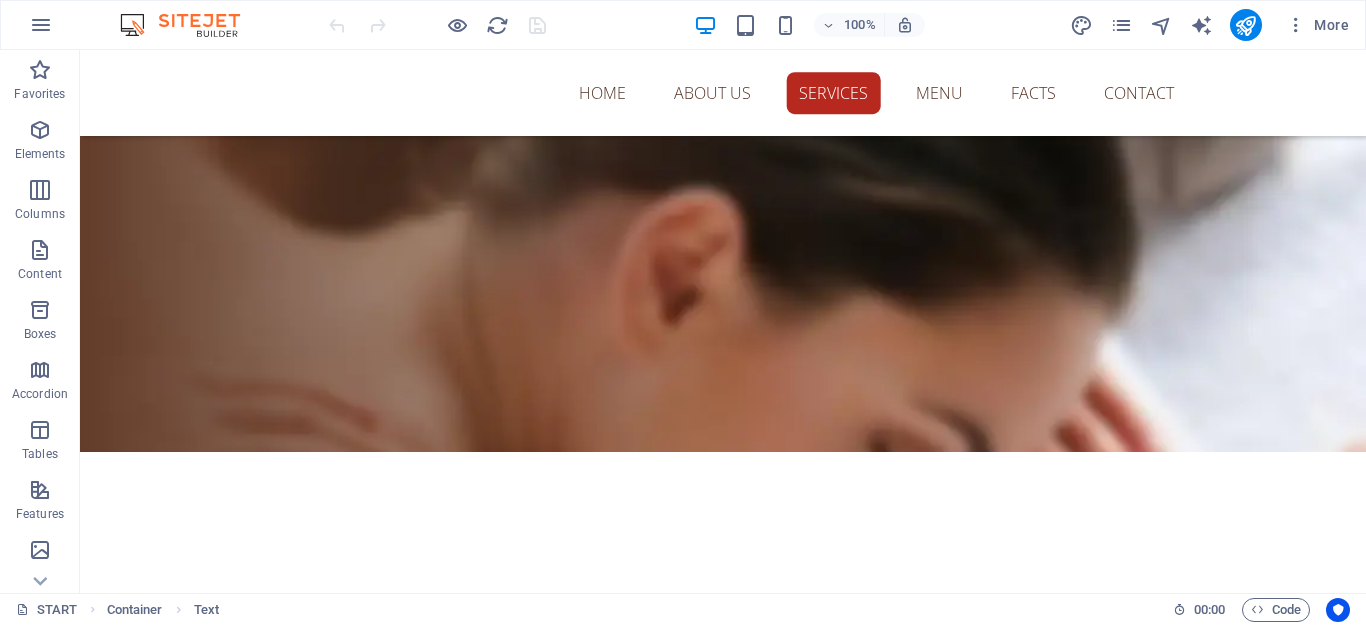 scroll, scrollTop: 2301, scrollLeft: 0, axis: vertical 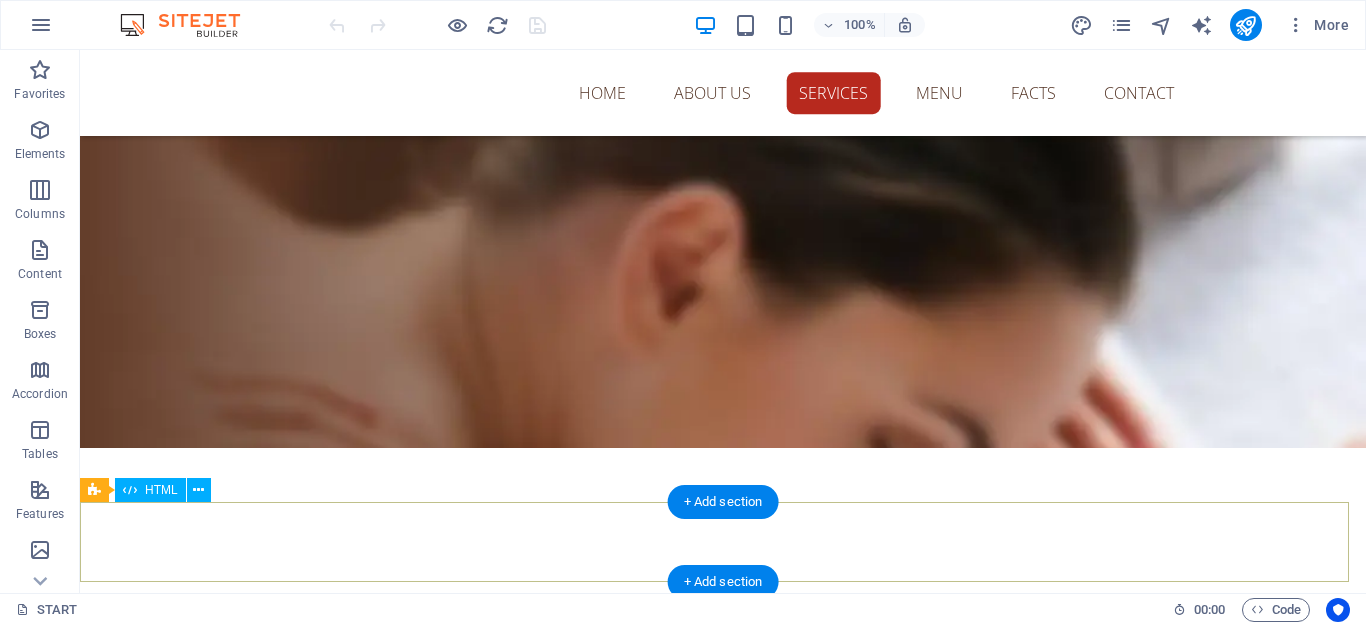 drag, startPoint x: 335, startPoint y: 444, endPoint x: 915, endPoint y: 565, distance: 592.4871 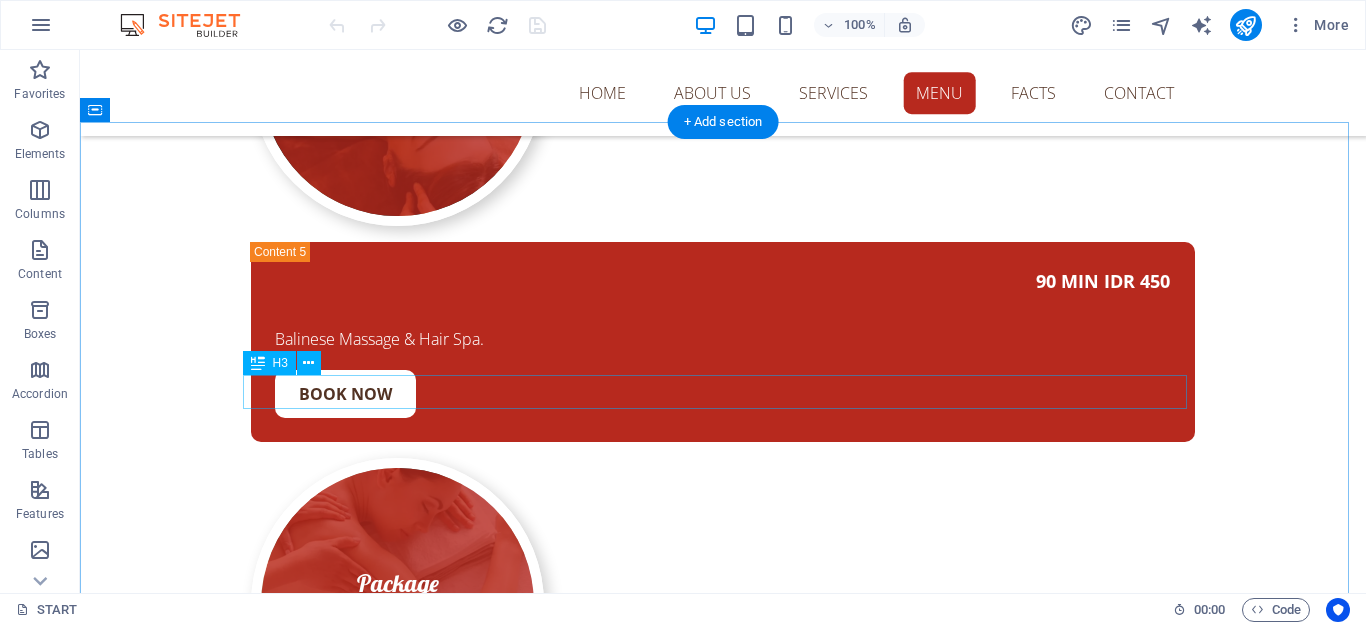scroll, scrollTop: 6801, scrollLeft: 0, axis: vertical 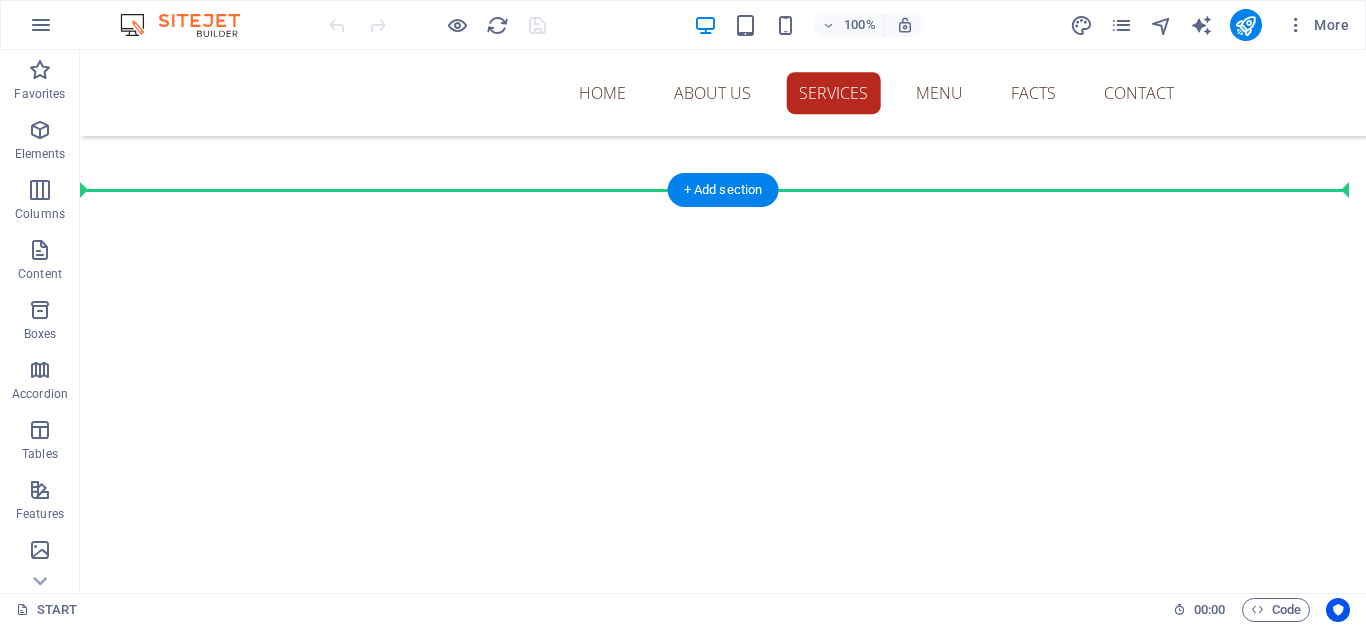 drag, startPoint x: 346, startPoint y: 292, endPoint x: 329, endPoint y: 269, distance: 28.600698 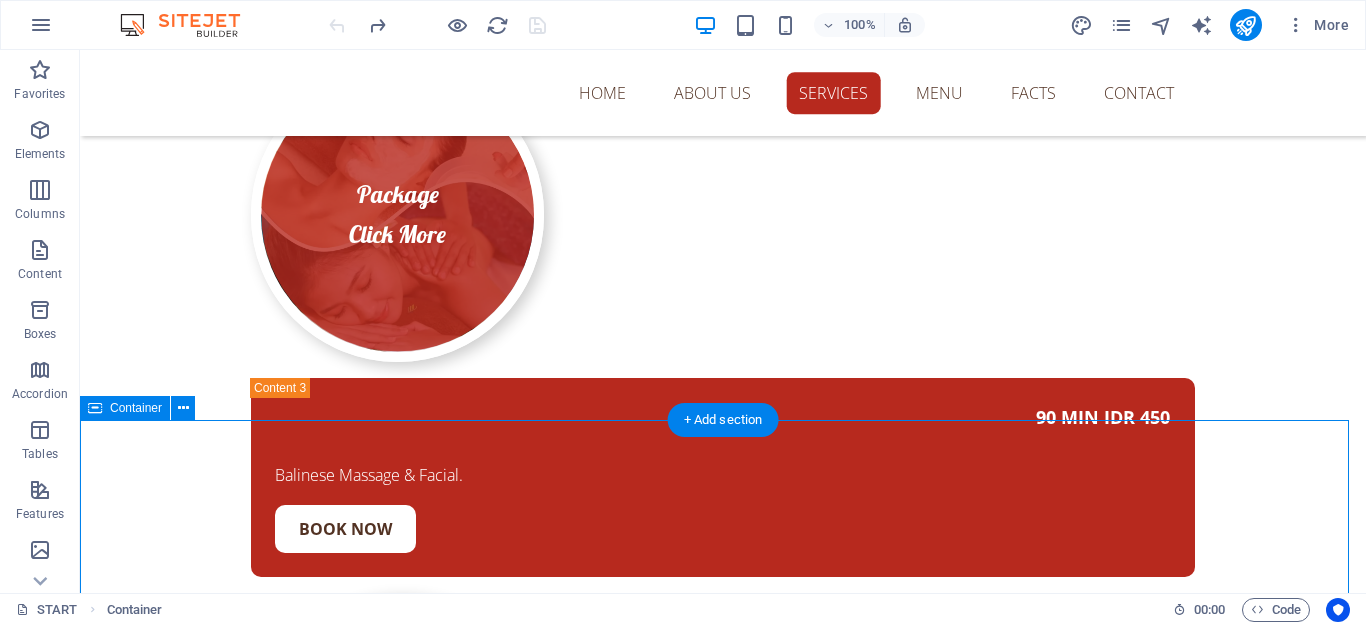 scroll, scrollTop: 6552, scrollLeft: 0, axis: vertical 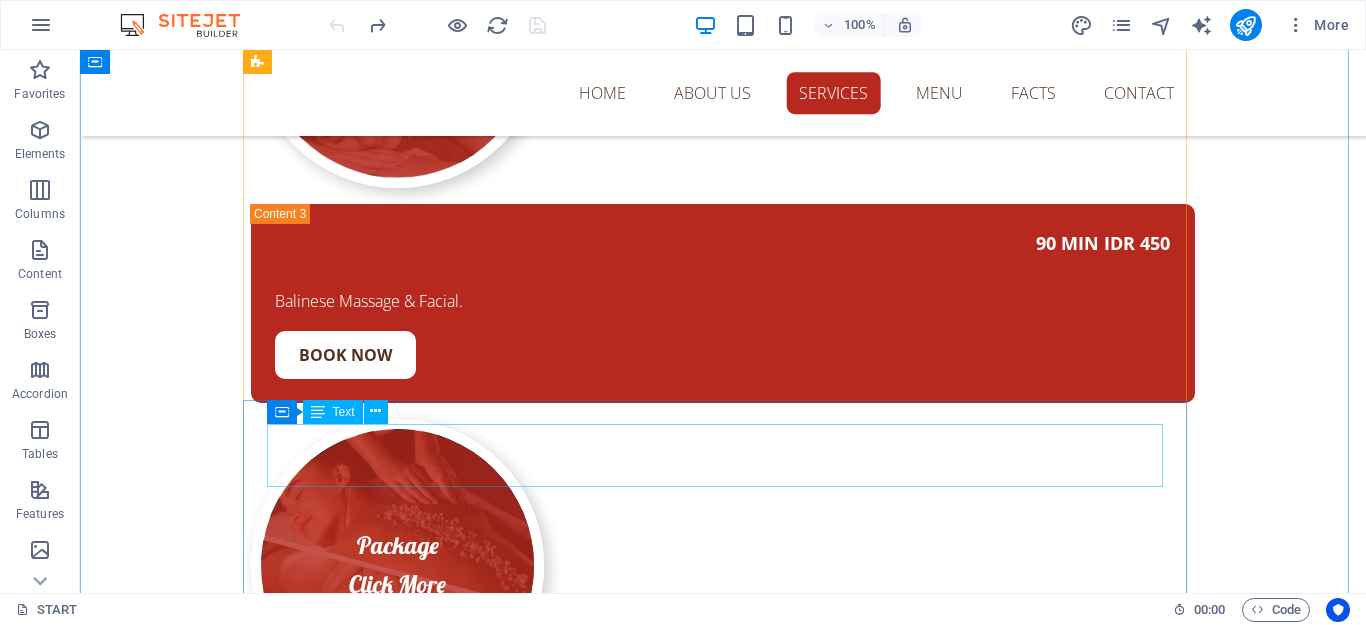 drag, startPoint x: 346, startPoint y: 543, endPoint x: 318, endPoint y: 430, distance: 116.41735 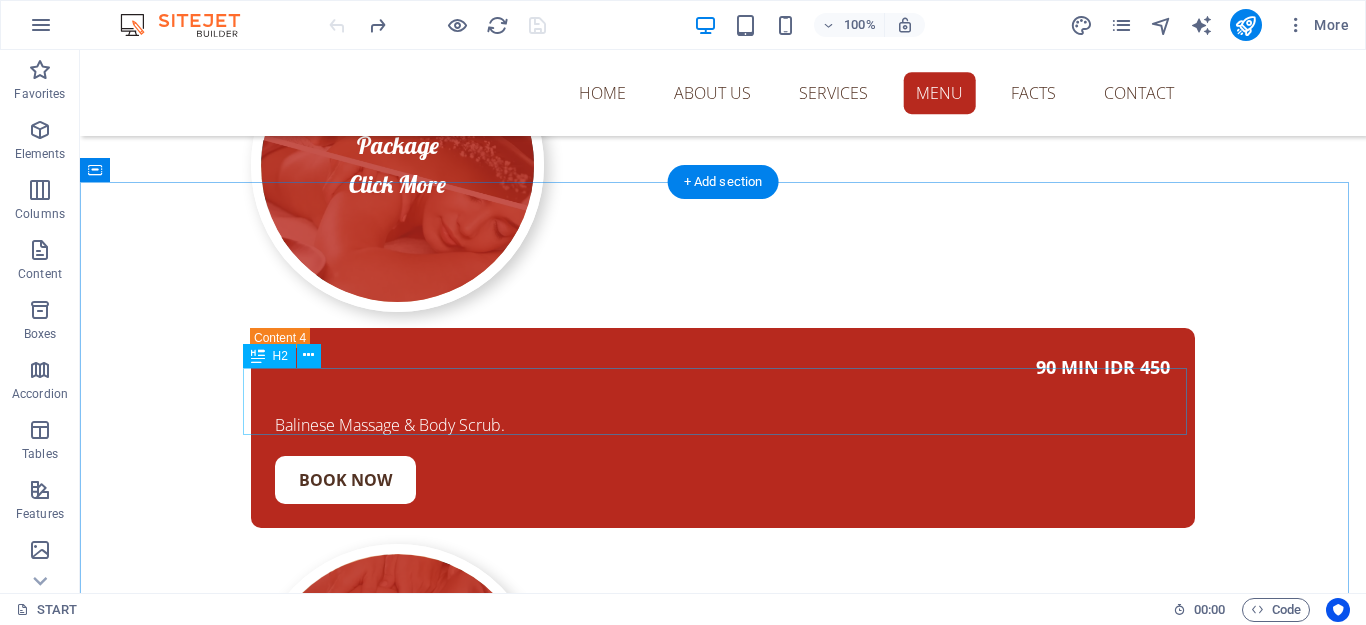 scroll, scrollTop: 6790, scrollLeft: 0, axis: vertical 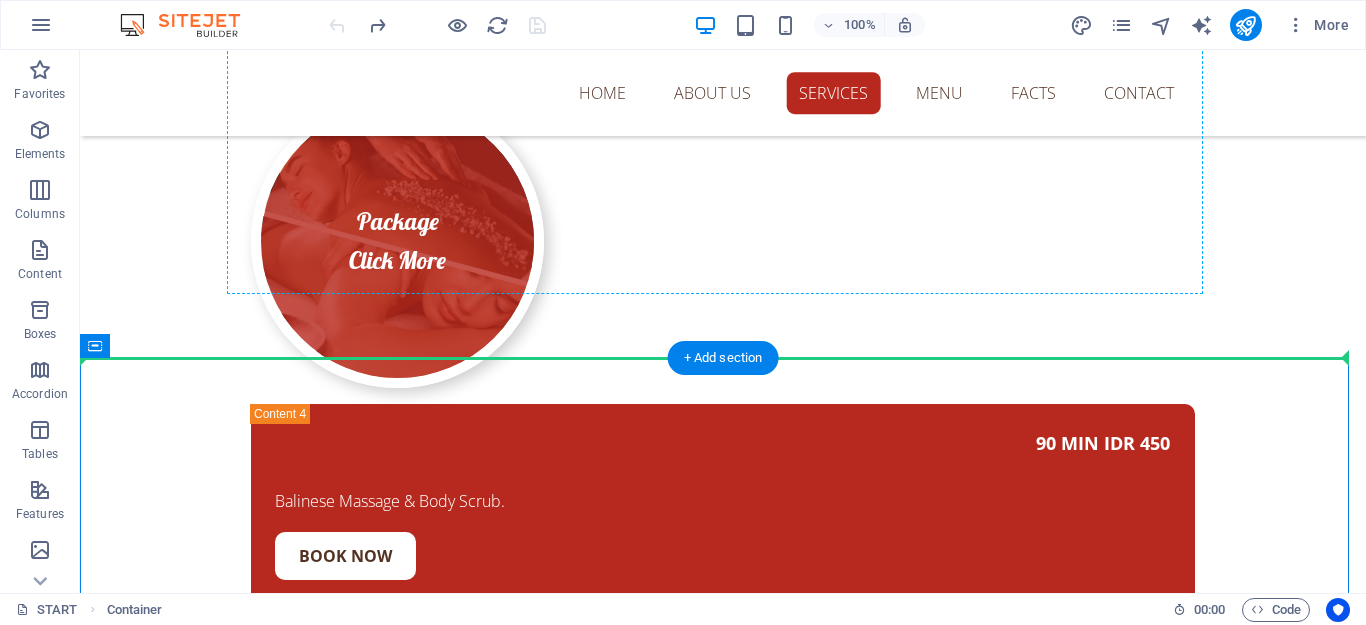 drag, startPoint x: 359, startPoint y: 304, endPoint x: 265, endPoint y: 270, distance: 99.95999 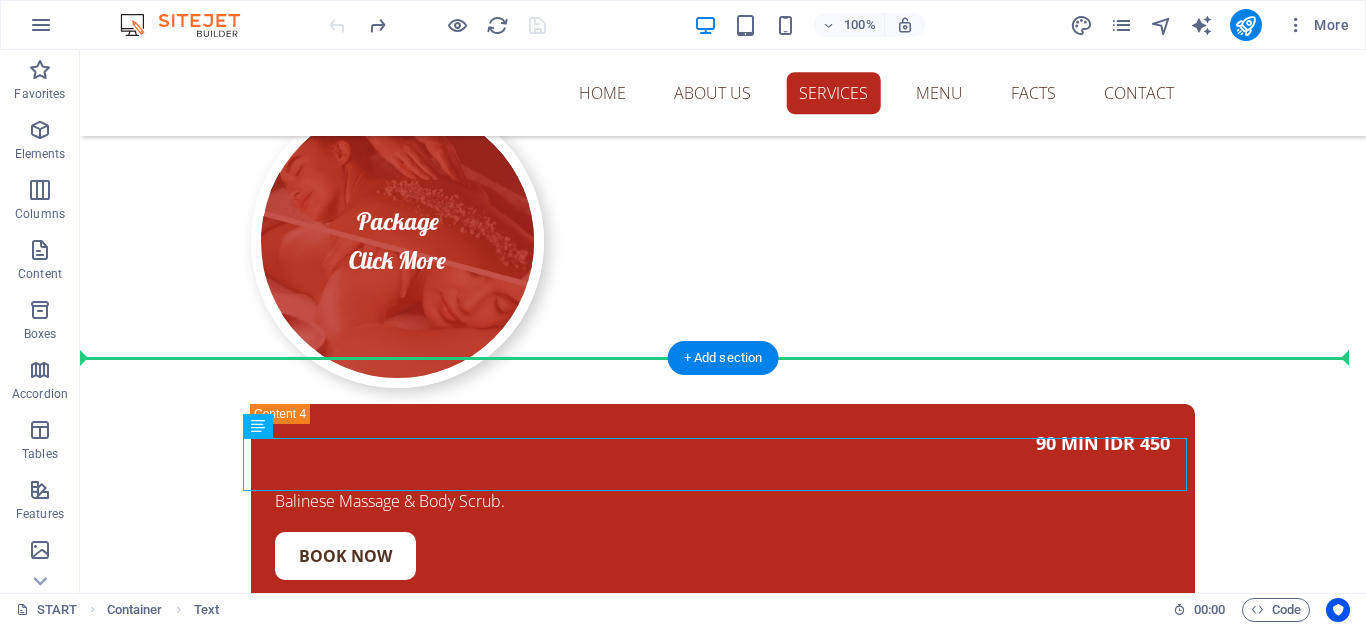 drag, startPoint x: 355, startPoint y: 484, endPoint x: 285, endPoint y: 296, distance: 200.60907 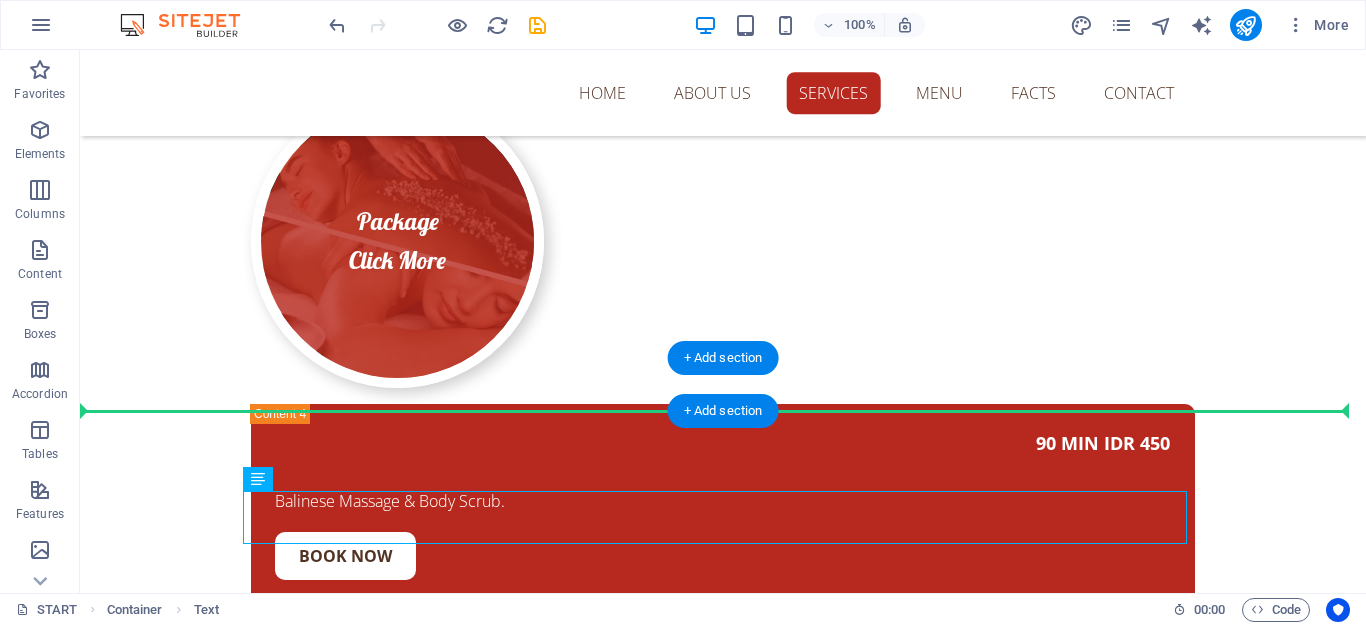 drag, startPoint x: 356, startPoint y: 536, endPoint x: 265, endPoint y: 399, distance: 164.46884 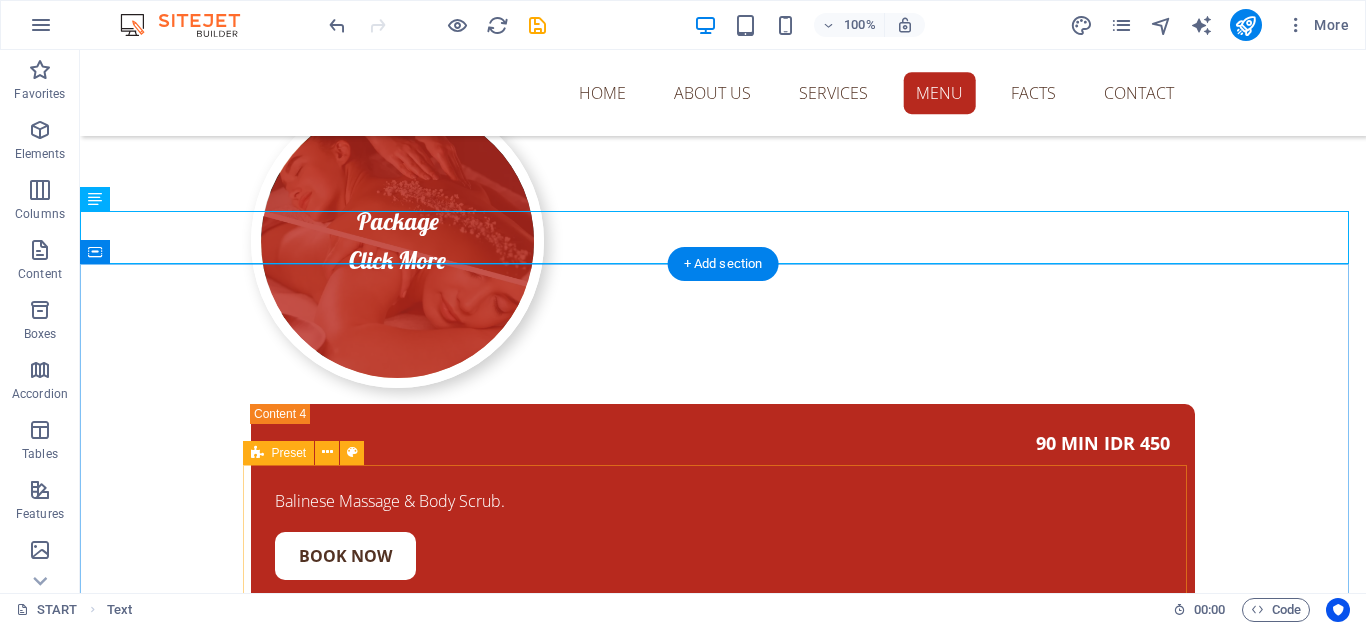 scroll, scrollTop: 6814, scrollLeft: 0, axis: vertical 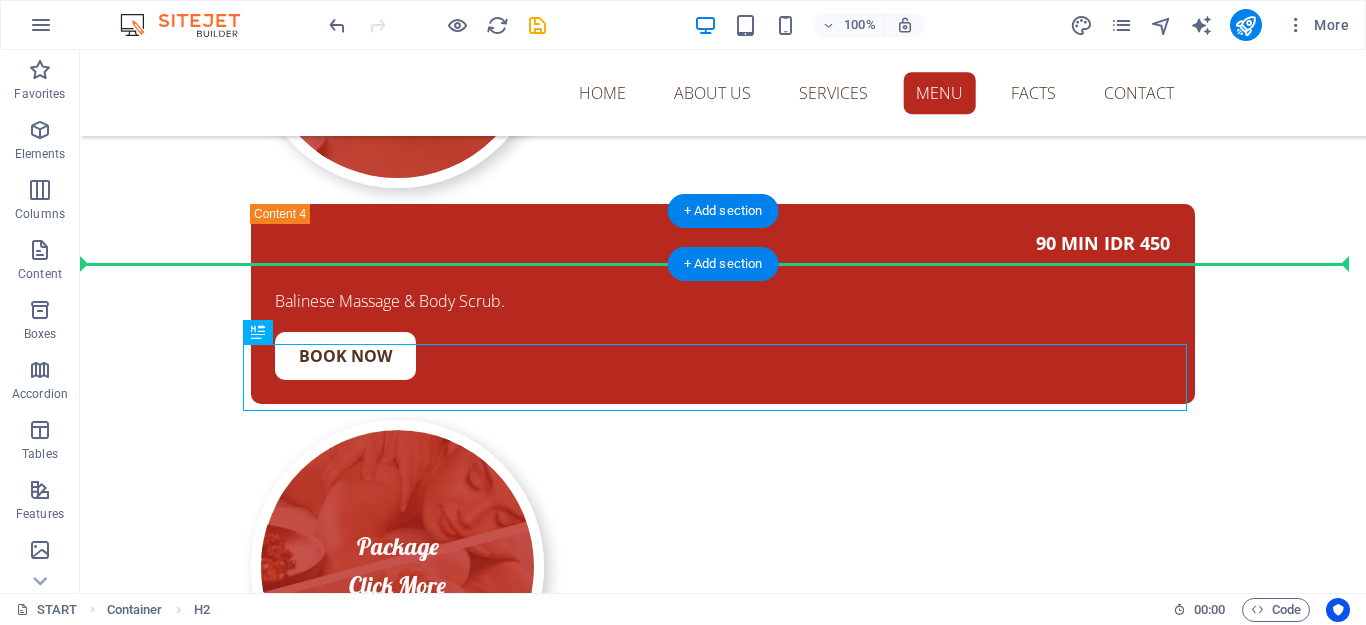 drag, startPoint x: 341, startPoint y: 385, endPoint x: 259, endPoint y: 250, distance: 157.95253 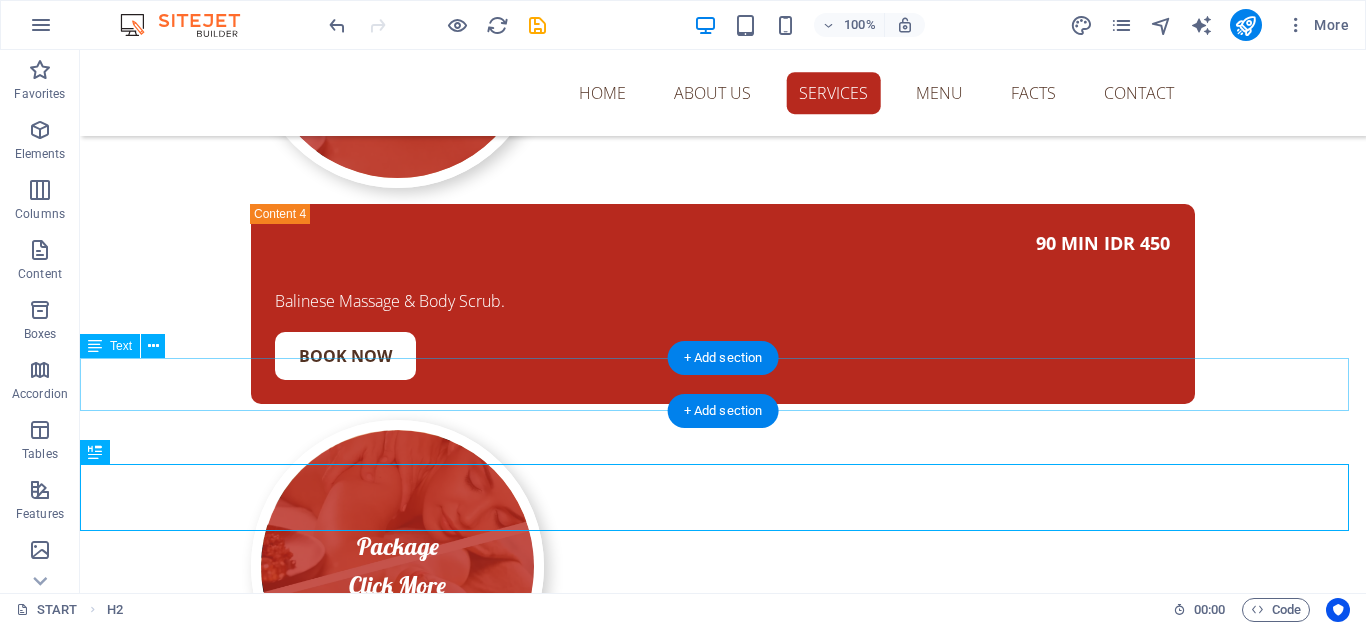 scroll, scrollTop: 6614, scrollLeft: 0, axis: vertical 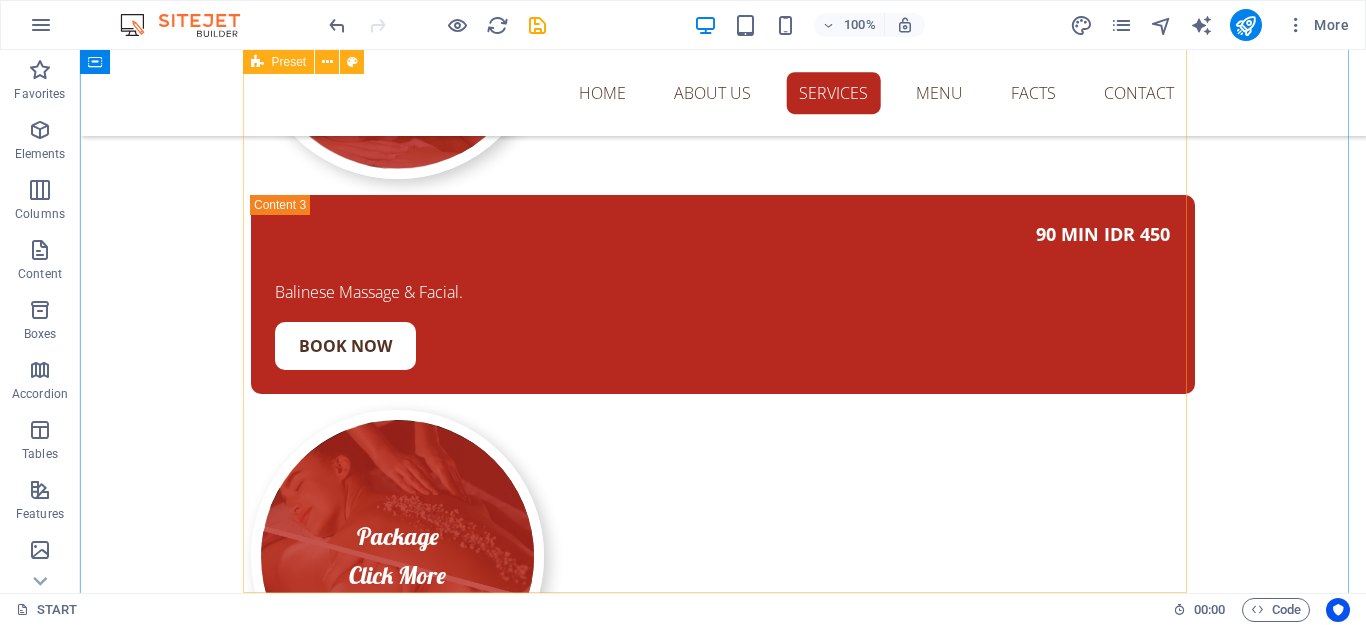 drag, startPoint x: 173, startPoint y: 399, endPoint x: 280, endPoint y: 370, distance: 110.860275 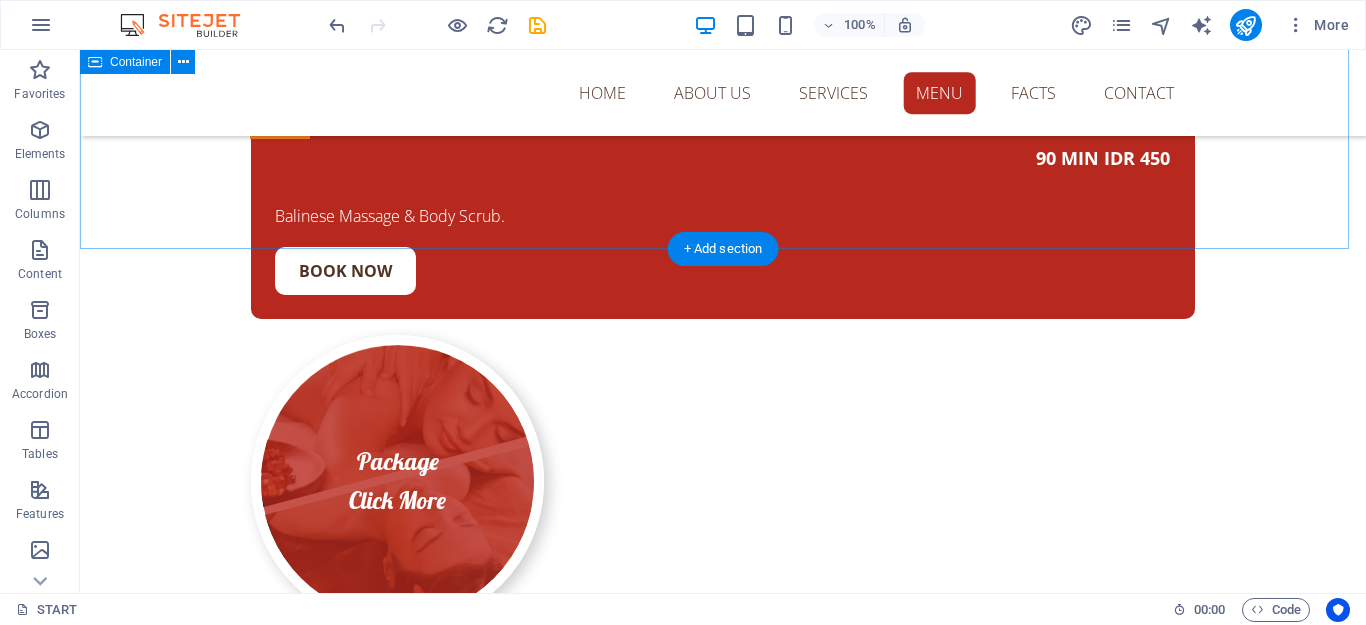 scroll, scrollTop: 6699, scrollLeft: 0, axis: vertical 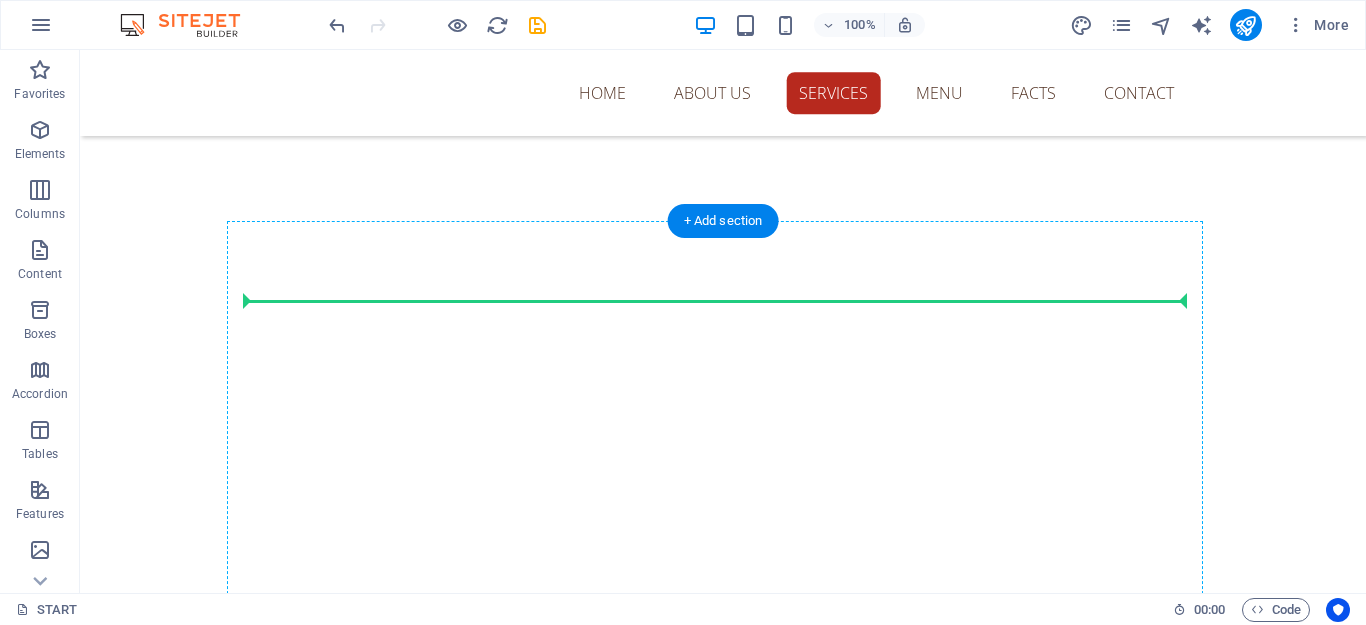 drag, startPoint x: 191, startPoint y: 316, endPoint x: 361, endPoint y: 308, distance: 170.18813 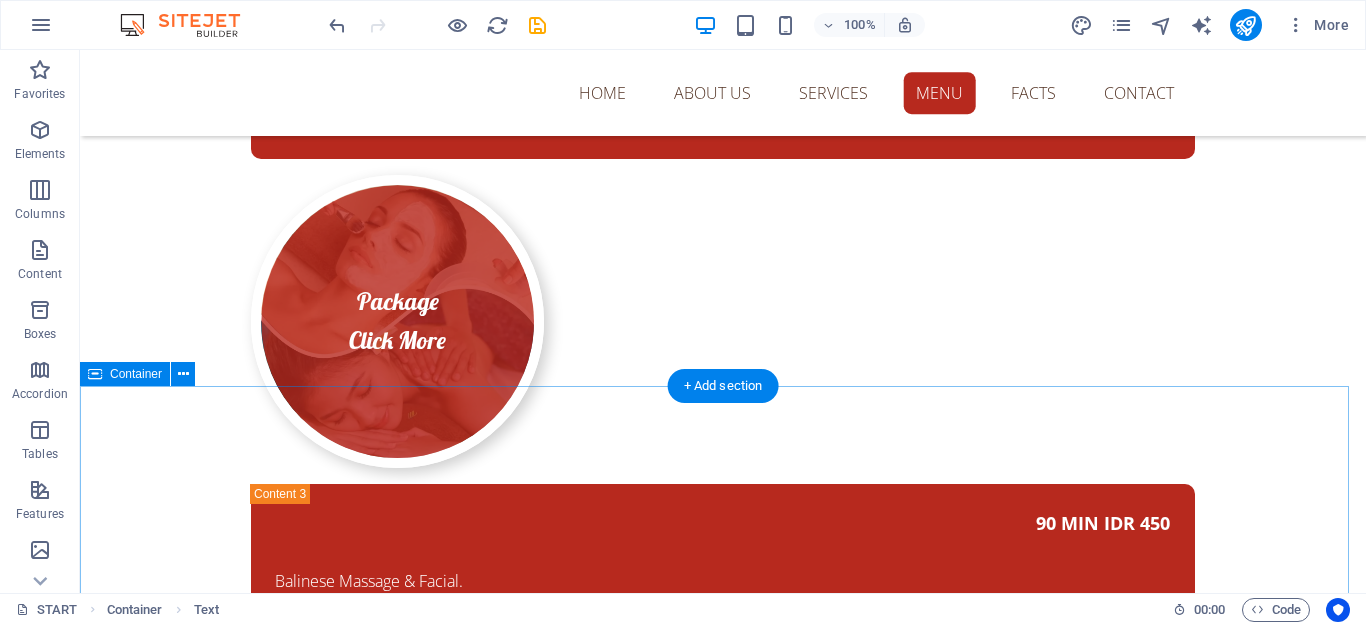 scroll, scrollTop: 6762, scrollLeft: 0, axis: vertical 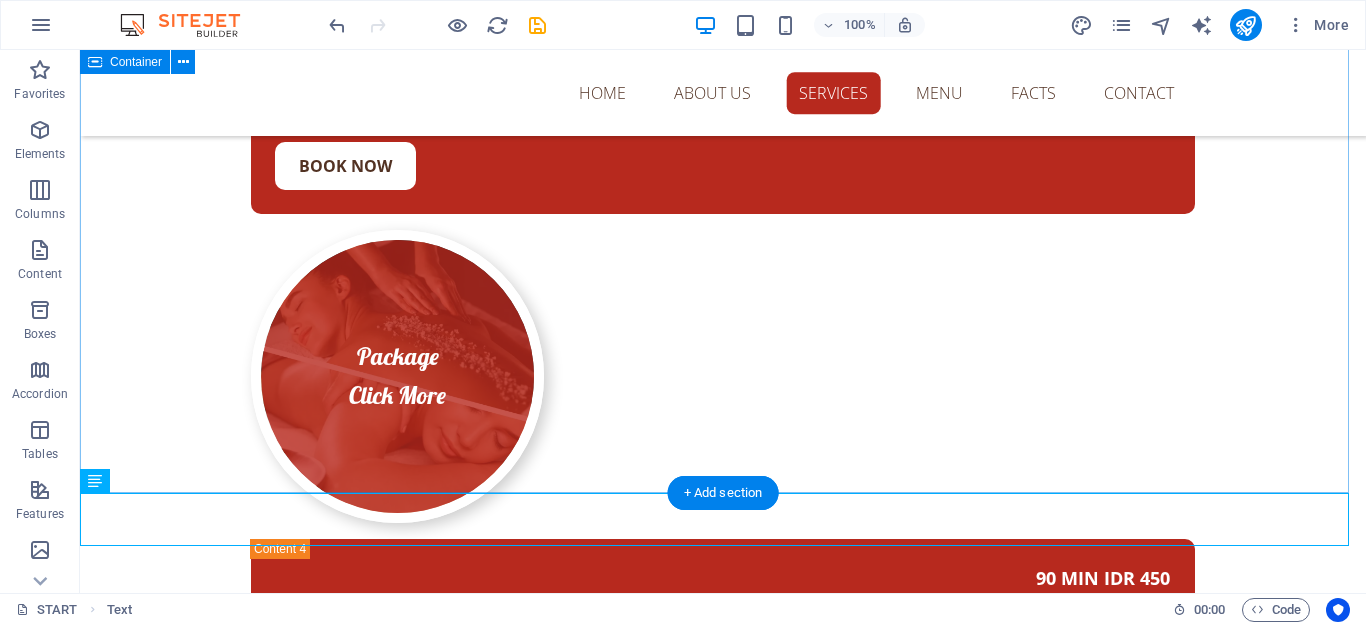 drag, startPoint x: 216, startPoint y: 300, endPoint x: 201, endPoint y: 441, distance: 141.79562 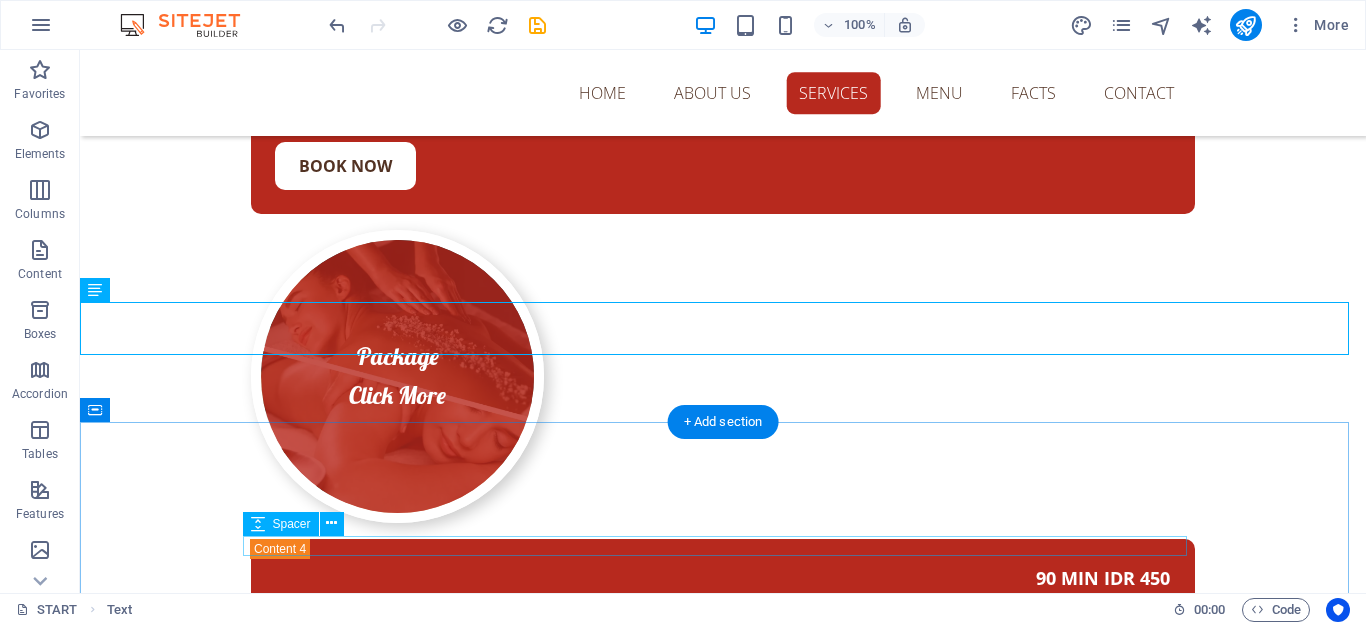 scroll, scrollTop: 6732, scrollLeft: 0, axis: vertical 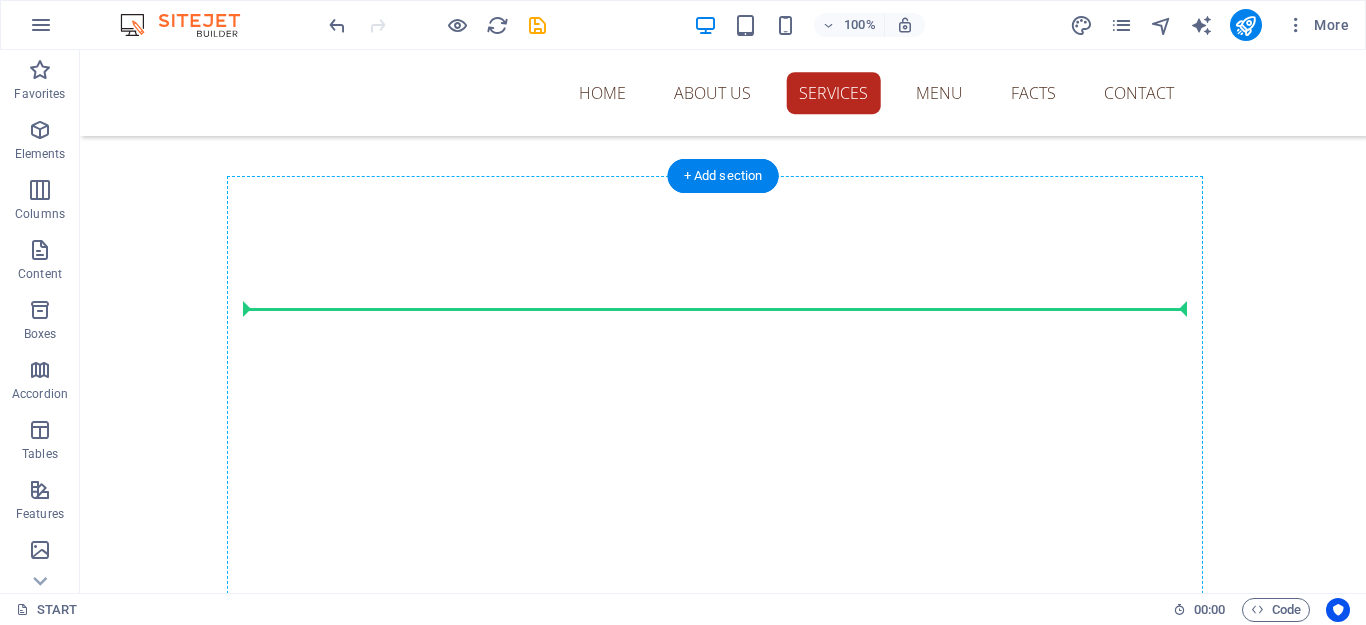drag, startPoint x: 191, startPoint y: 336, endPoint x: 420, endPoint y: 313, distance: 230.15213 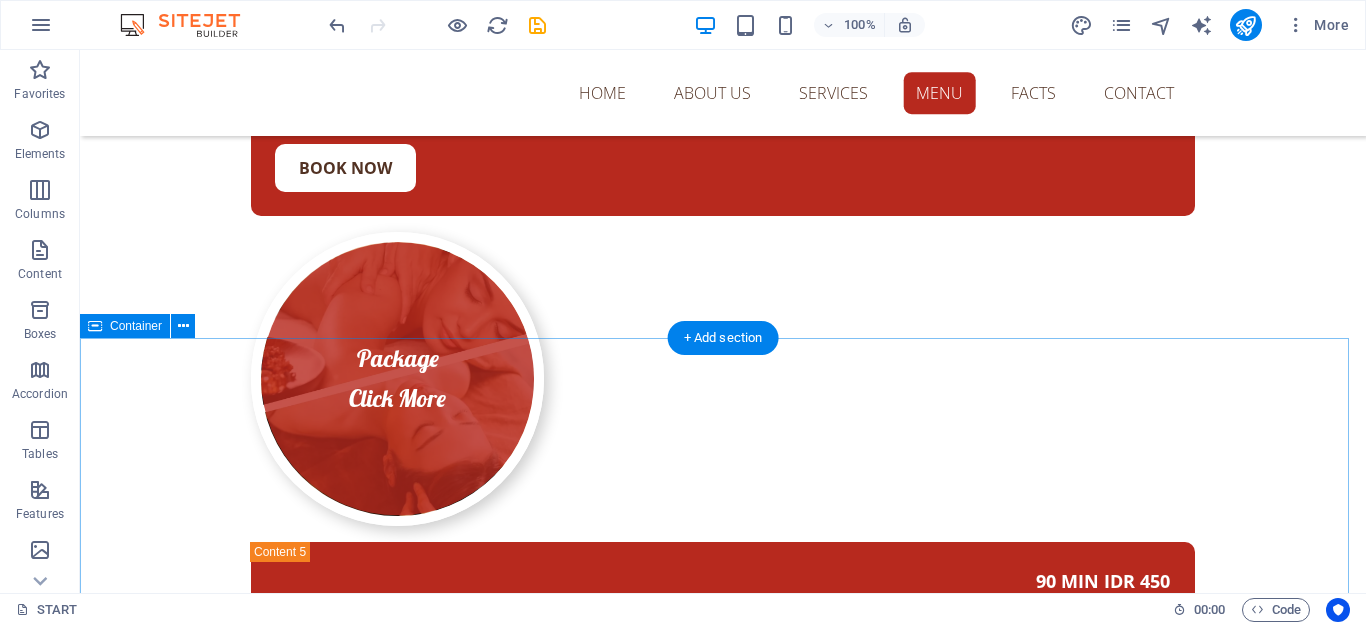scroll, scrollTop: 6807, scrollLeft: 0, axis: vertical 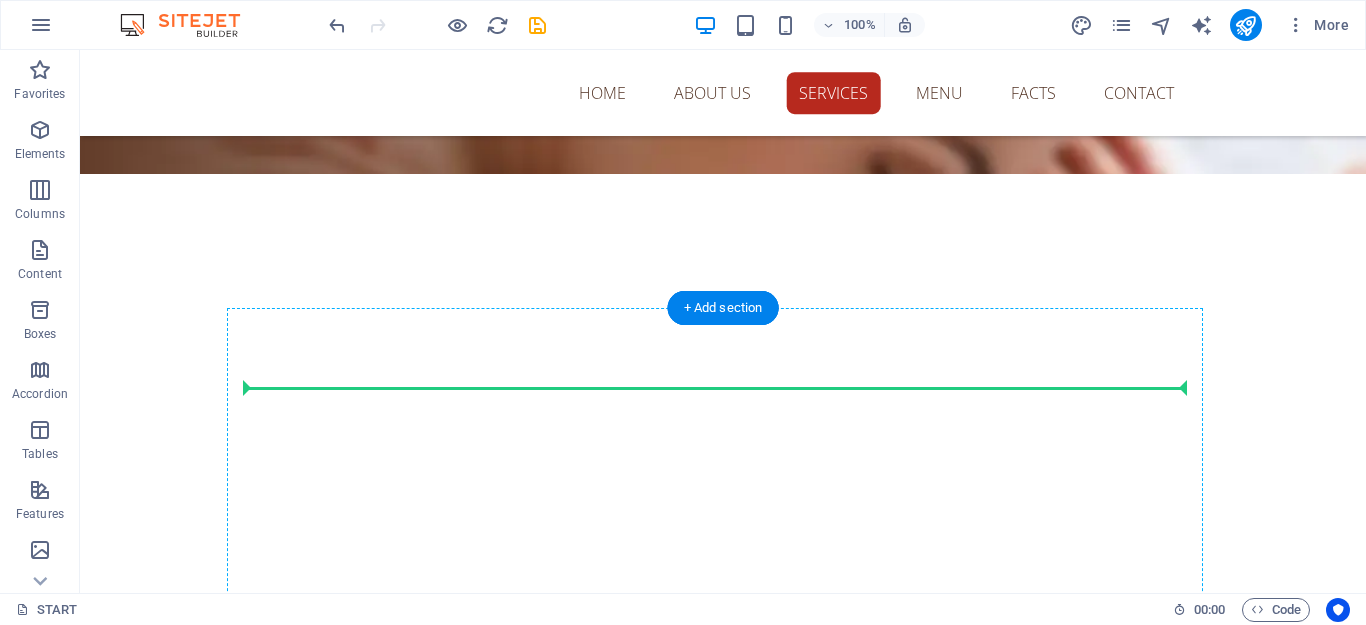 drag, startPoint x: 190, startPoint y: 316, endPoint x: 365, endPoint y: 400, distance: 194.11595 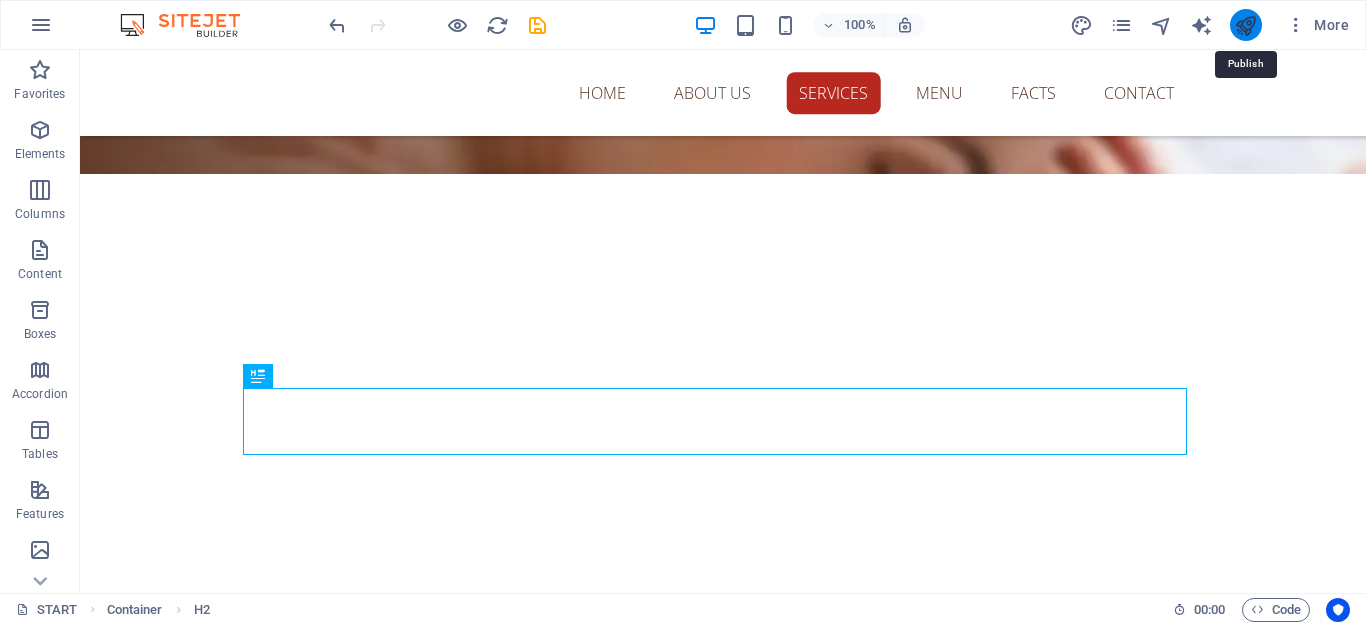 click at bounding box center (1245, 25) 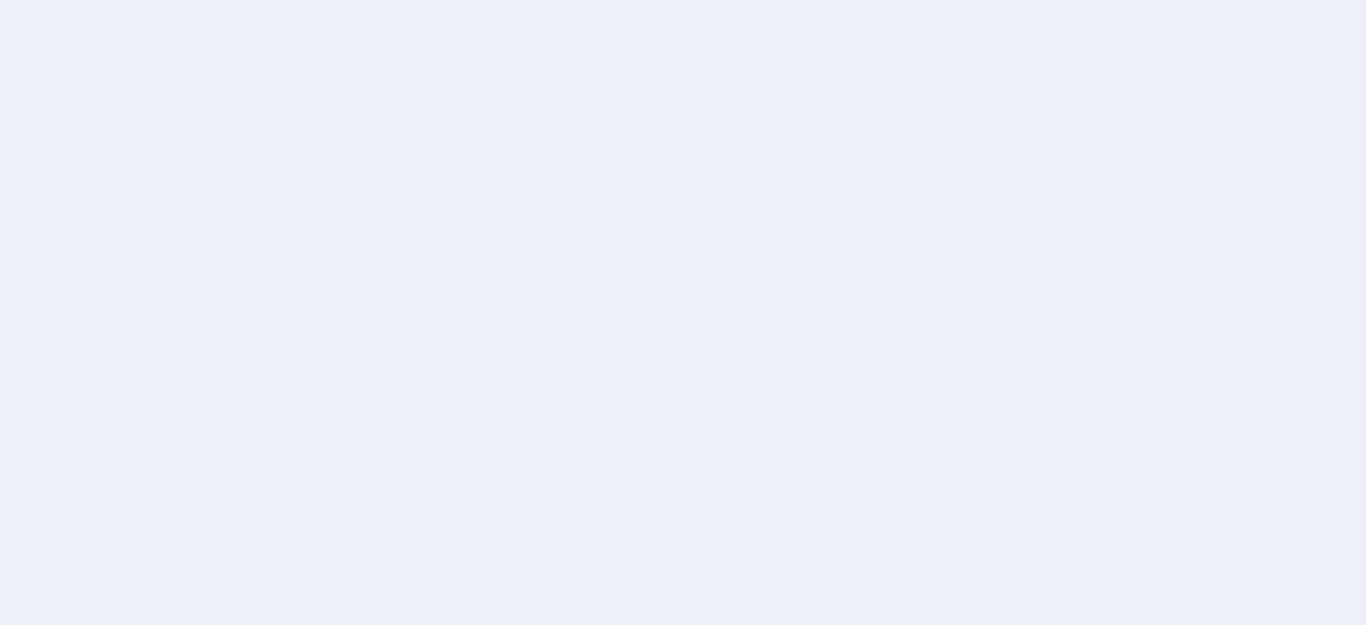 scroll, scrollTop: 0, scrollLeft: 0, axis: both 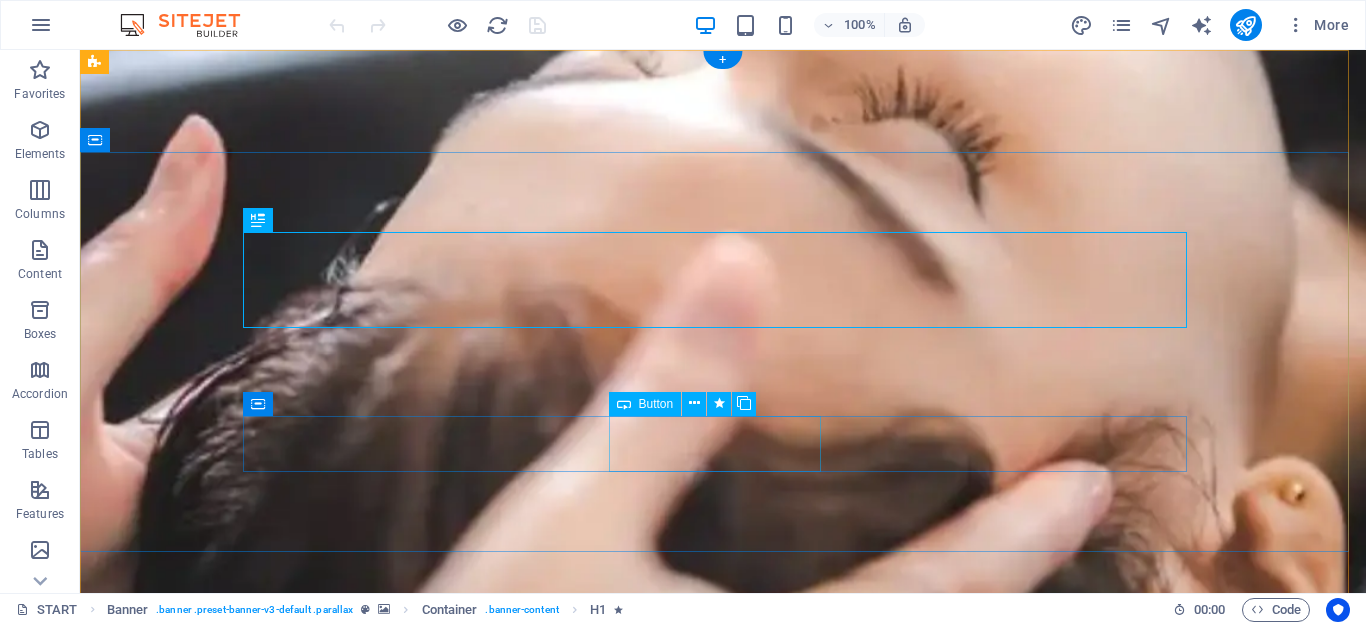 drag, startPoint x: 1055, startPoint y: 385, endPoint x: 703, endPoint y: 453, distance: 358.50803 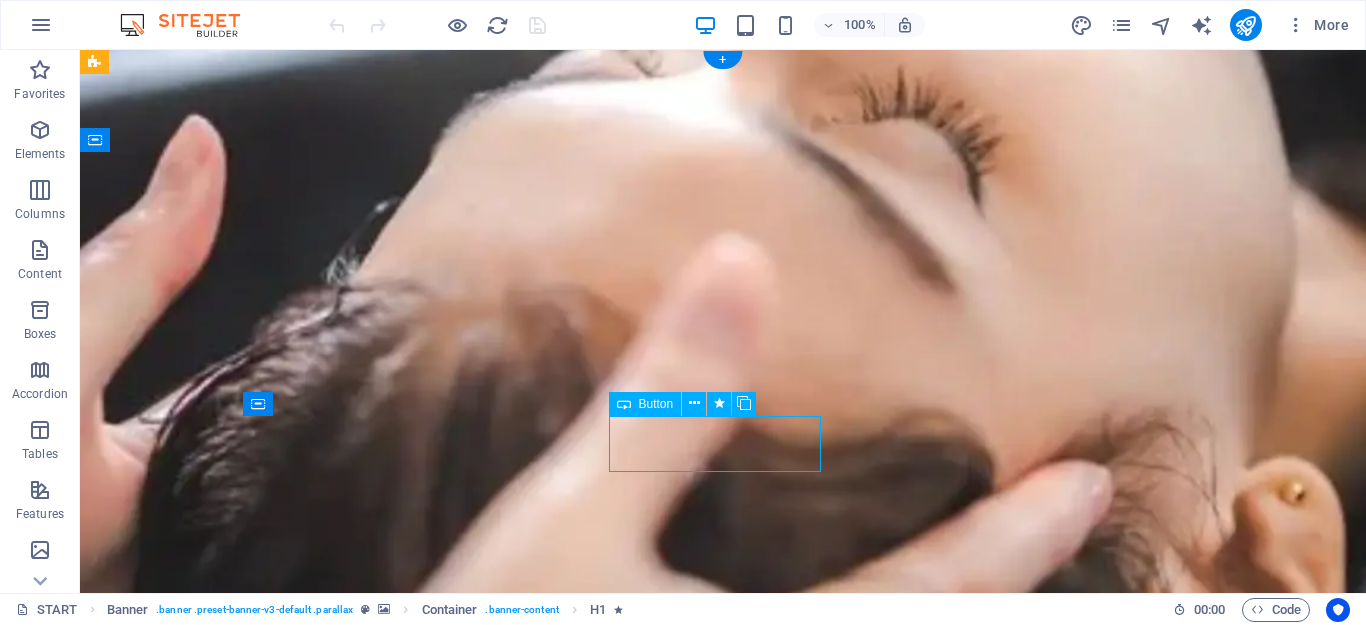 click on "TREATMENT Menu" at bounding box center [723, 997] 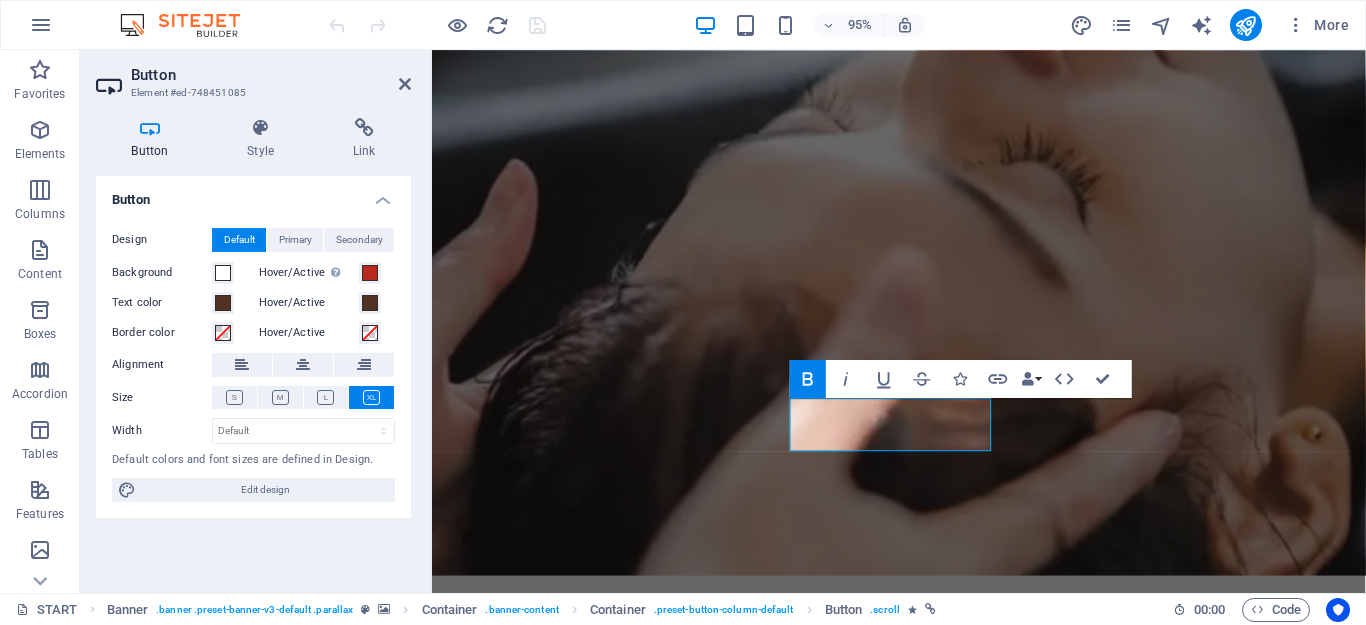 scroll, scrollTop: 0, scrollLeft: 0, axis: both 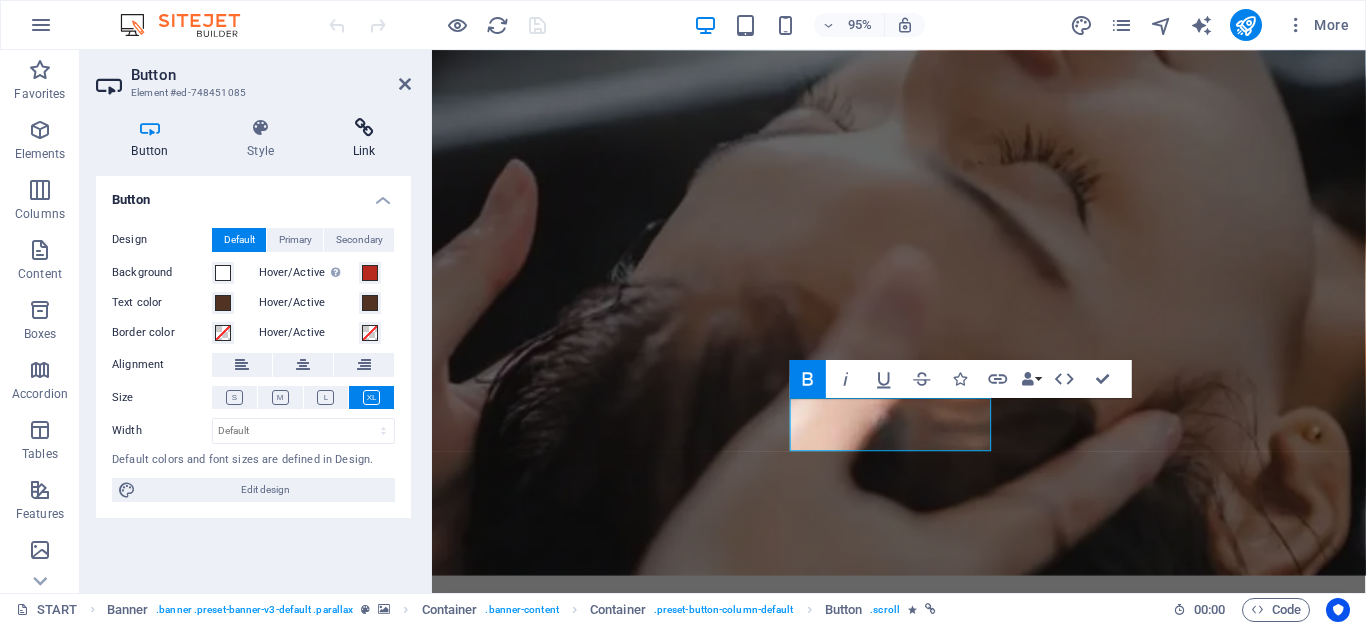 click on "Link" at bounding box center (364, 139) 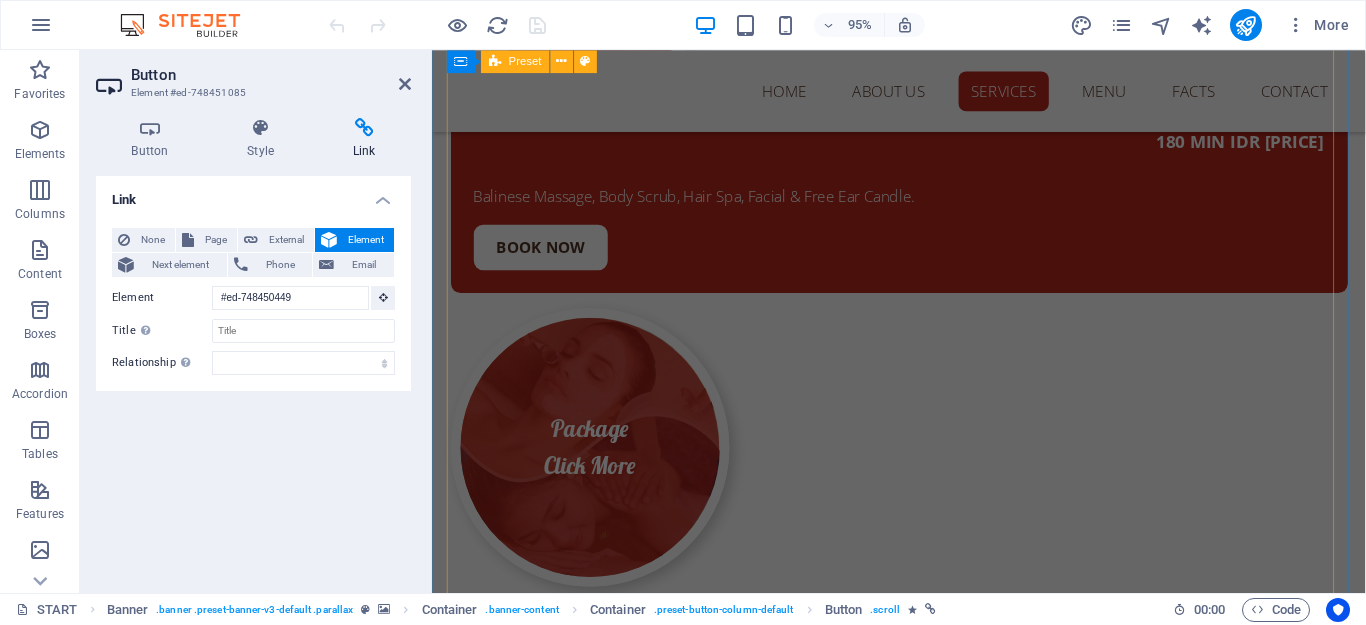 scroll, scrollTop: 6783, scrollLeft: 0, axis: vertical 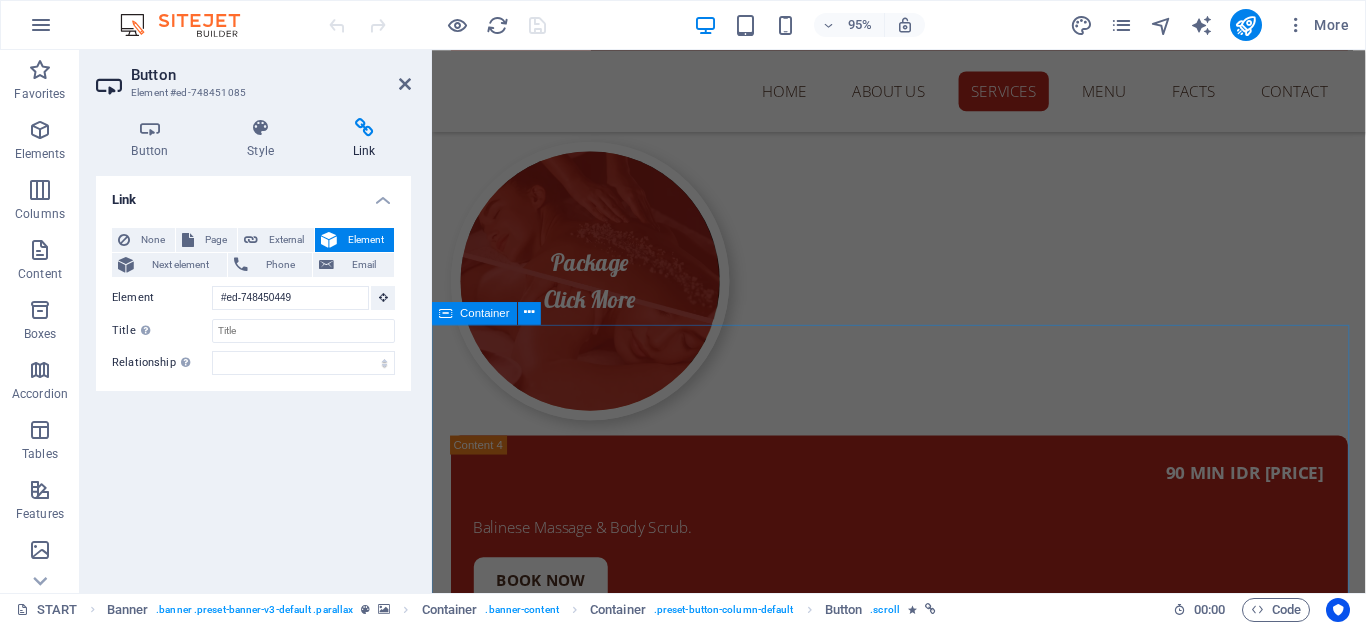click on "Container" at bounding box center [485, 312] 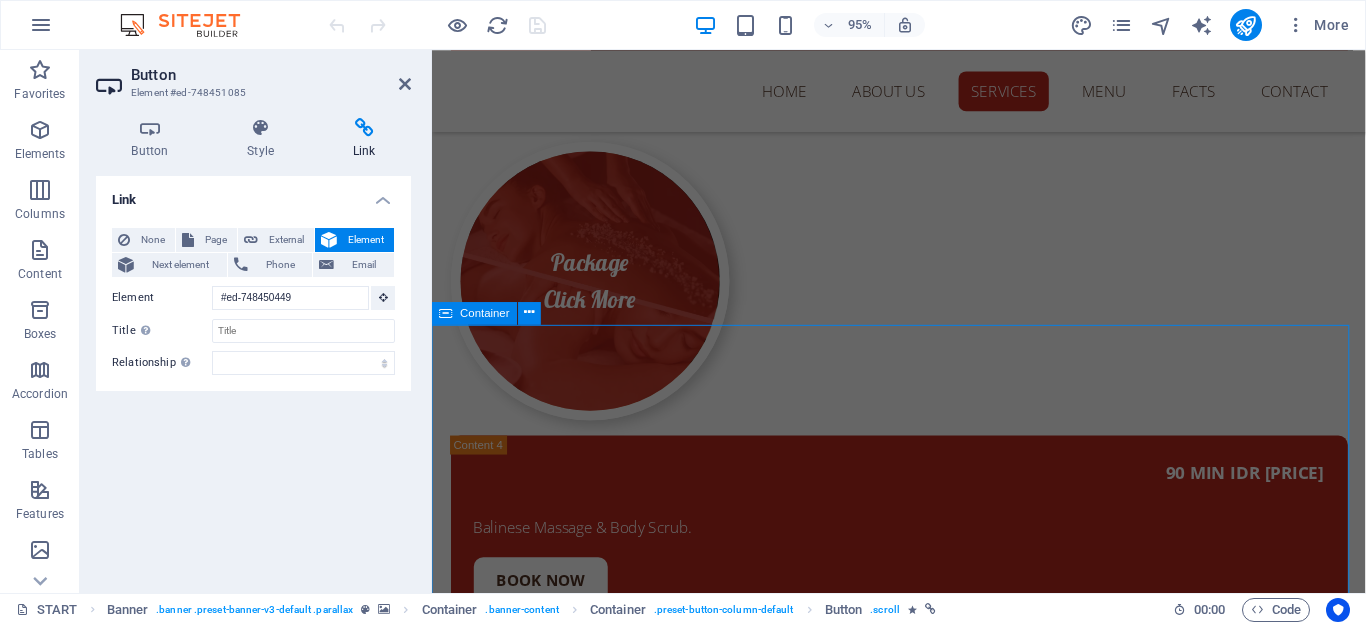 click on "Container" at bounding box center (485, 312) 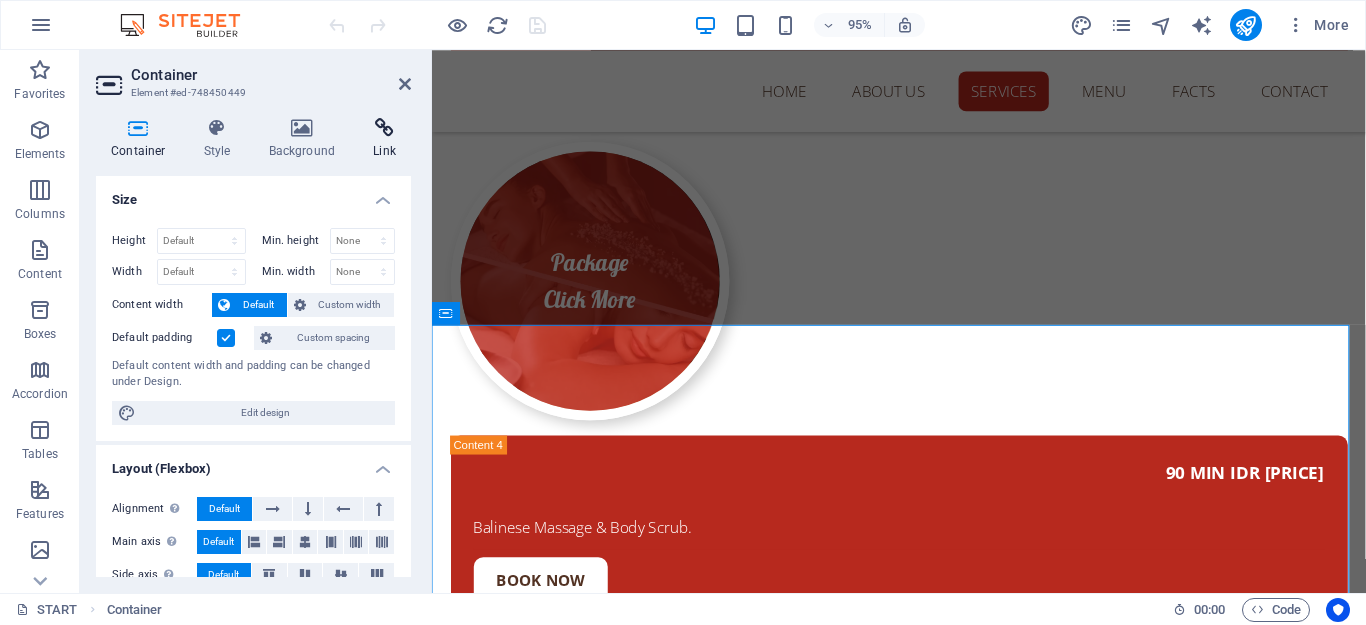 click on "Link" at bounding box center [384, 139] 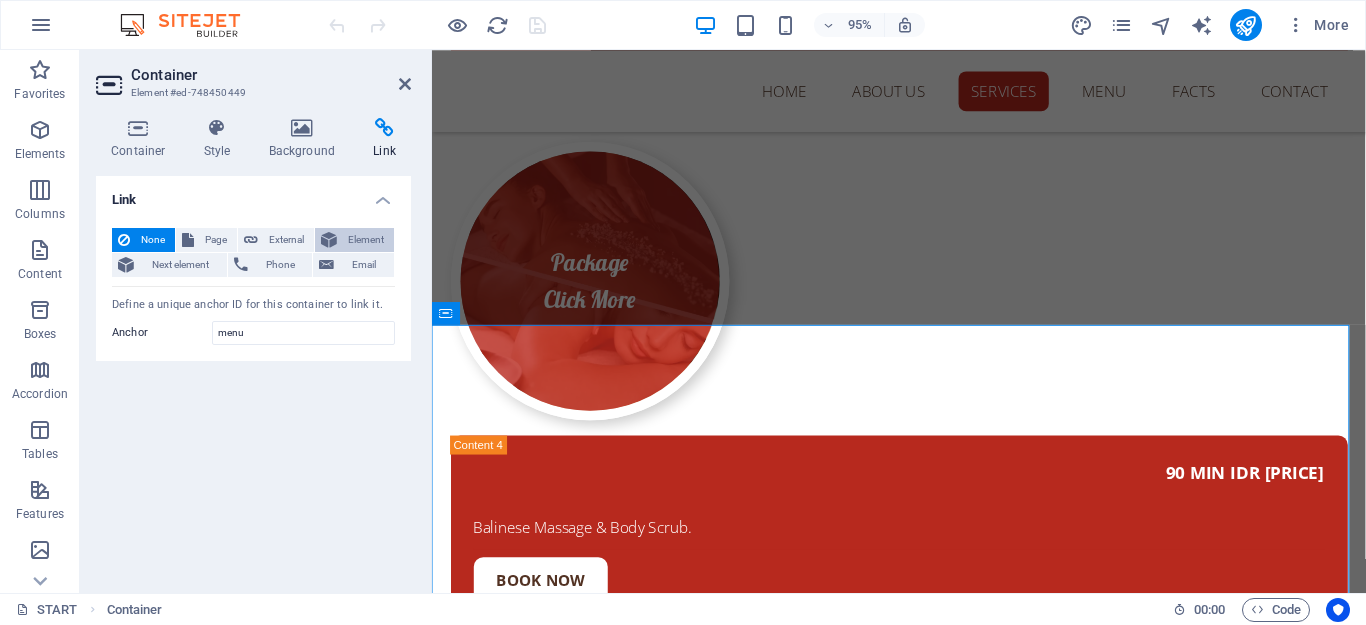 click on "Element" at bounding box center [354, 240] 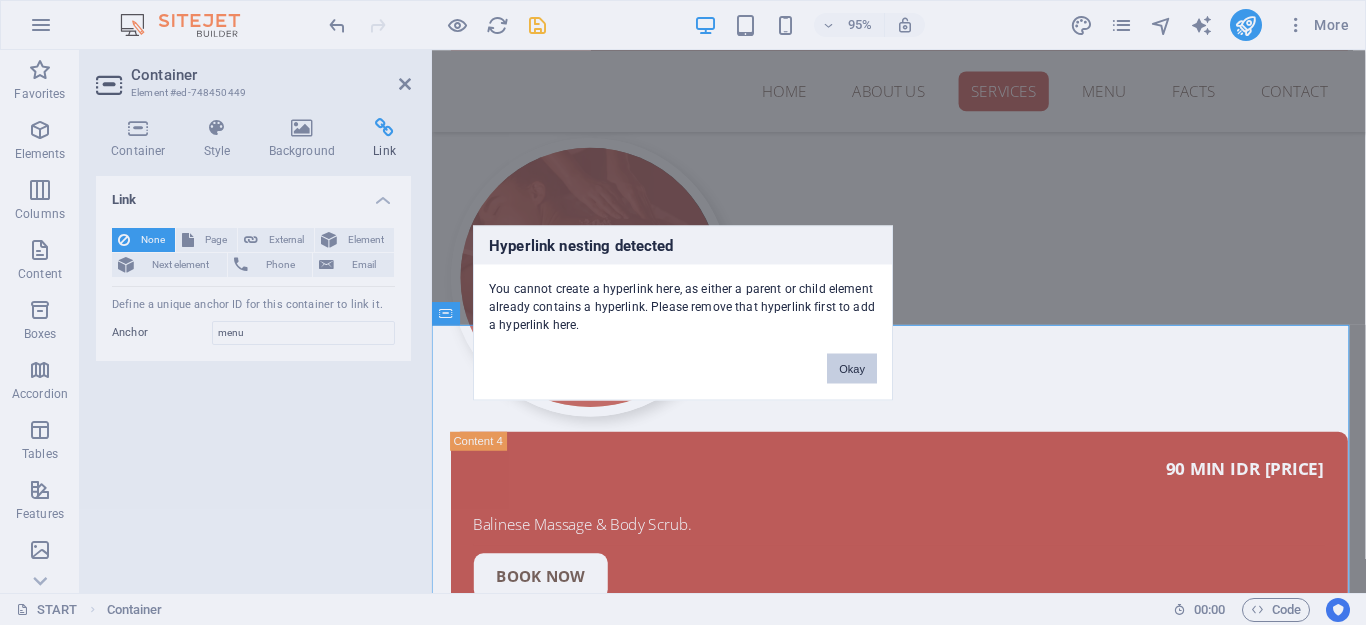 click on "Okay" at bounding box center (852, 368) 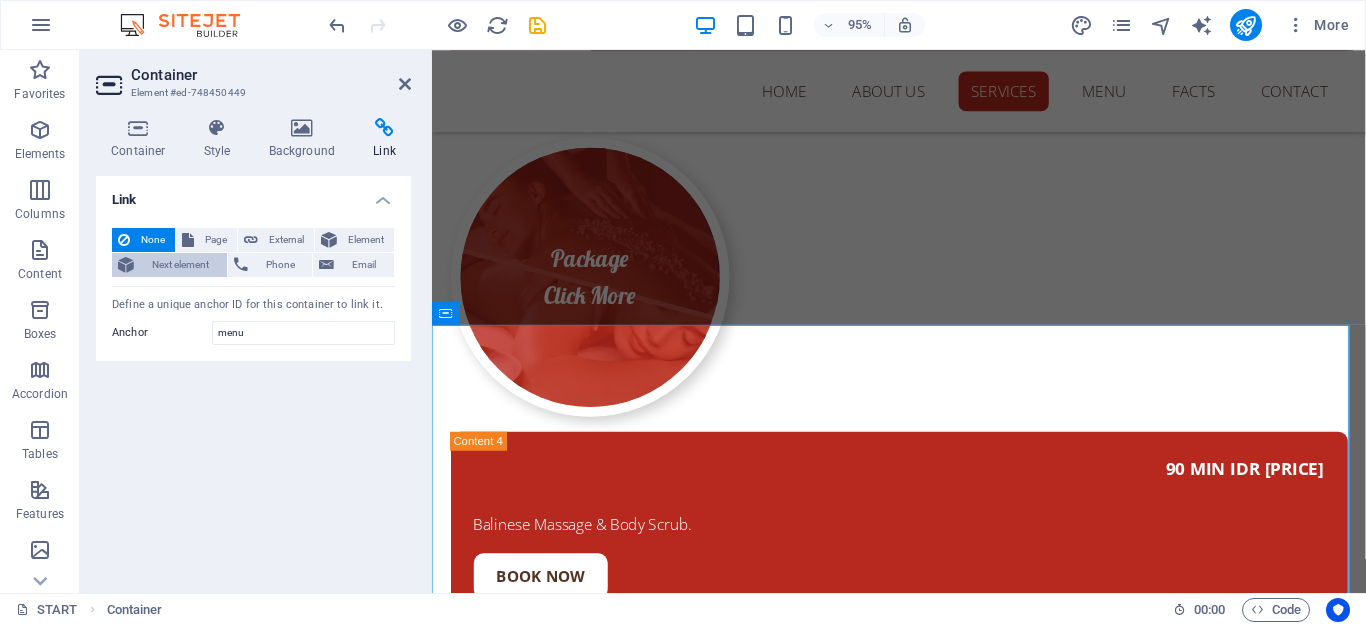 click on "Next element" at bounding box center (180, 265) 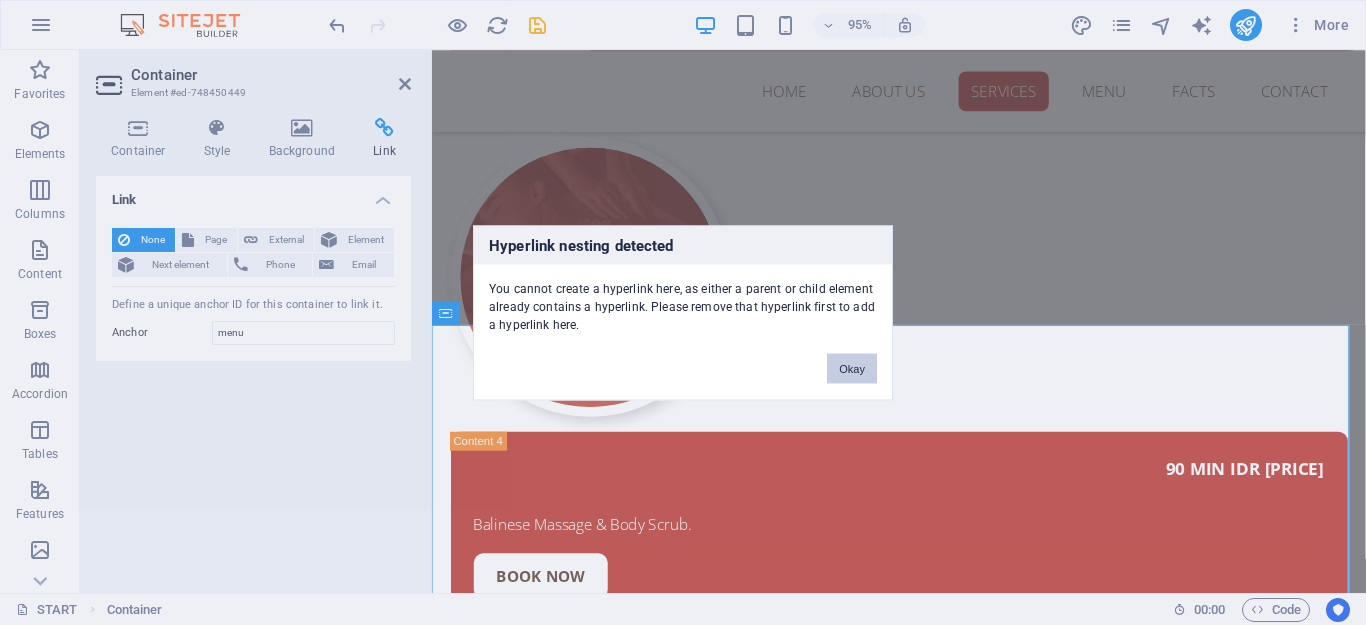 click on "Okay" at bounding box center (852, 368) 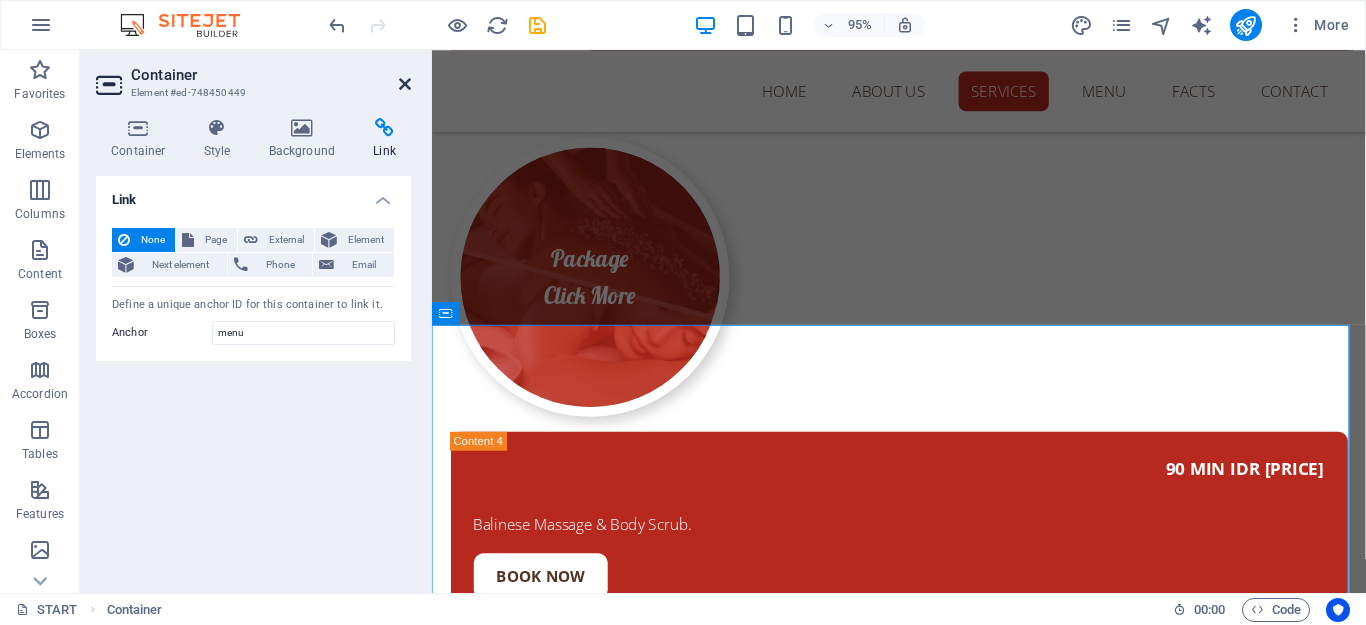 click at bounding box center (405, 84) 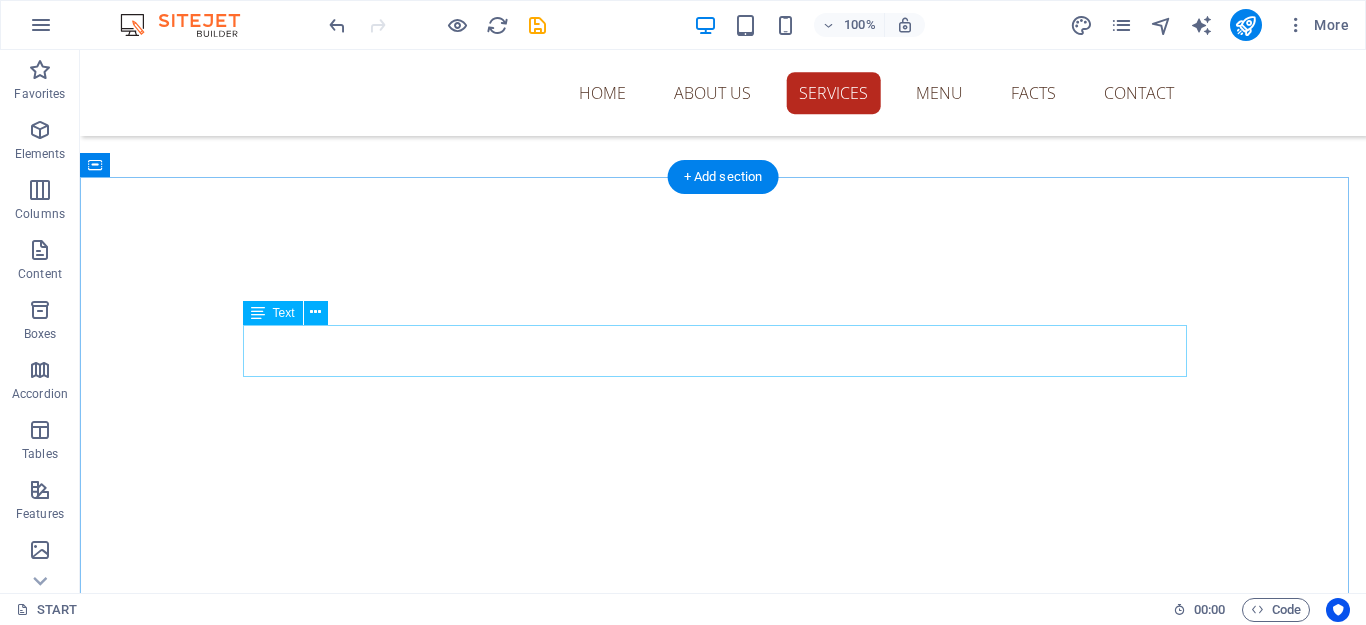 scroll, scrollTop: 2706, scrollLeft: 0, axis: vertical 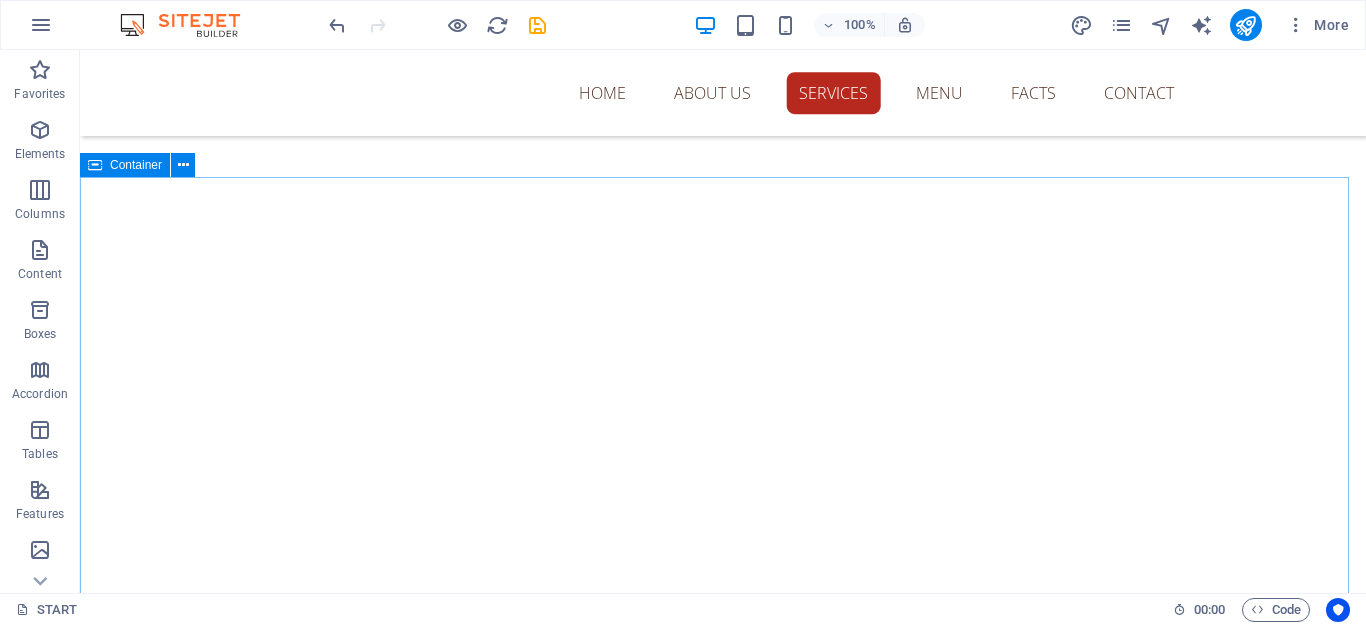 click on "Container" at bounding box center (136, 165) 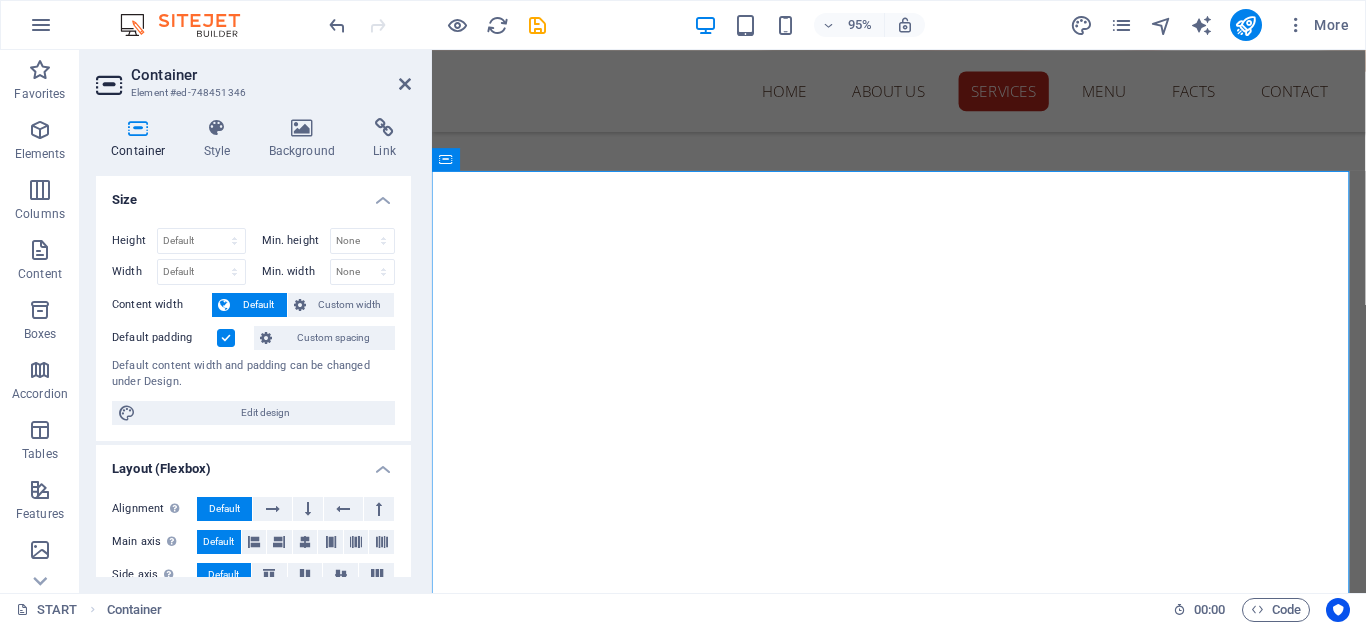 drag, startPoint x: 170, startPoint y: 90, endPoint x: 242, endPoint y: 91, distance: 72.00694 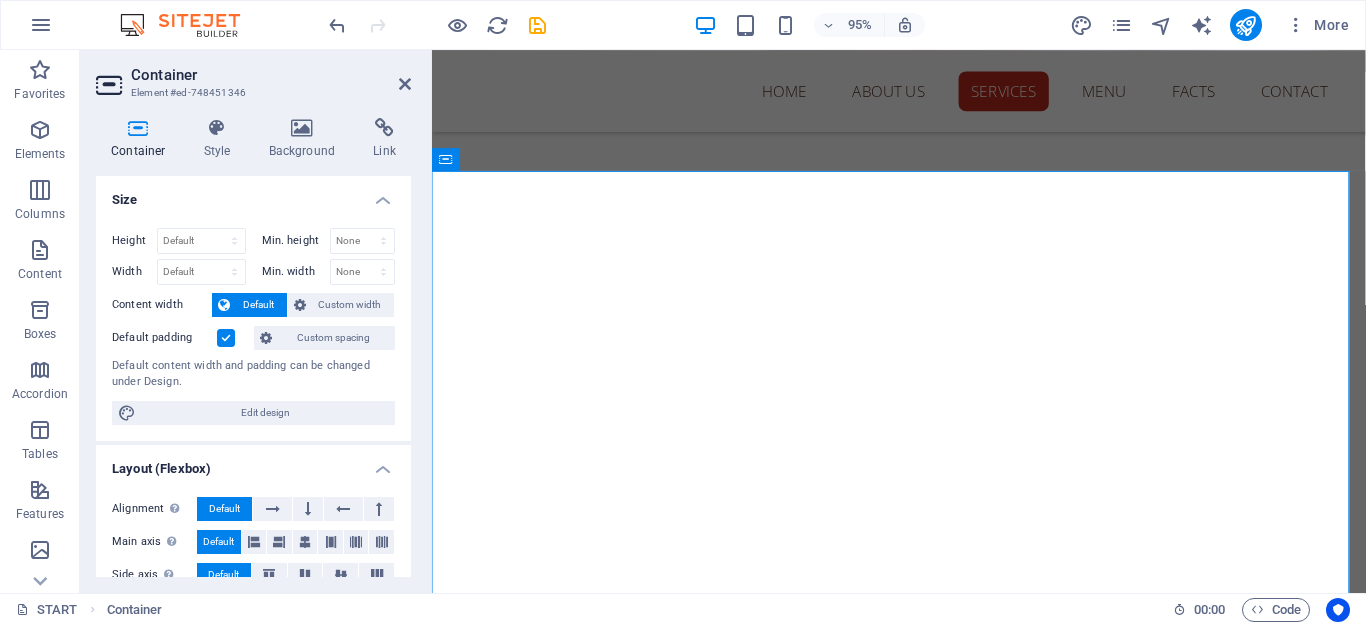 click on "Element #ed-748451346" at bounding box center (251, 93) 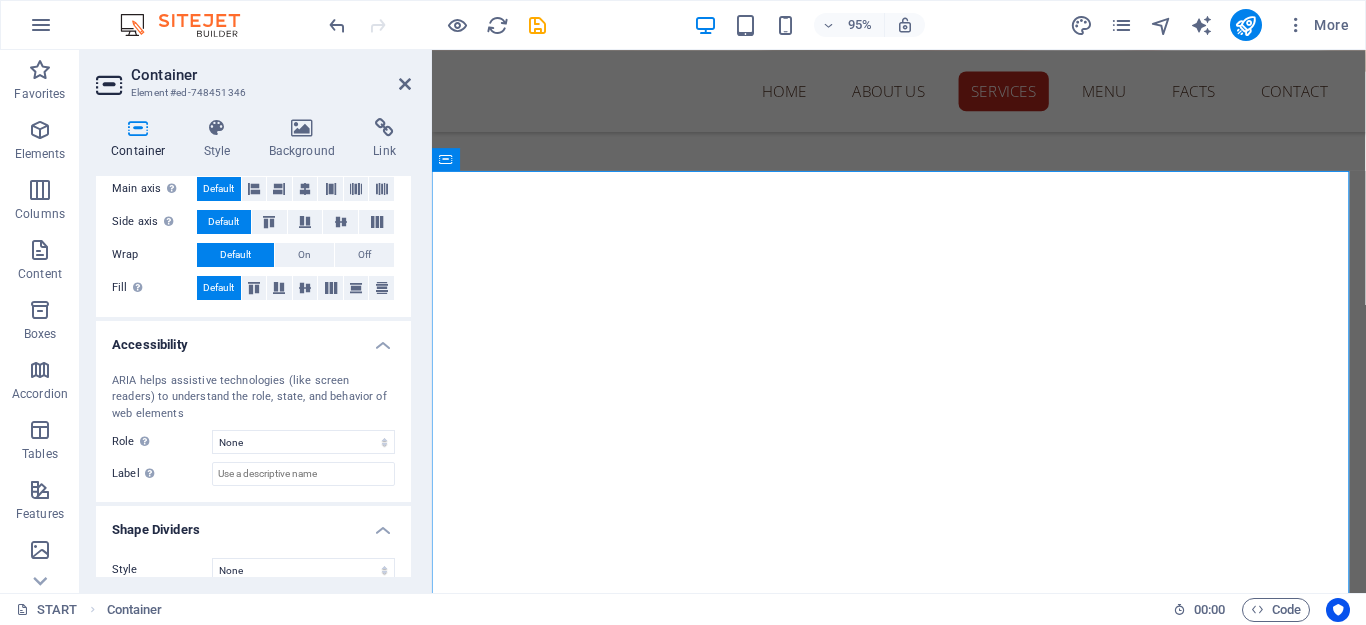 scroll, scrollTop: 374, scrollLeft: 0, axis: vertical 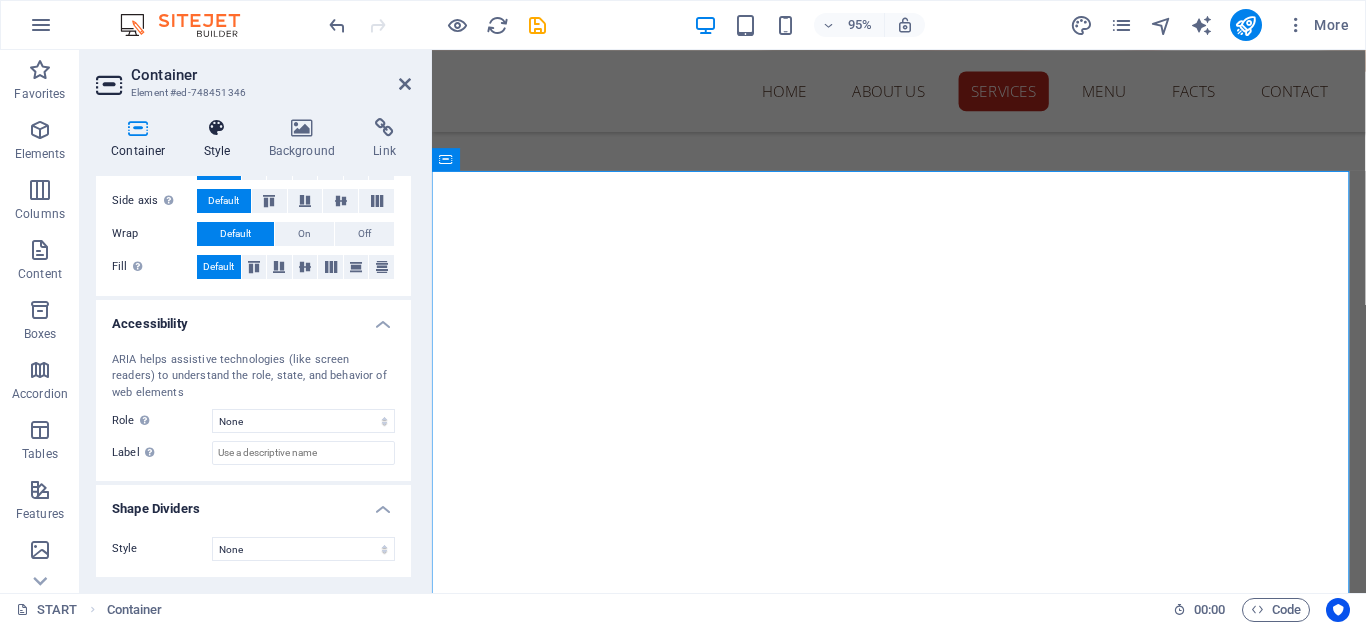 click at bounding box center (217, 128) 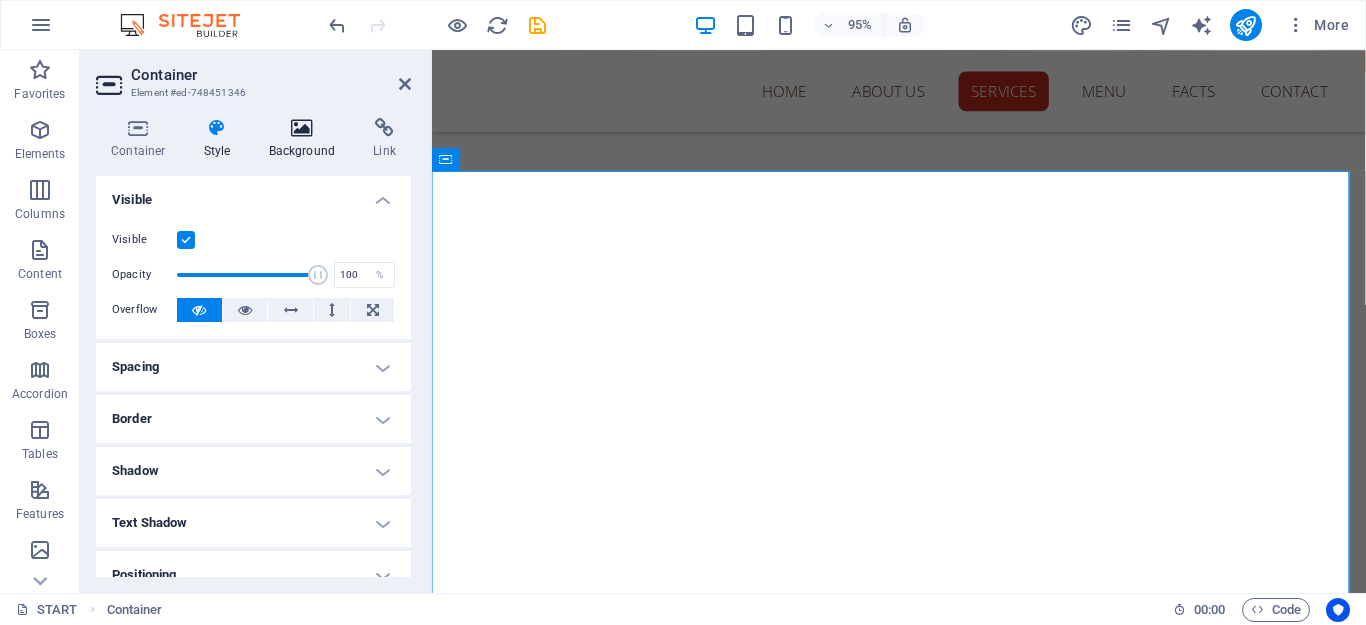 click at bounding box center [302, 128] 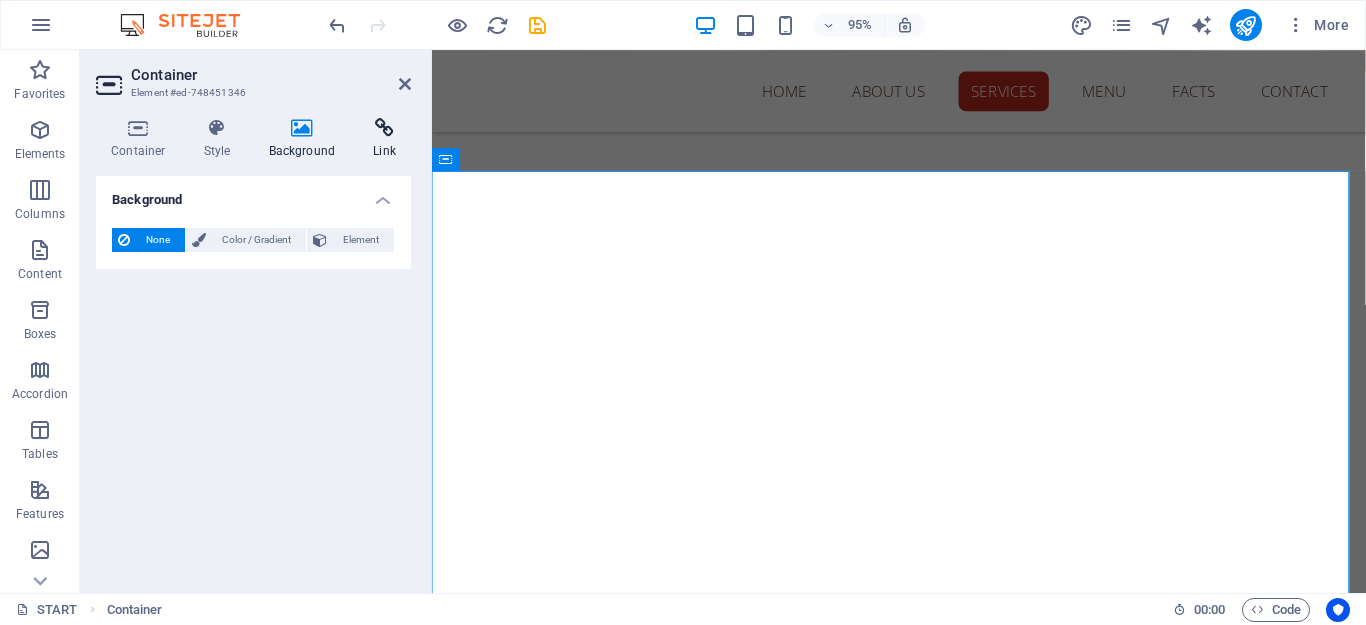 click at bounding box center [384, 128] 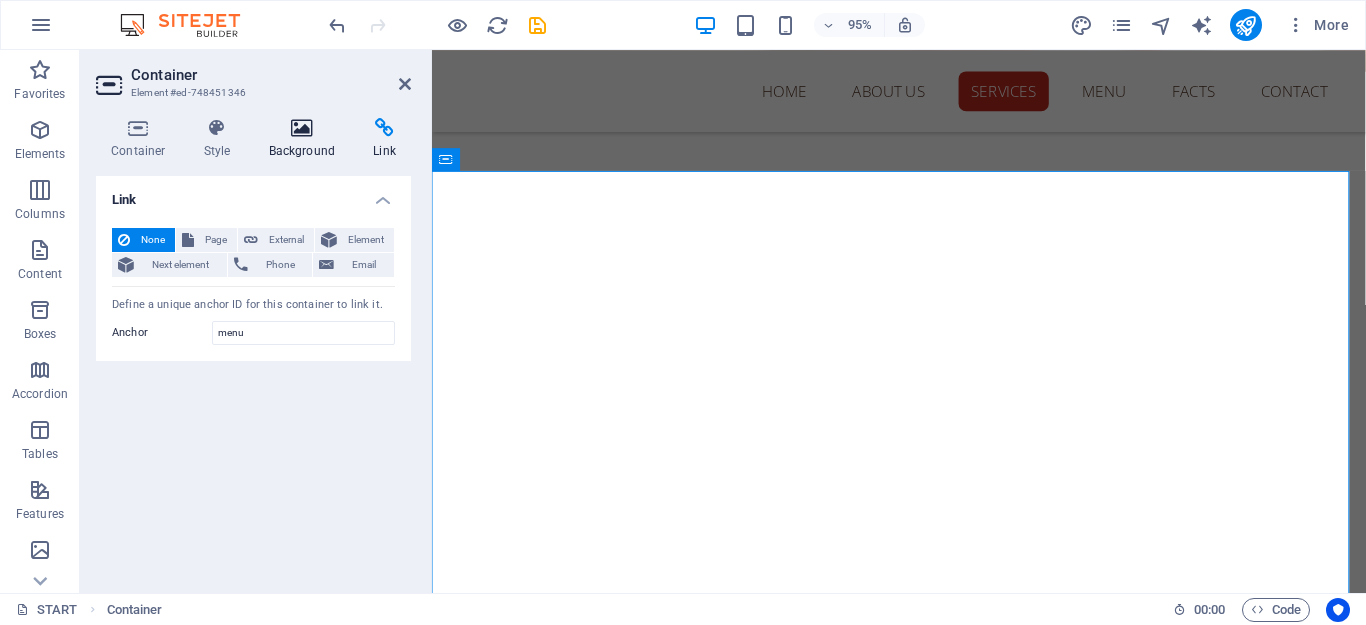 click at bounding box center [302, 128] 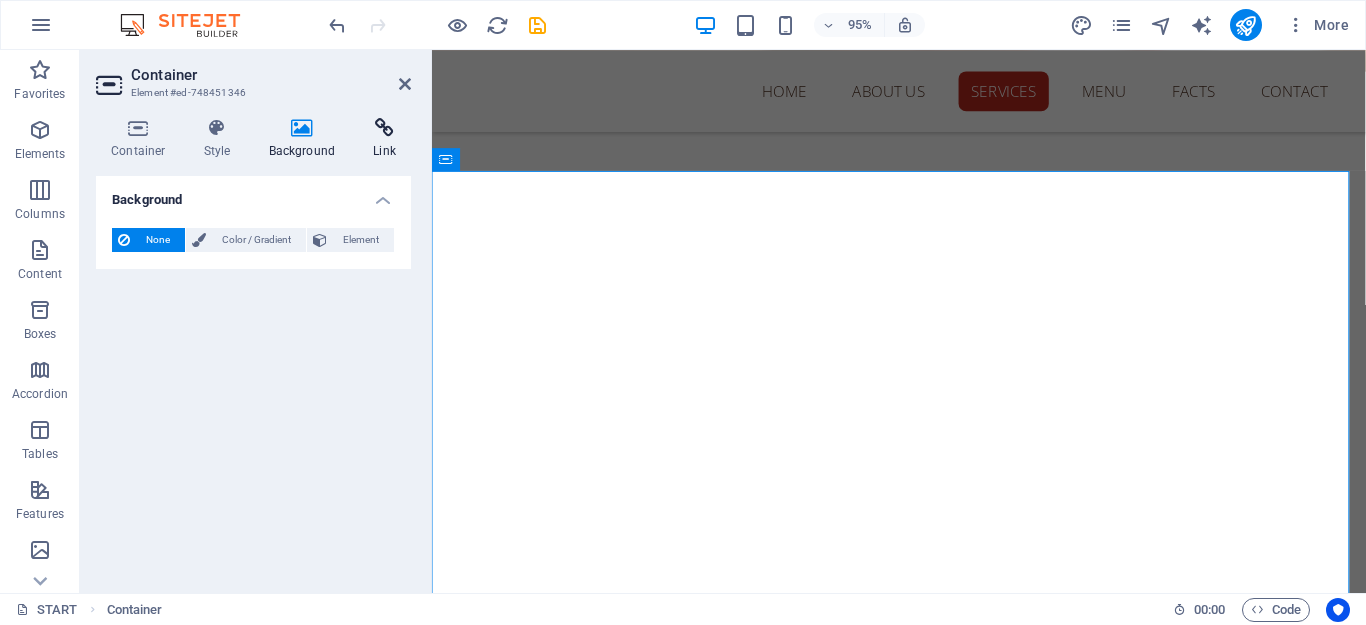 click on "Link" at bounding box center (384, 139) 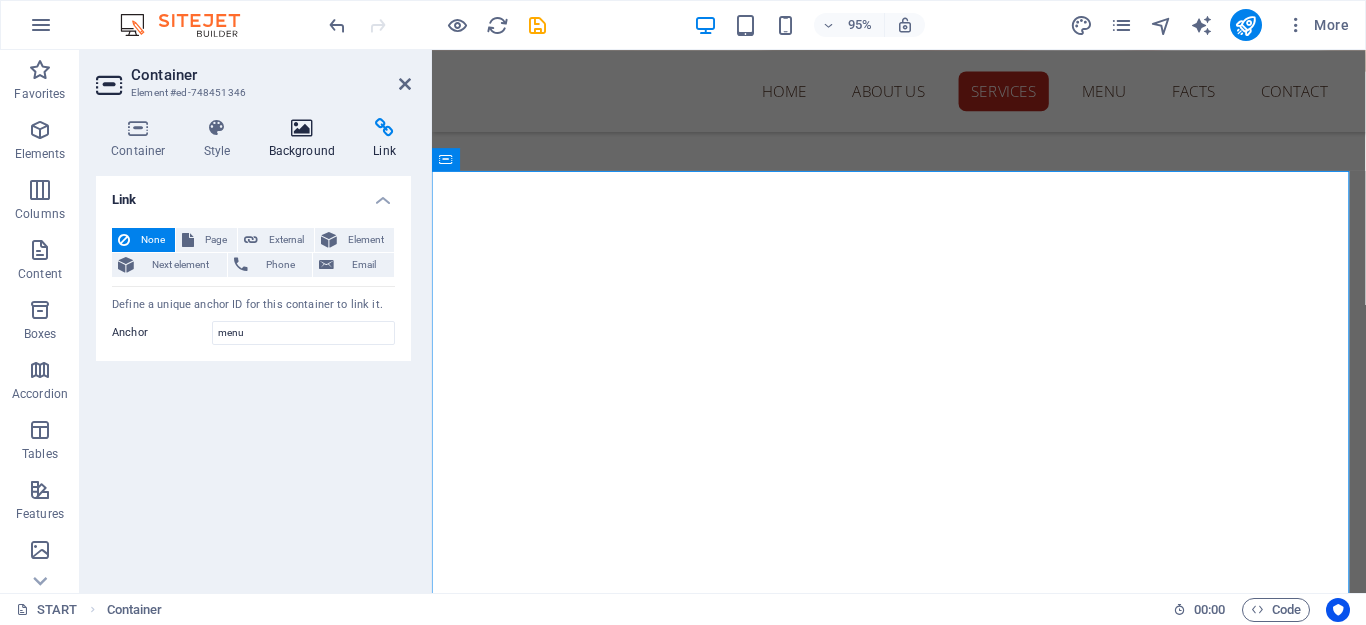 click at bounding box center [302, 128] 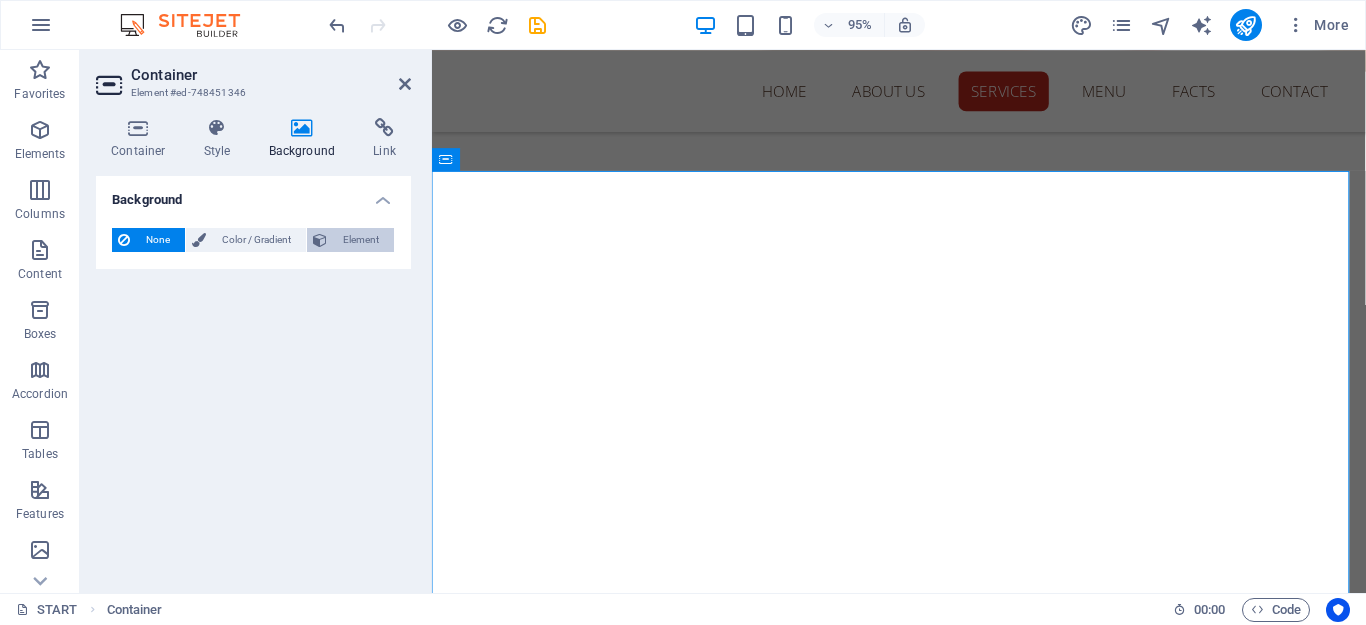 click on "Element" at bounding box center [360, 240] 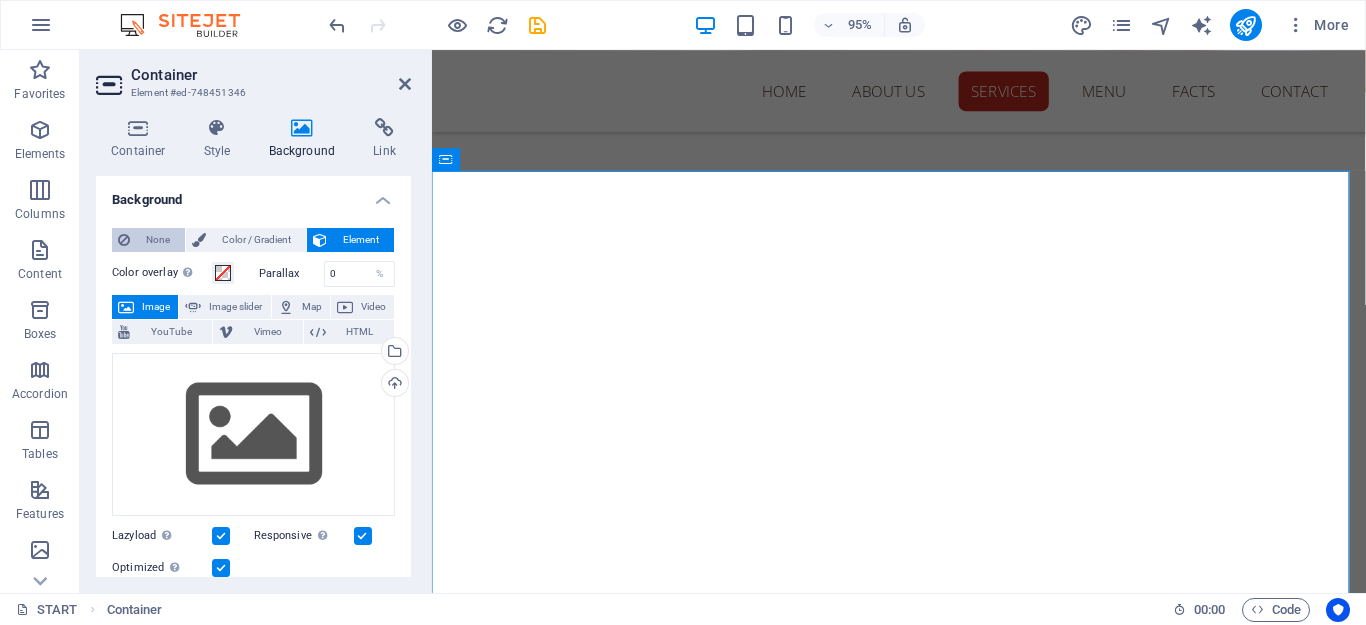 click on "None" at bounding box center [157, 240] 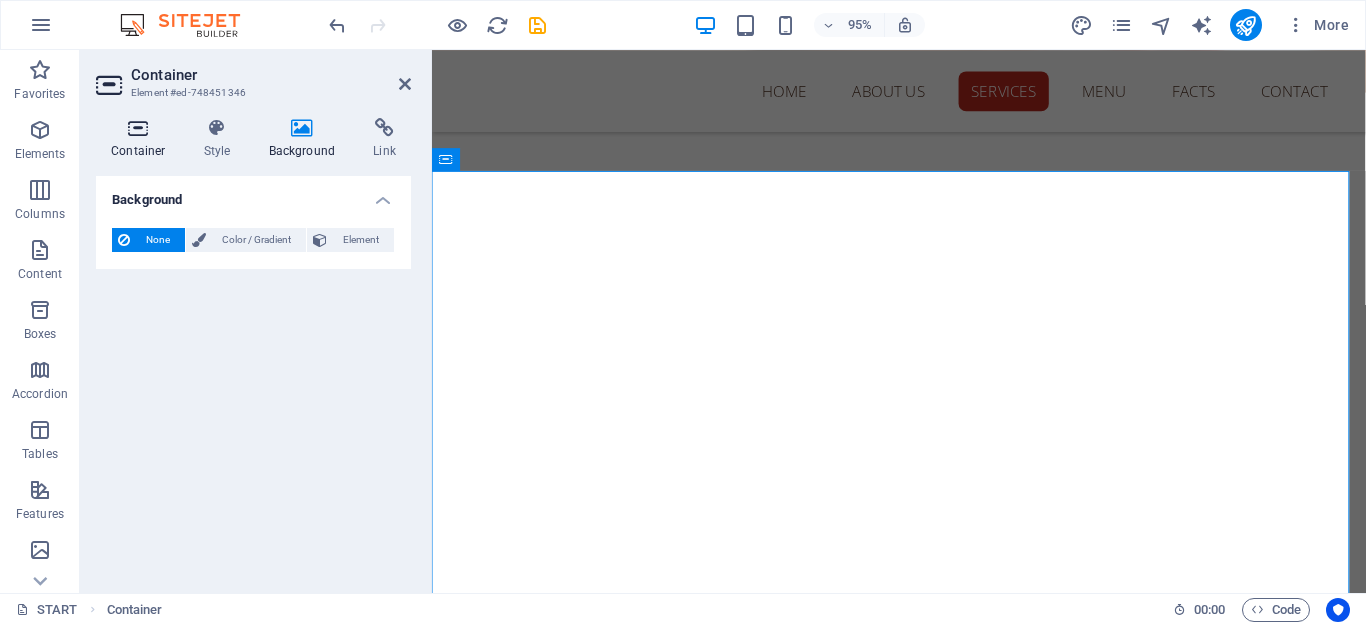 click on "Container" at bounding box center [142, 139] 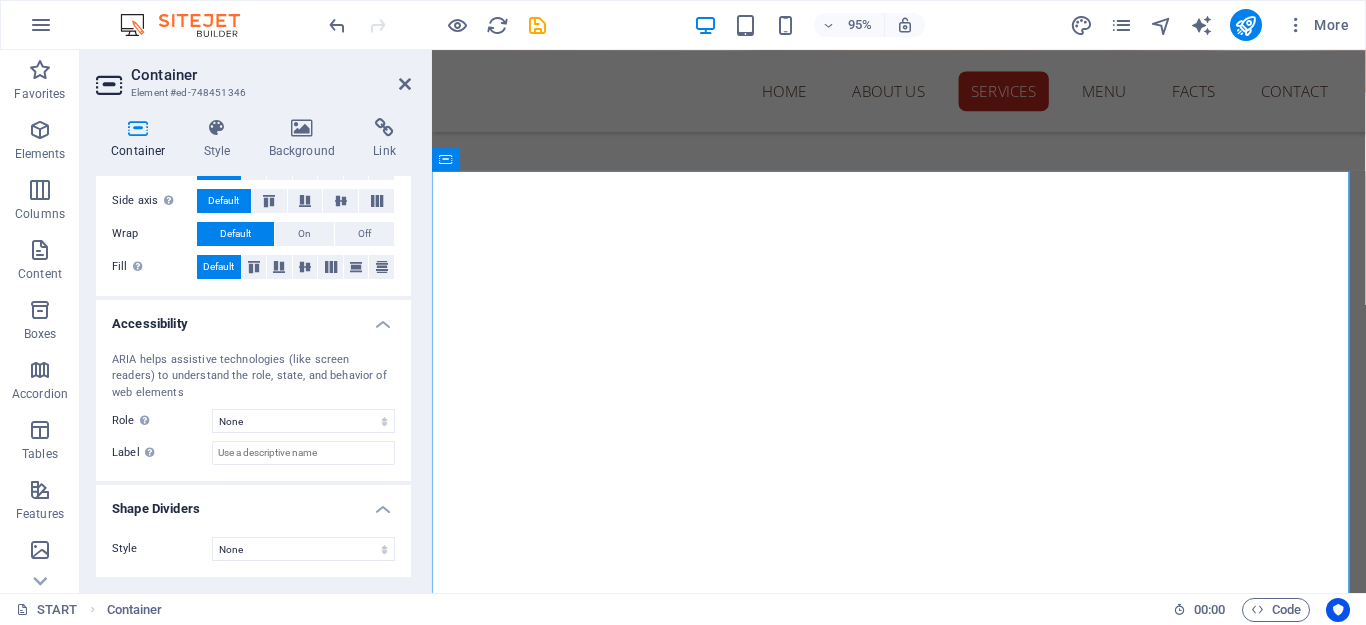 drag, startPoint x: 133, startPoint y: 95, endPoint x: 272, endPoint y: 87, distance: 139.23003 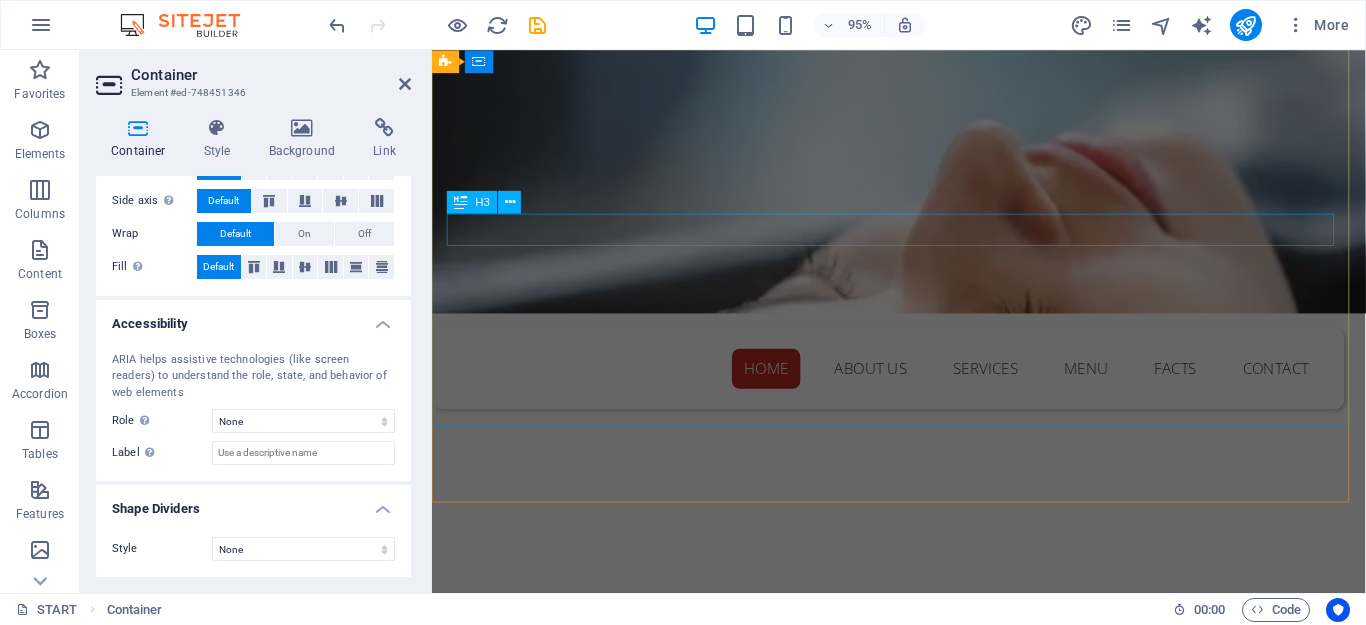 scroll, scrollTop: 106, scrollLeft: 0, axis: vertical 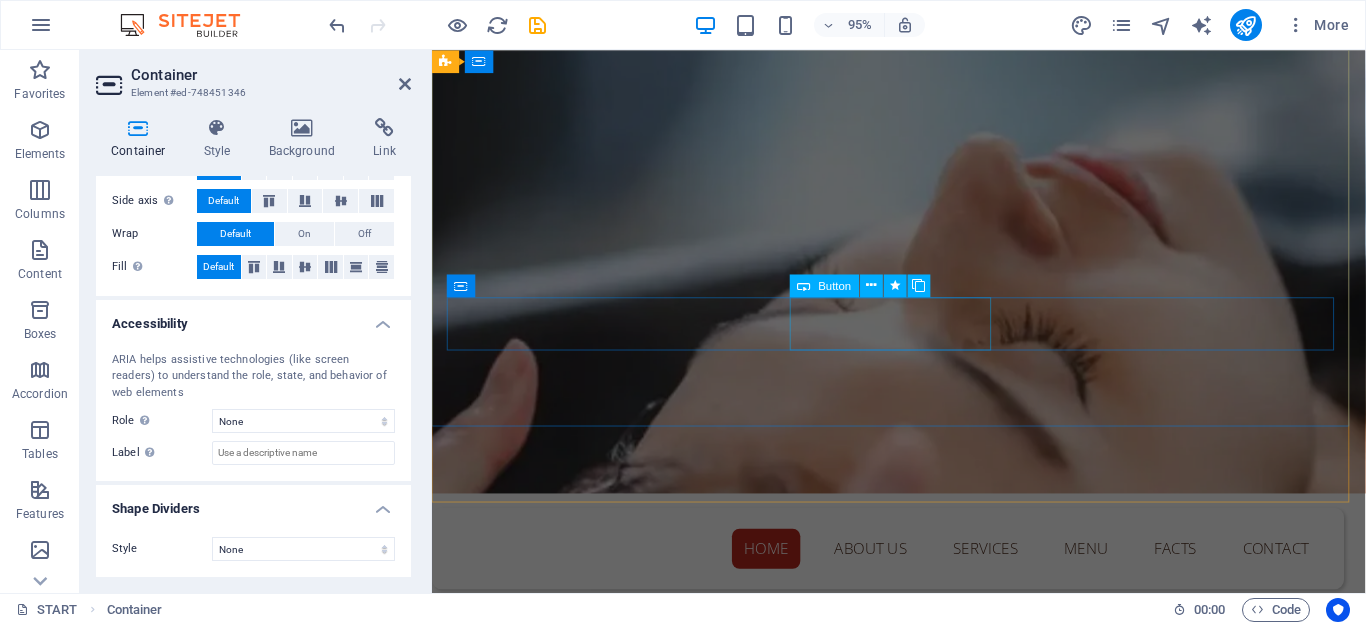 click on "TREATMENT Menu" at bounding box center (924, 909) 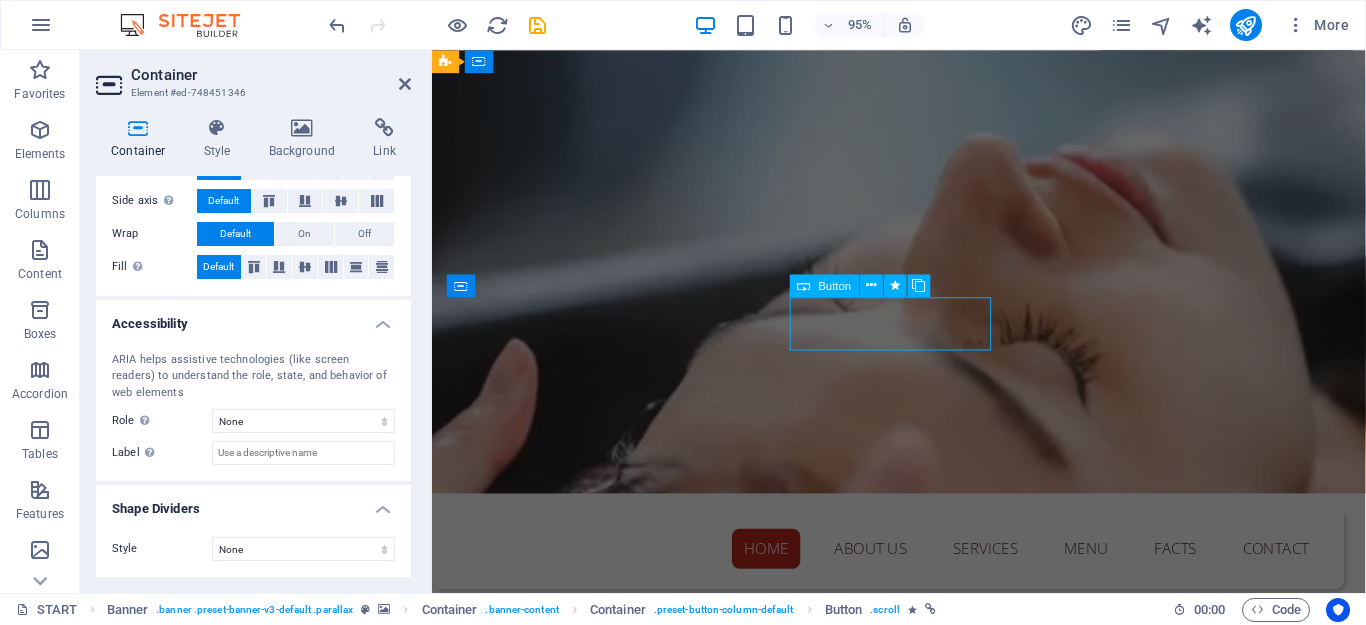 click on "TREATMENT Menu" at bounding box center [924, 909] 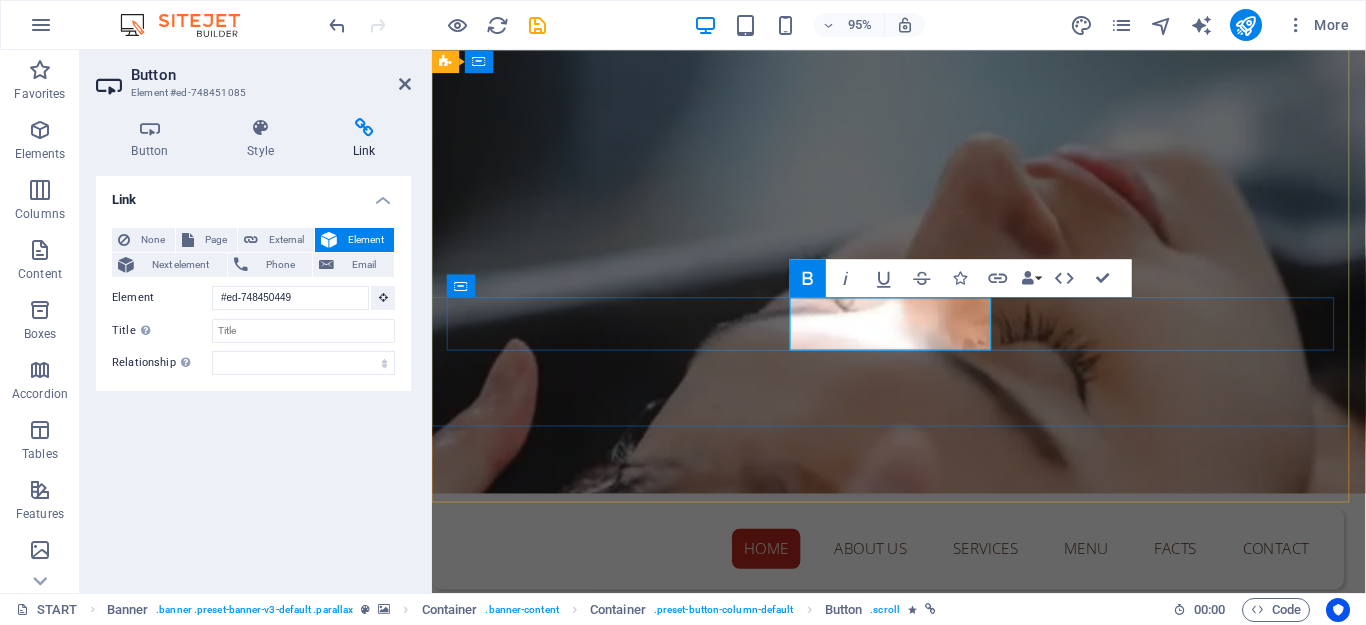 click on "TREATMENT Menu" at bounding box center [558, 909] 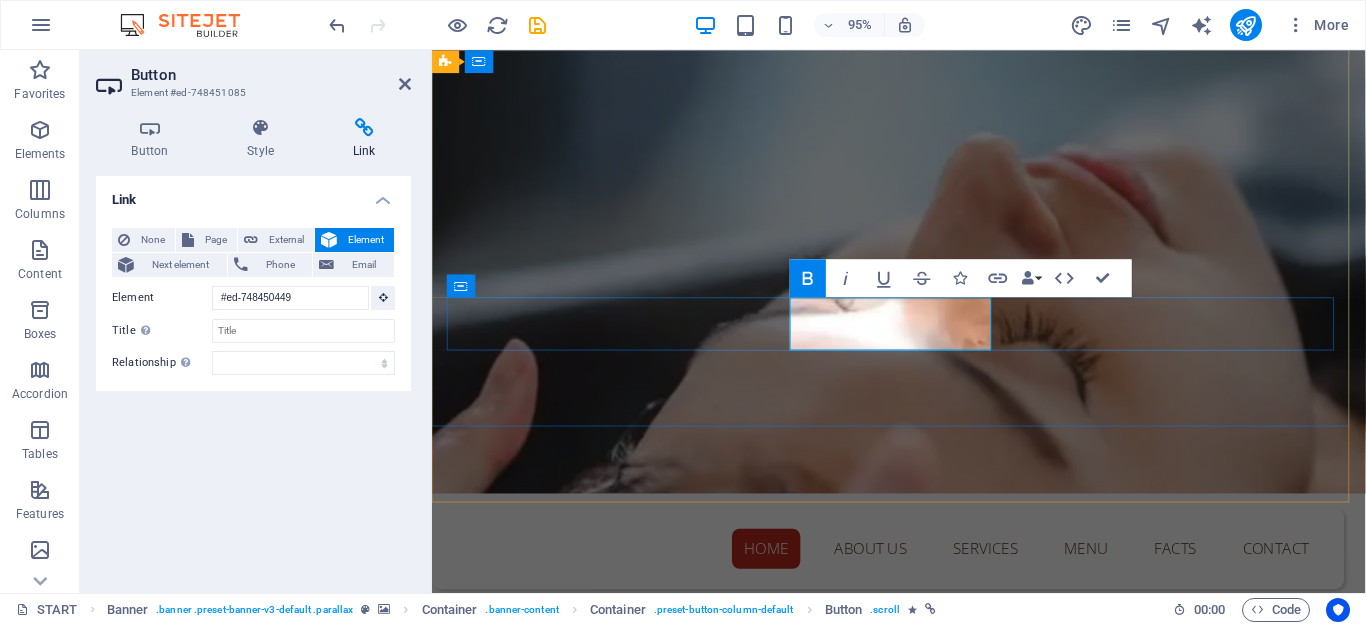 click on "TREATMENT Menu" at bounding box center (558, 909) 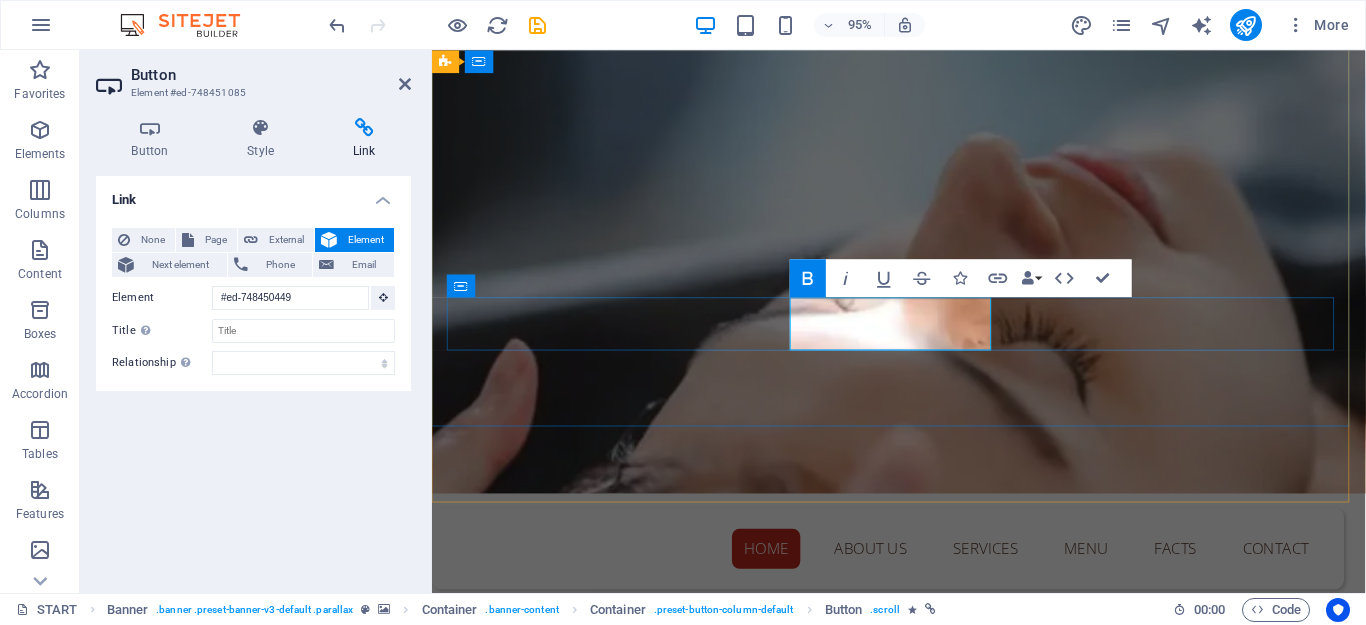 click on "TREATMENT Menu" at bounding box center (558, 909) 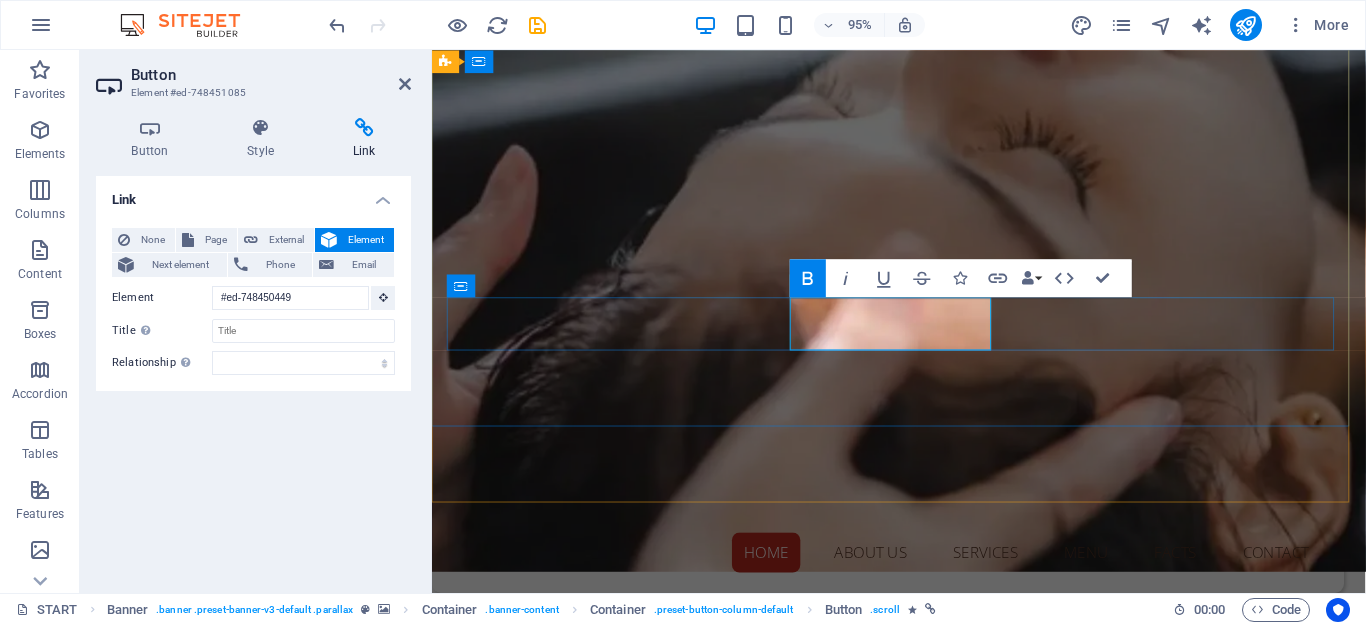 click on "TREATMENT Menu" at bounding box center [558, 913] 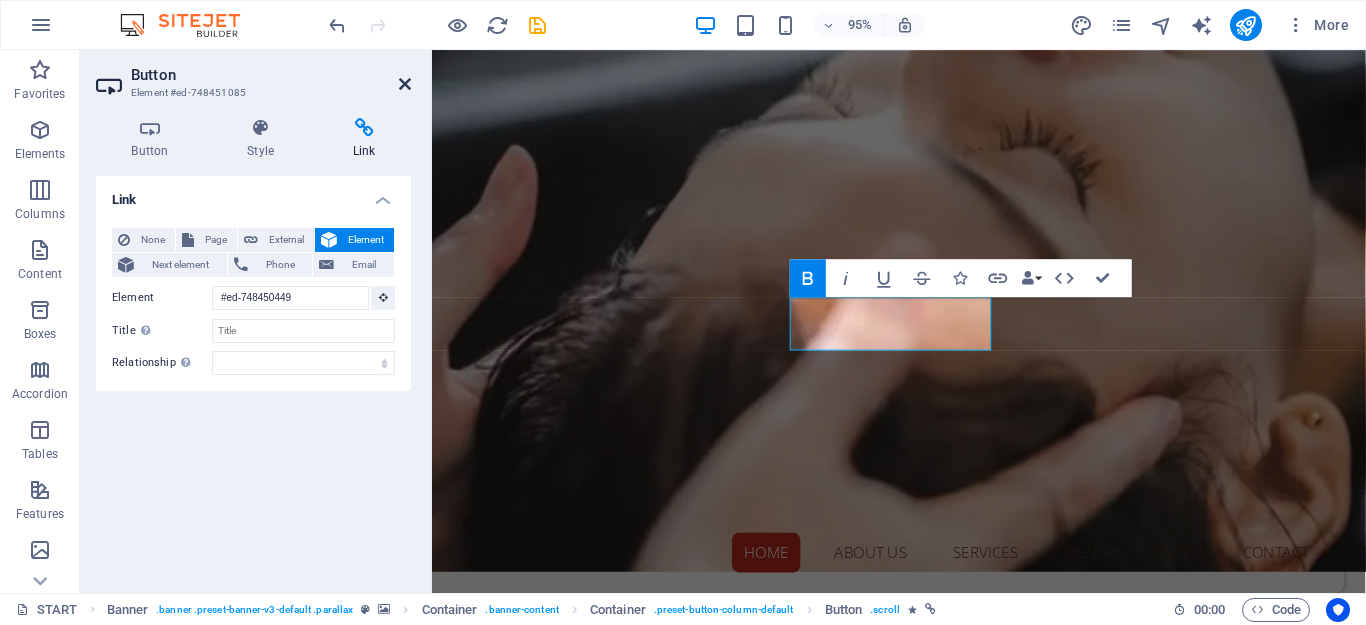 click at bounding box center (405, 84) 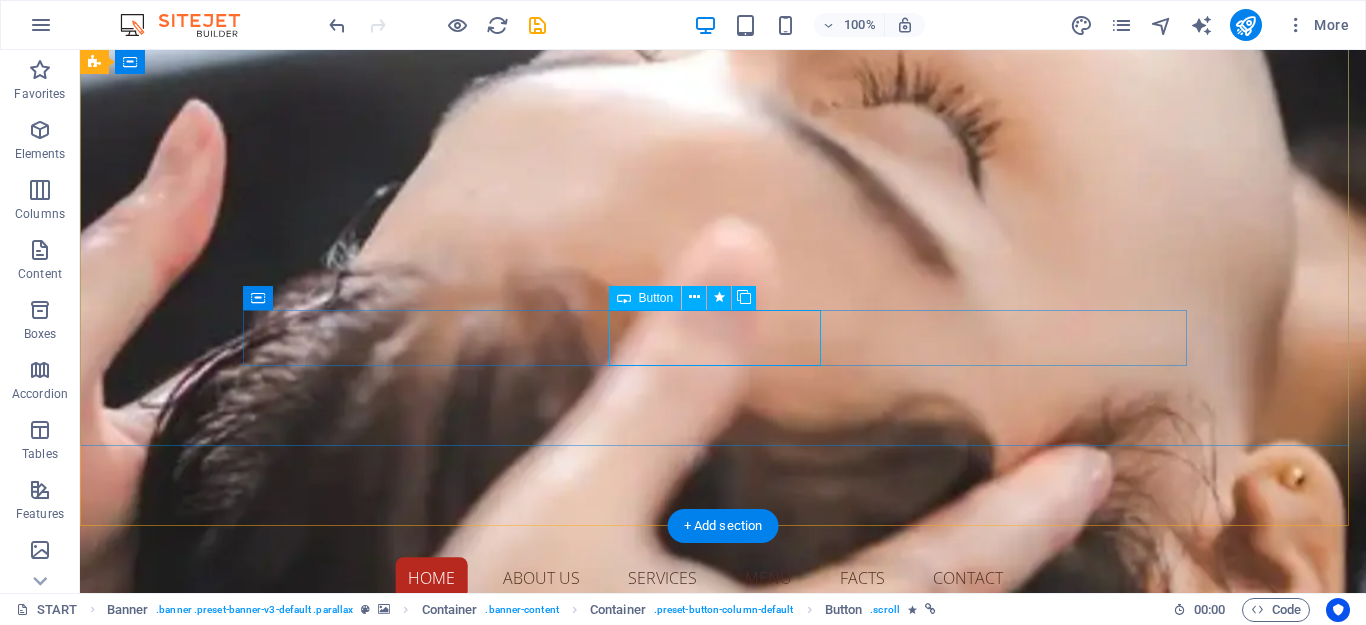 click on "TREATMENT Menu" at bounding box center [723, 913] 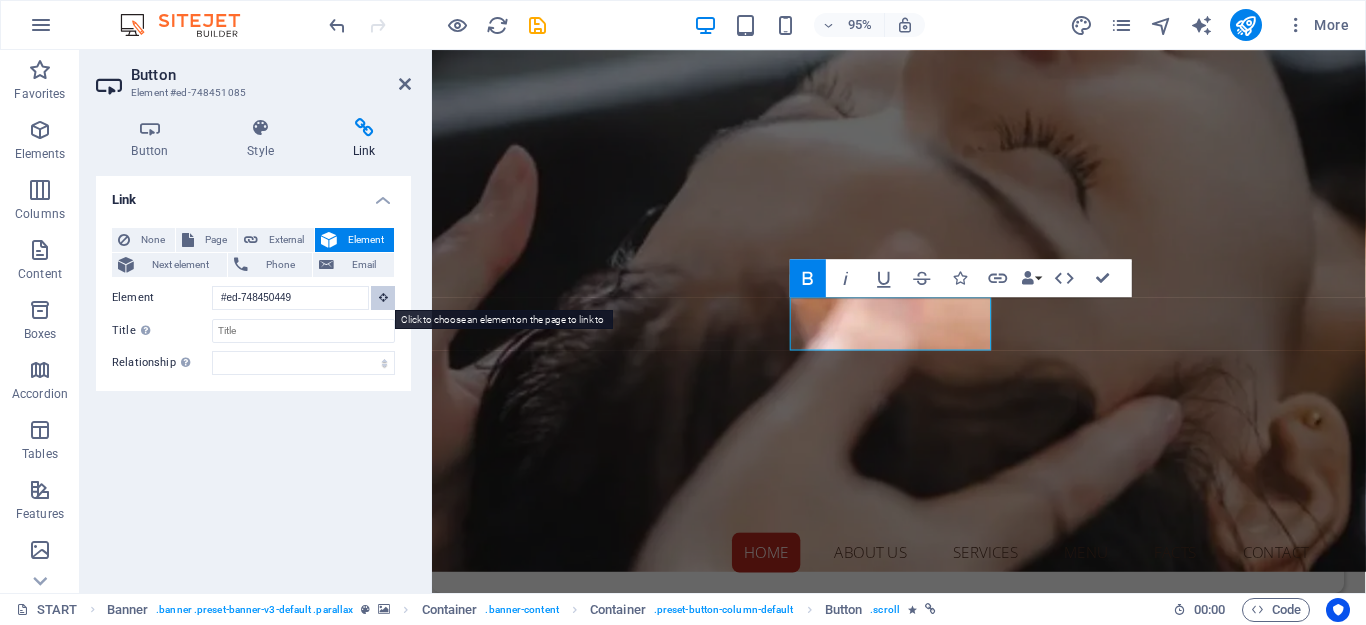 click at bounding box center [383, 298] 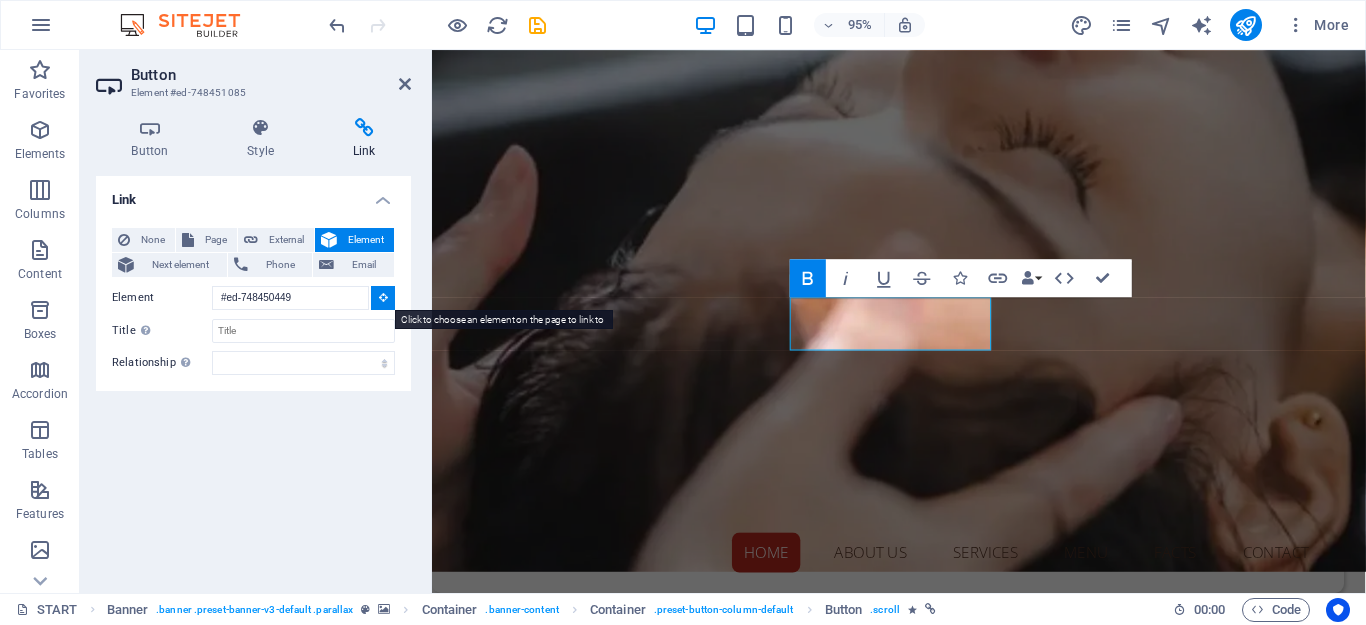 click at bounding box center (383, 297) 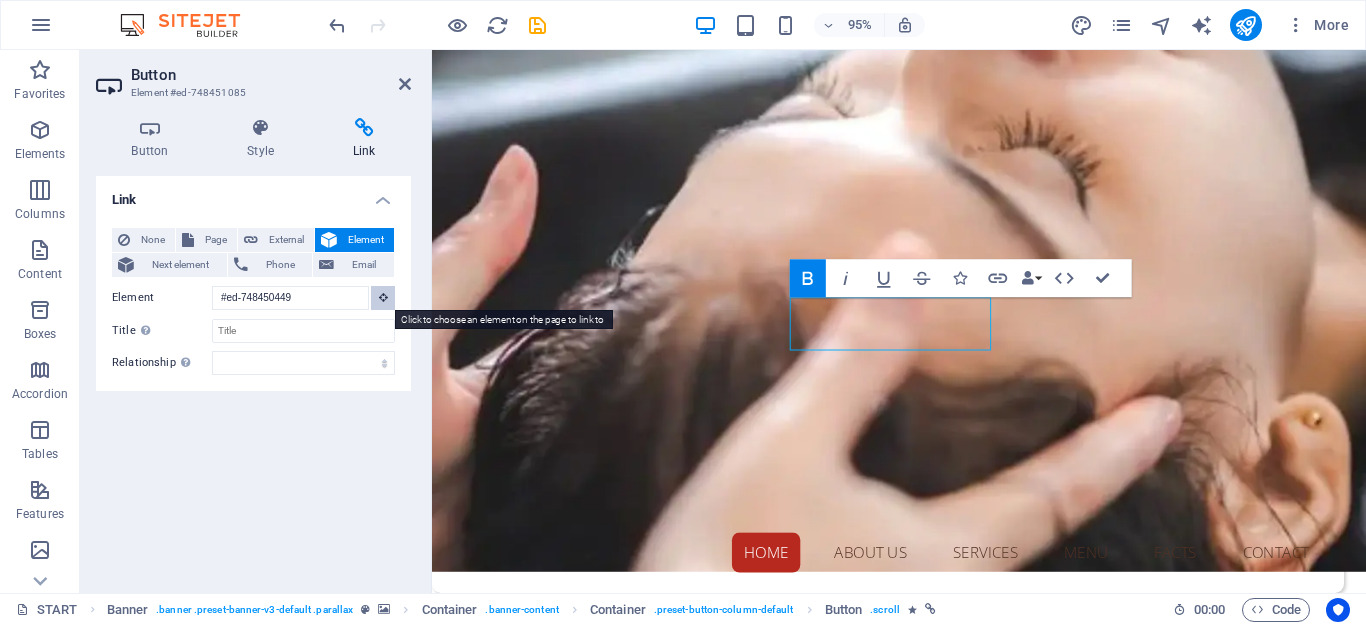 click at bounding box center [383, 297] 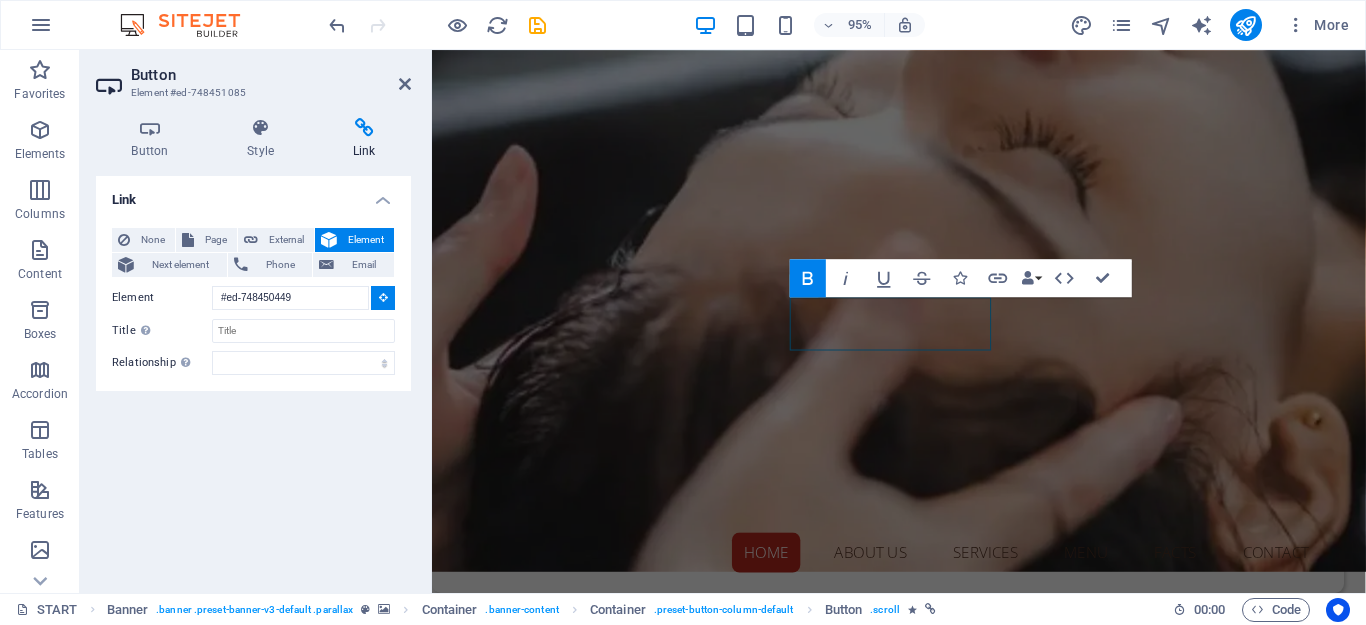 click at bounding box center [383, 297] 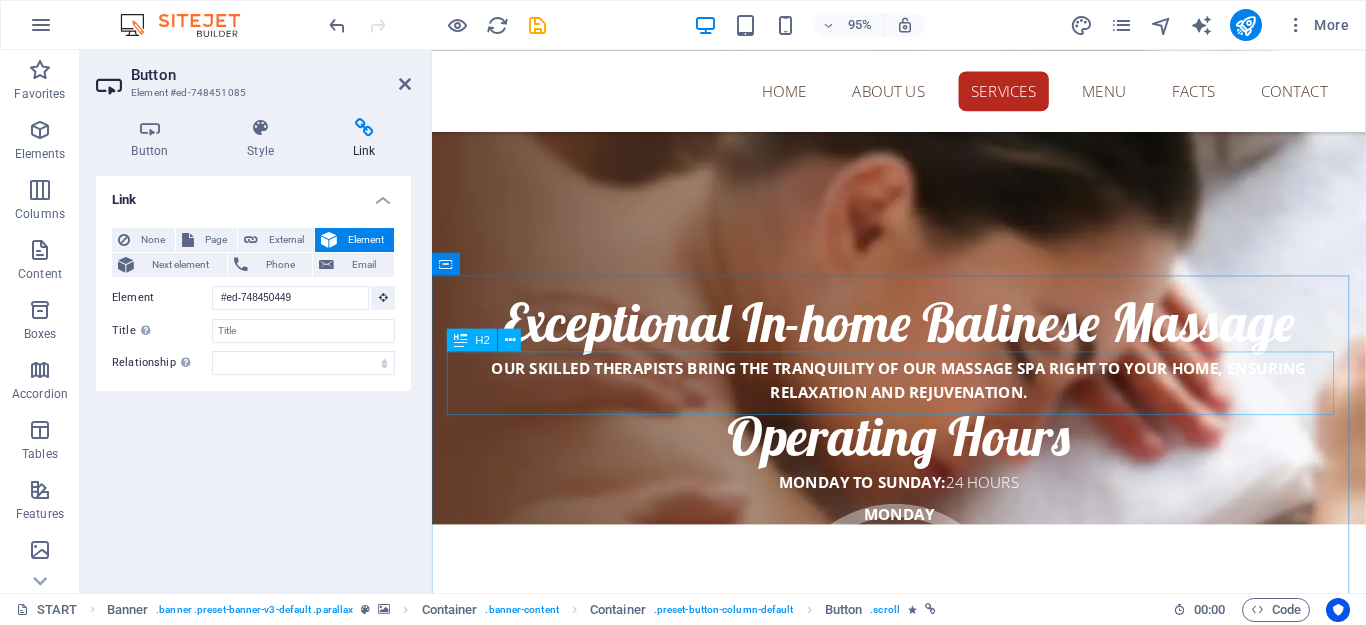 scroll, scrollTop: 2589, scrollLeft: 0, axis: vertical 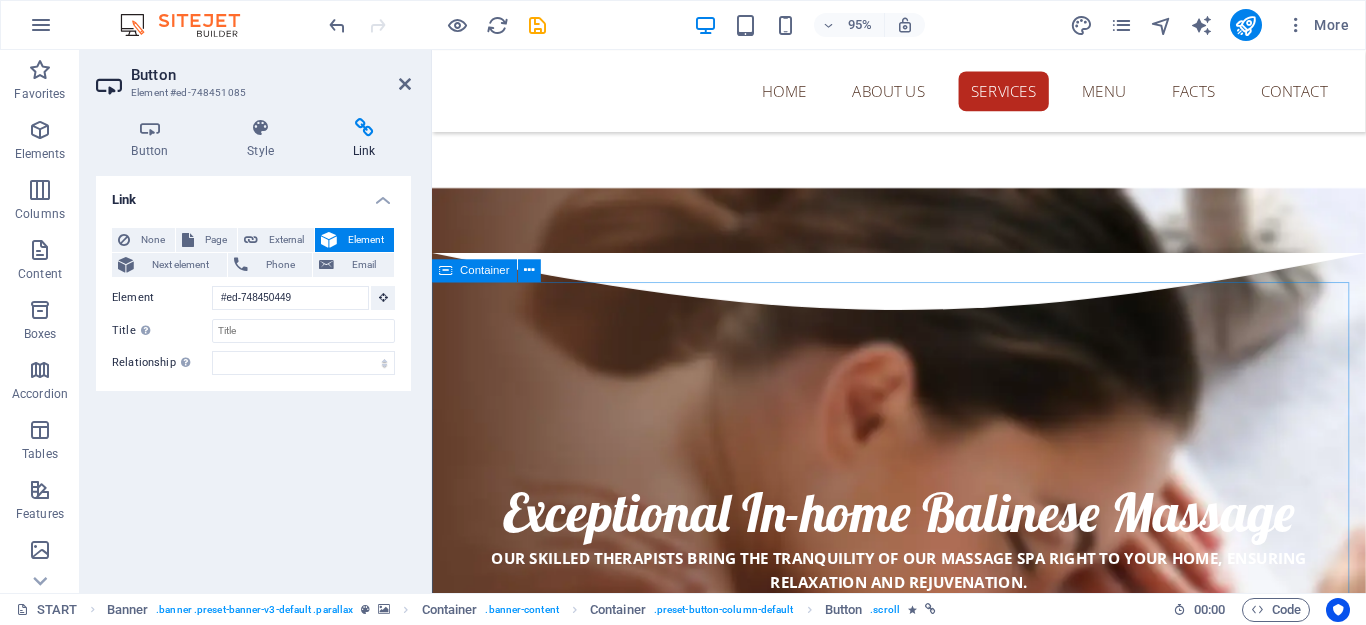 click on "Container" at bounding box center [485, 270] 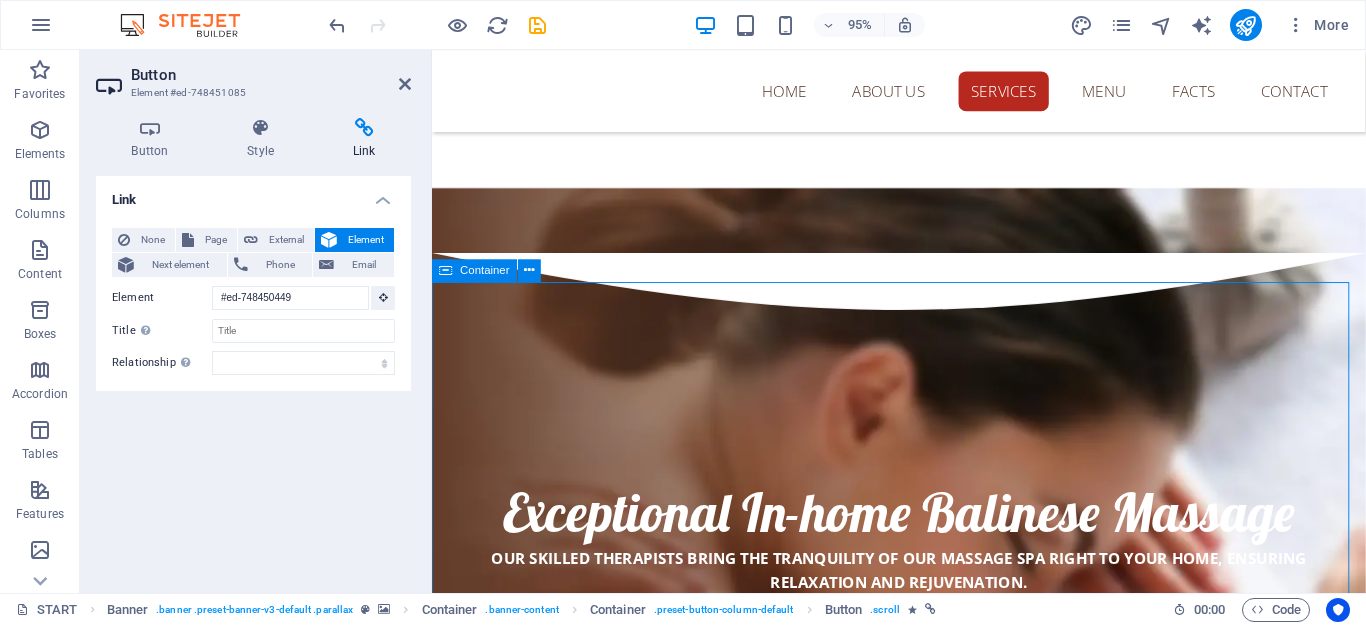 click on "Container" at bounding box center [485, 270] 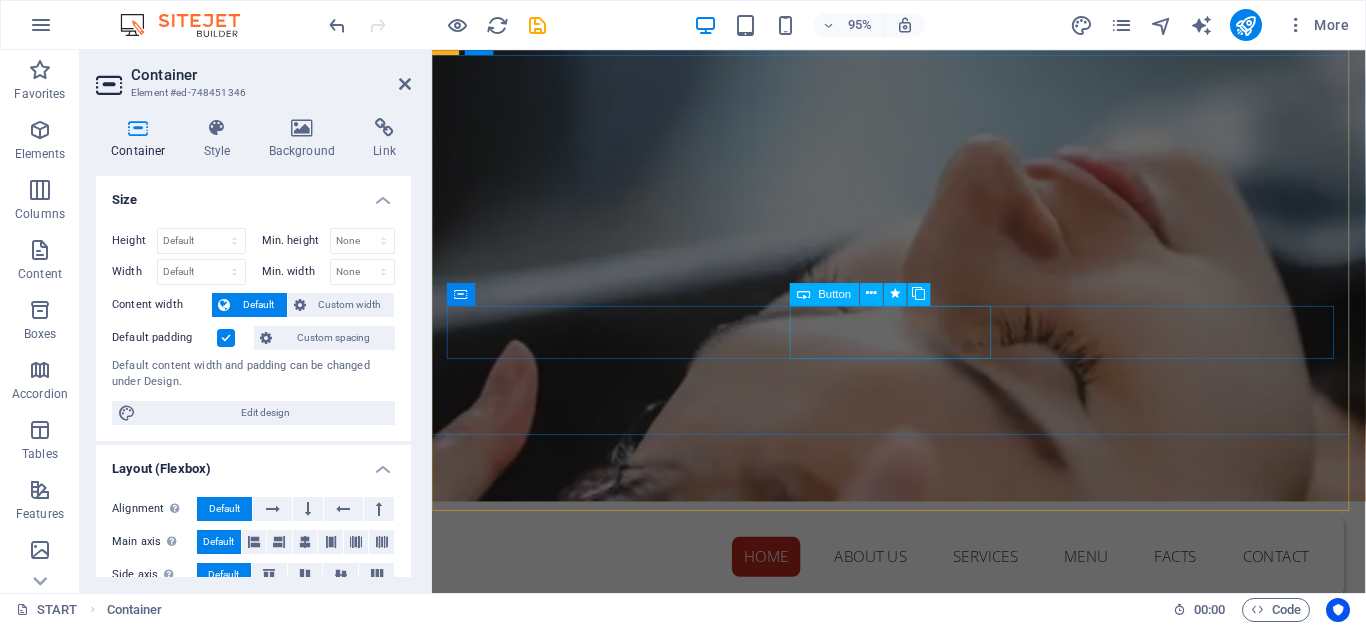 scroll, scrollTop: 89, scrollLeft: 0, axis: vertical 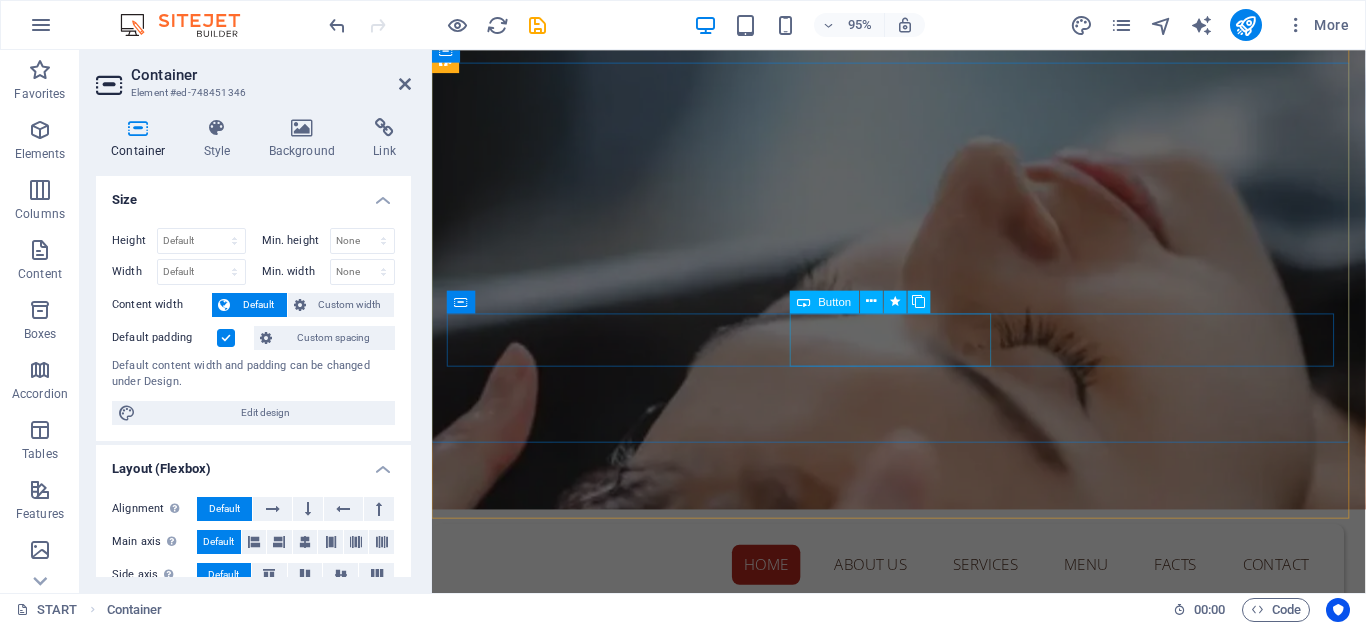 click on "TREATMENT Menu" at bounding box center [924, 926] 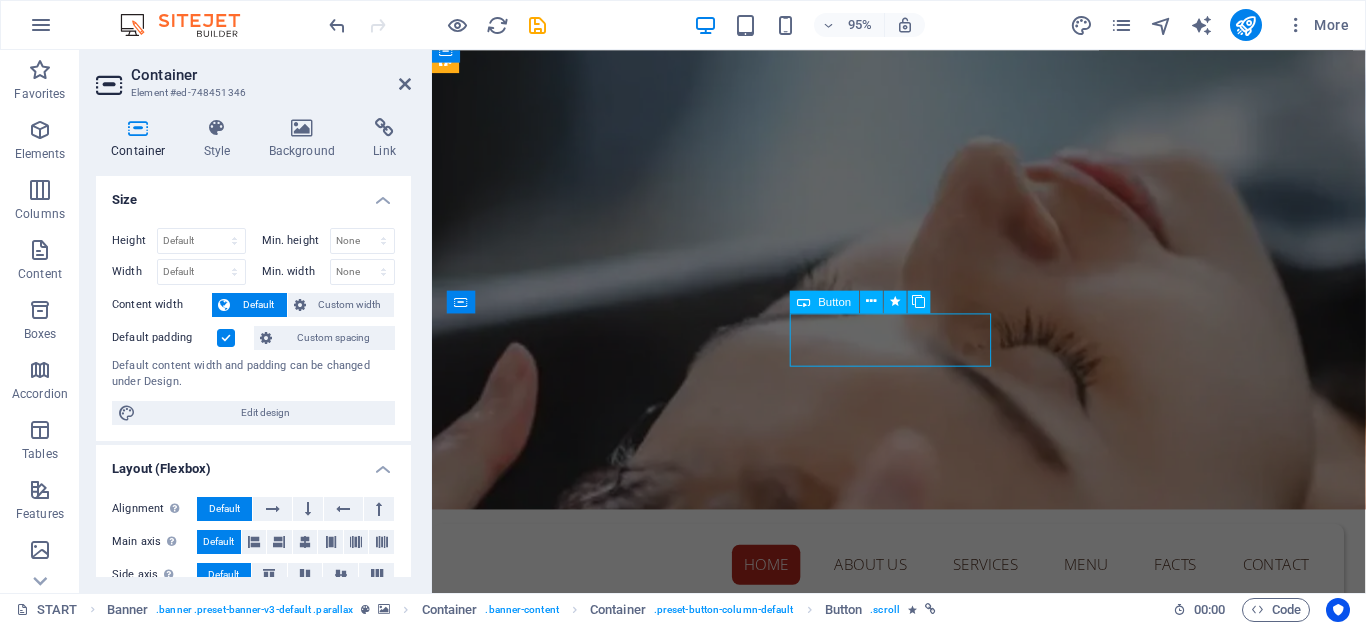 click on "TREATMENT Menu" at bounding box center [924, 926] 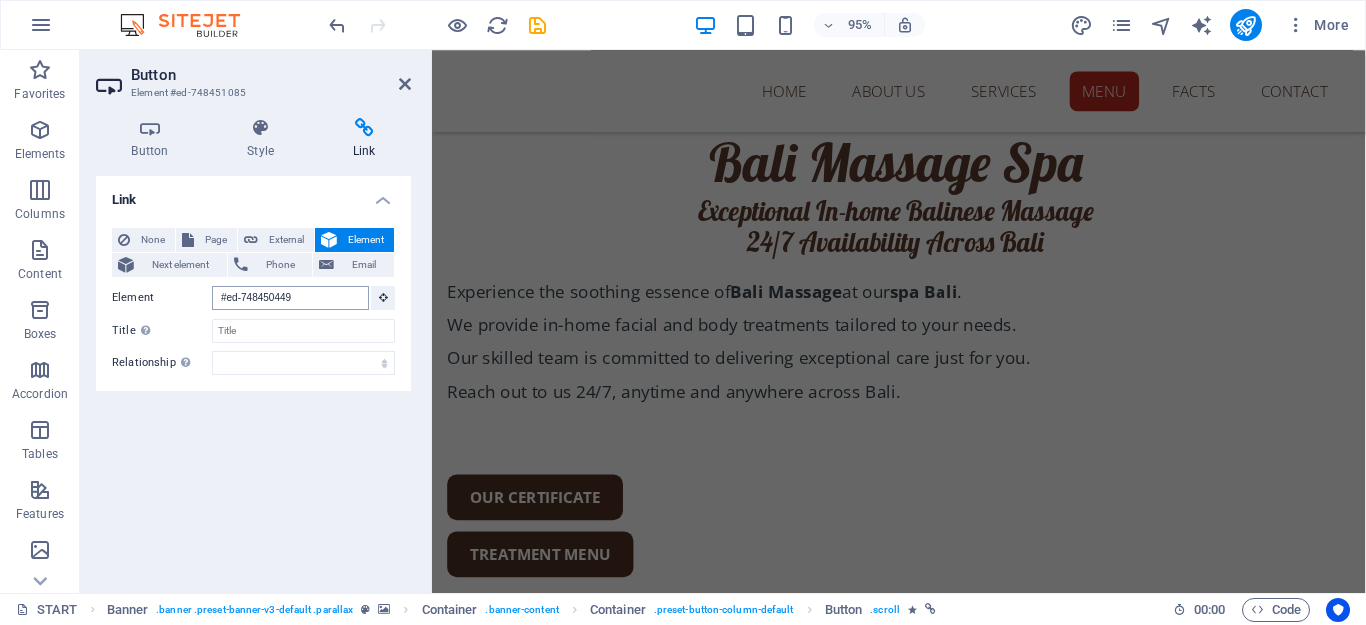 scroll, scrollTop: 10879, scrollLeft: 0, axis: vertical 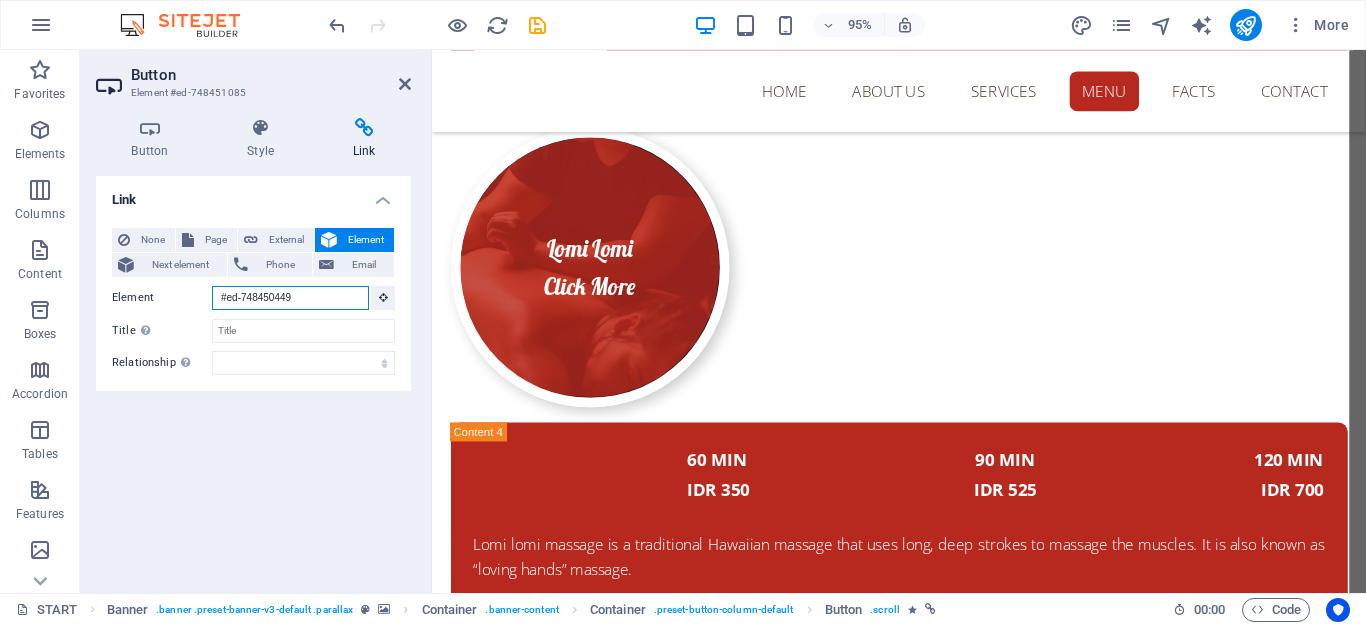 drag, startPoint x: 270, startPoint y: 300, endPoint x: 301, endPoint y: 300, distance: 31 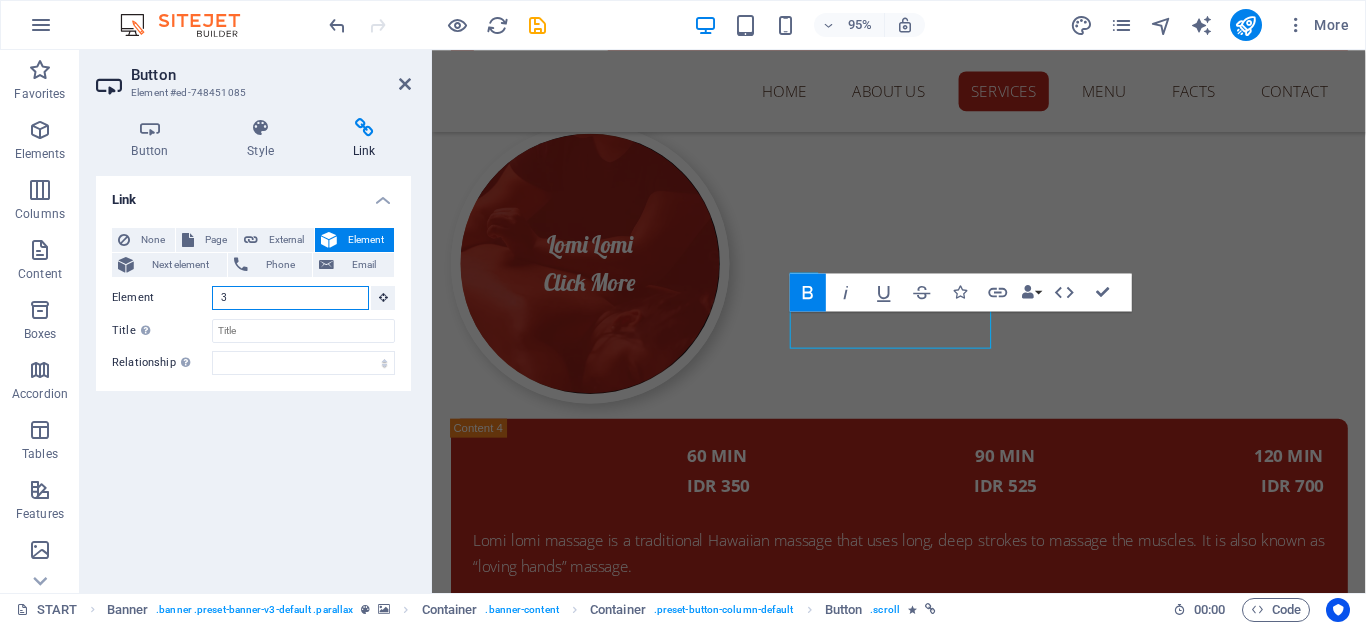 scroll, scrollTop: 91, scrollLeft: 0, axis: vertical 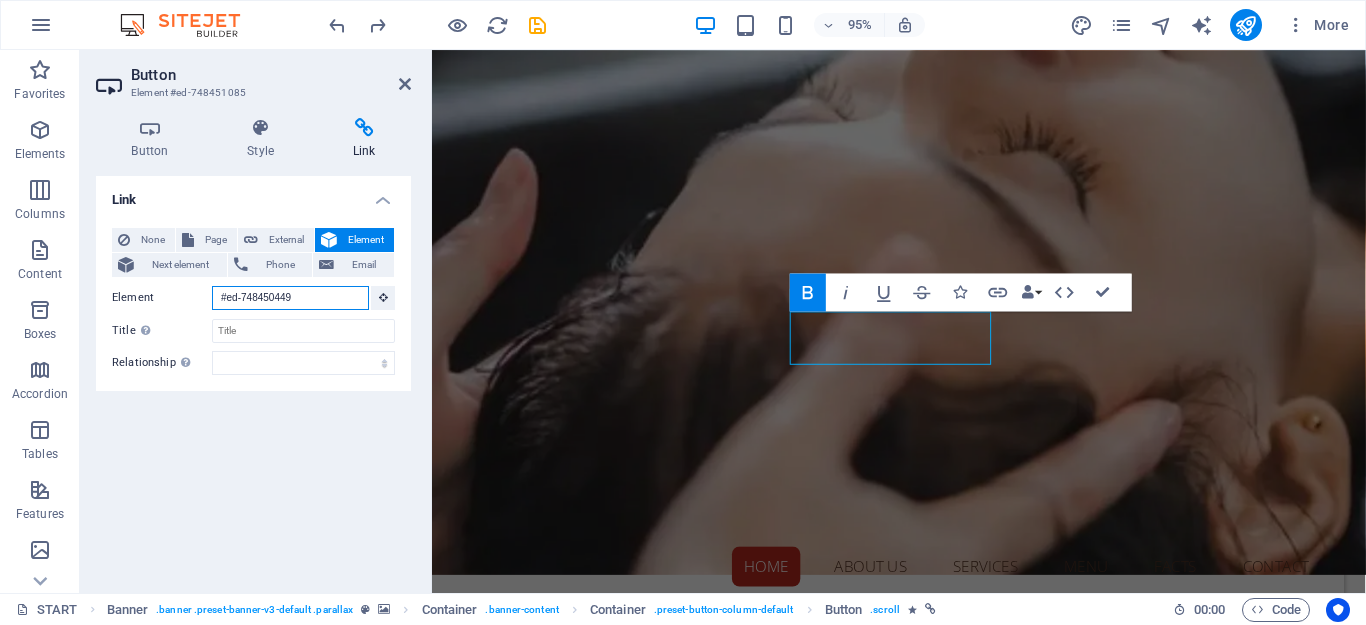 click on "#ed-748450449" at bounding box center [290, 298] 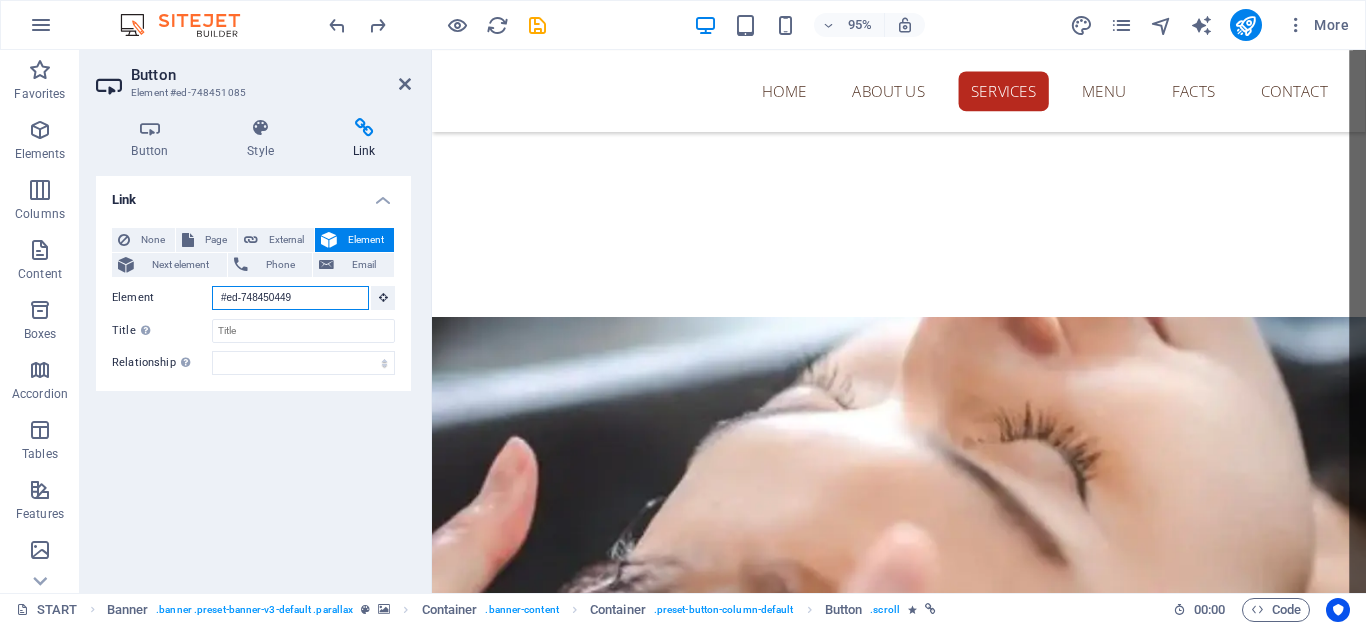 scroll, scrollTop: 10879, scrollLeft: 0, axis: vertical 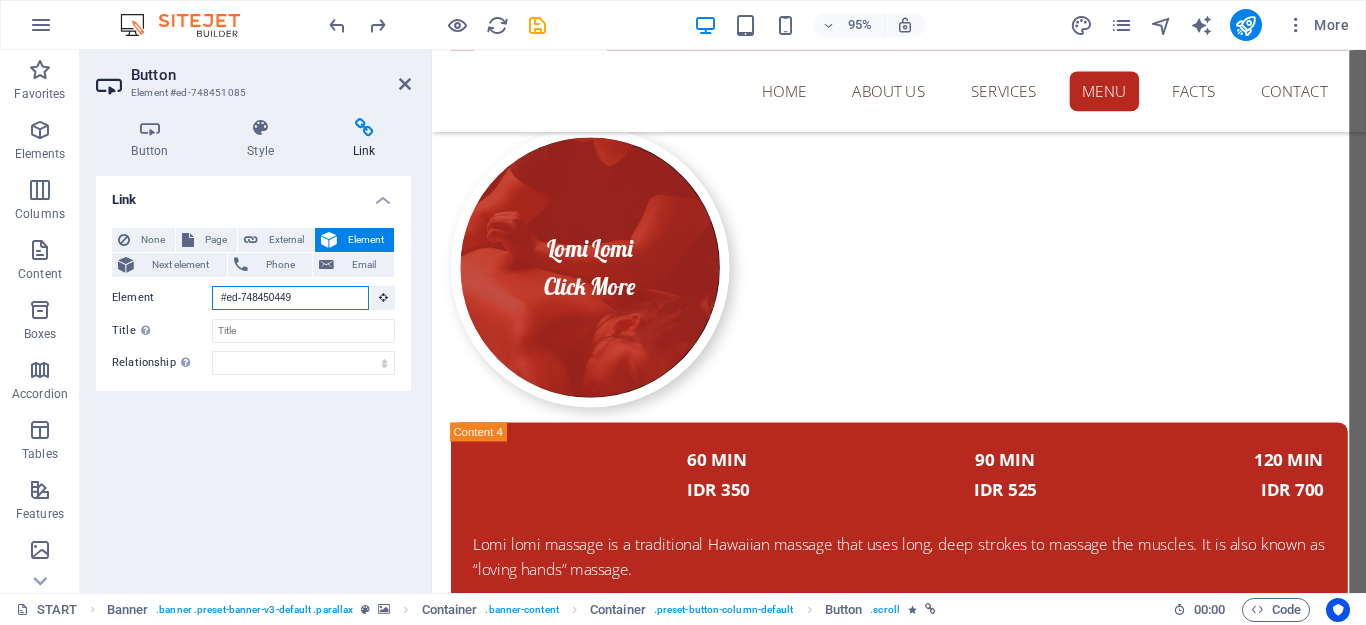 click on "#ed-748450449" at bounding box center [290, 298] 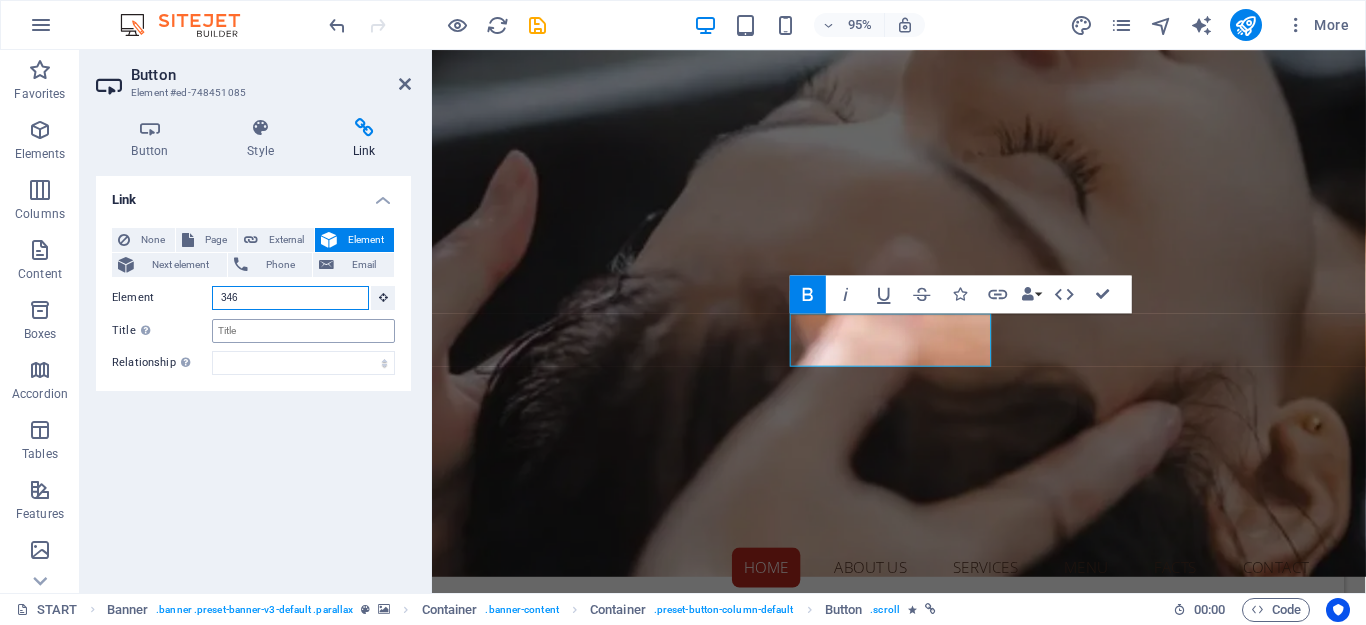 scroll, scrollTop: 89, scrollLeft: 0, axis: vertical 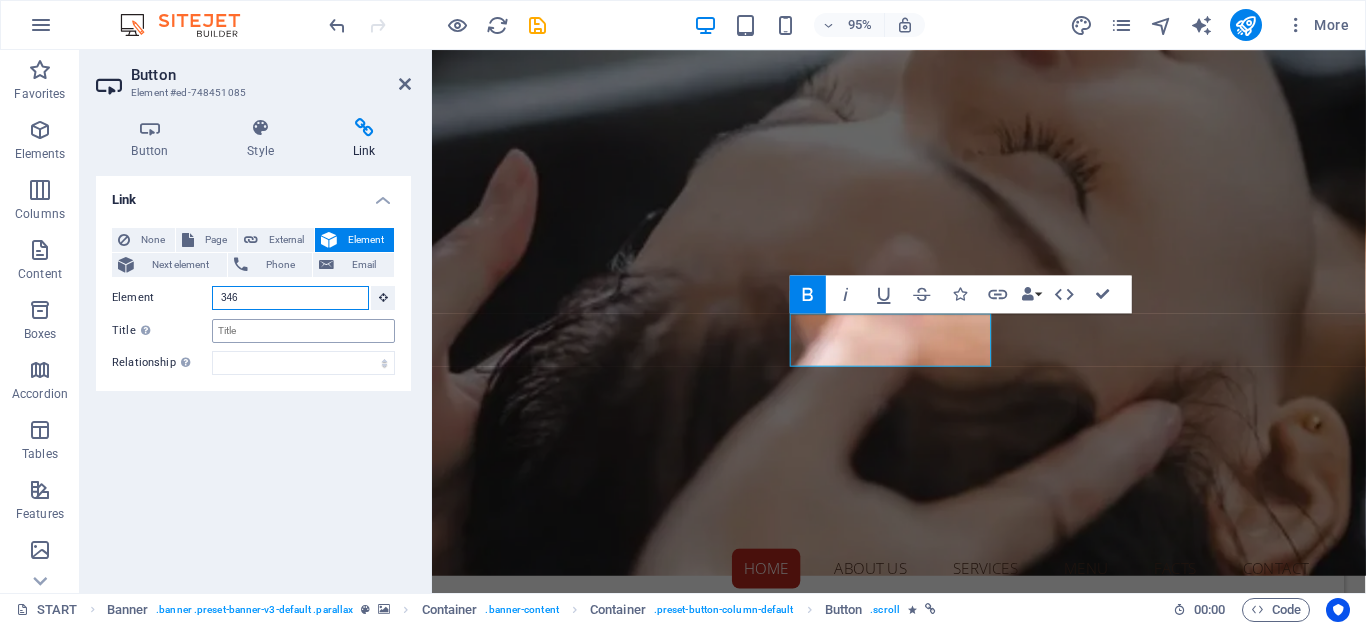 type on "346" 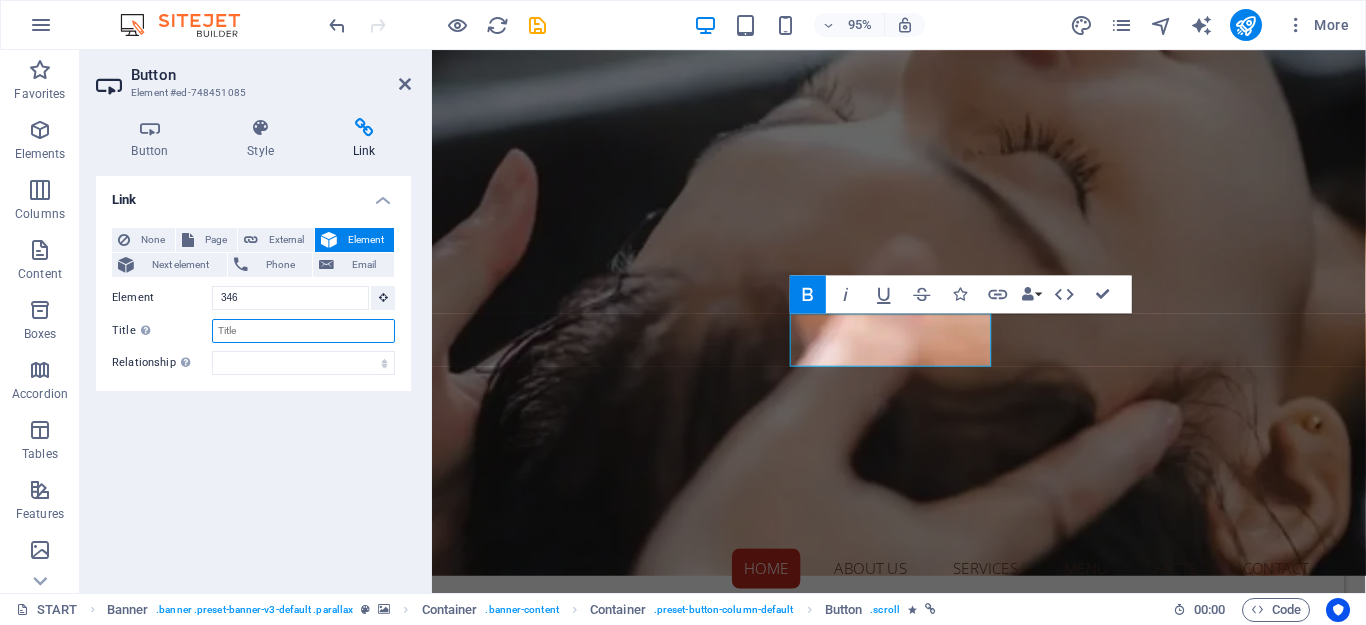 click on "Title Additional link description, should not be the same as the link text. The title is most often shown as a tooltip text when the mouse moves over the element. Leave empty if uncertain." at bounding box center [303, 331] 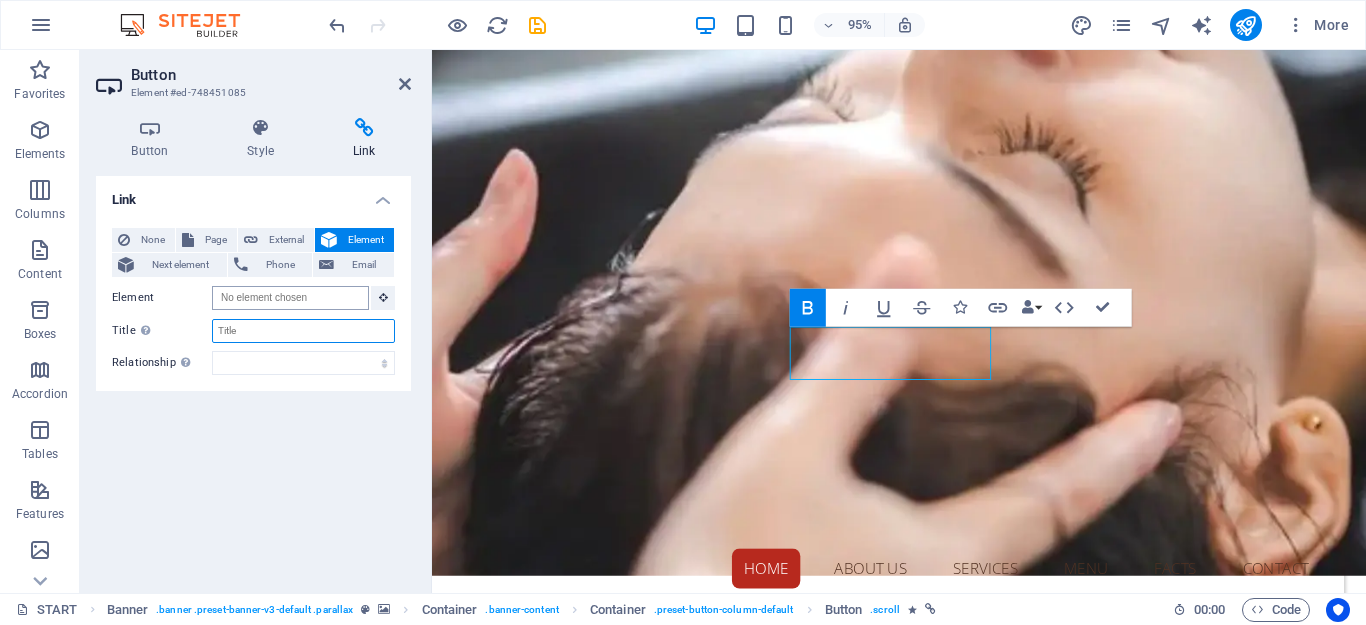 scroll, scrollTop: 0, scrollLeft: 0, axis: both 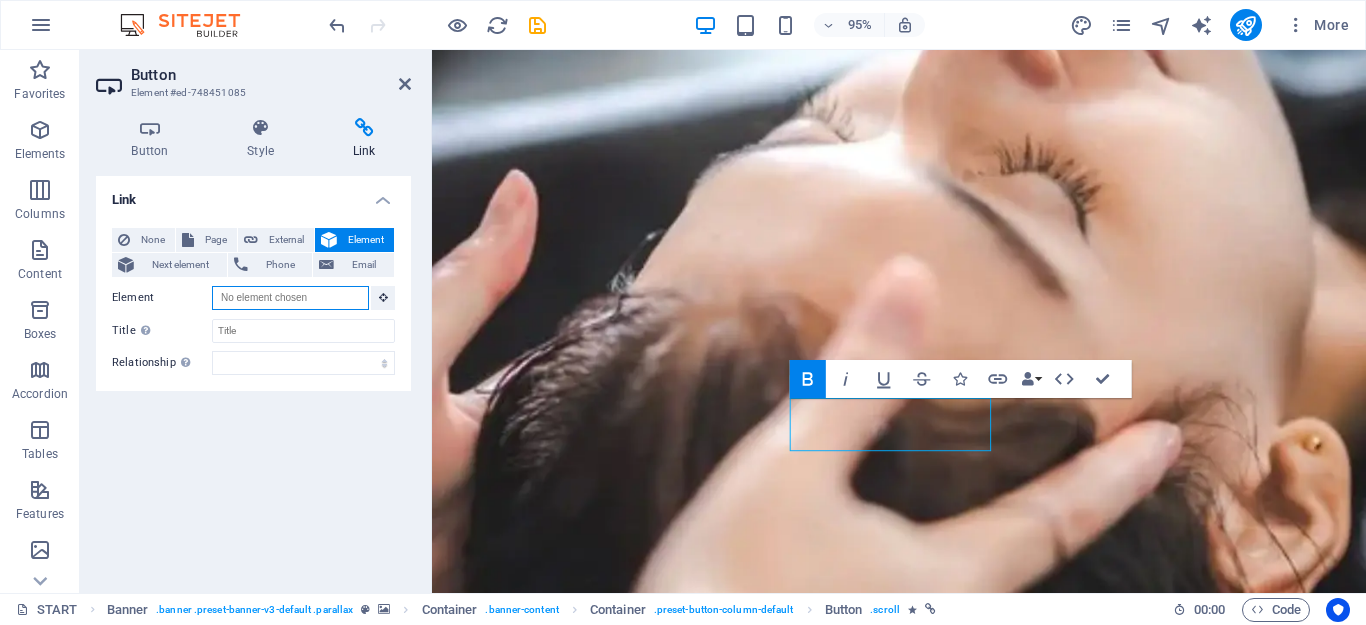 click on "Element" at bounding box center [290, 298] 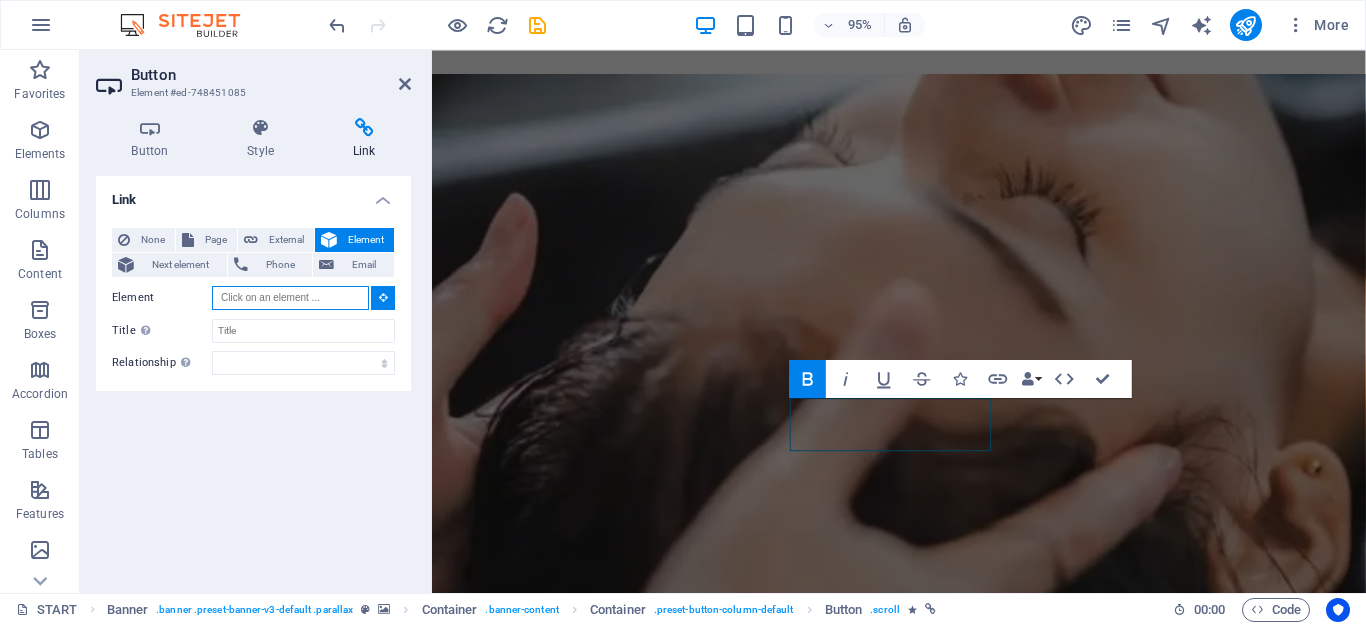 scroll, scrollTop: 89, scrollLeft: 0, axis: vertical 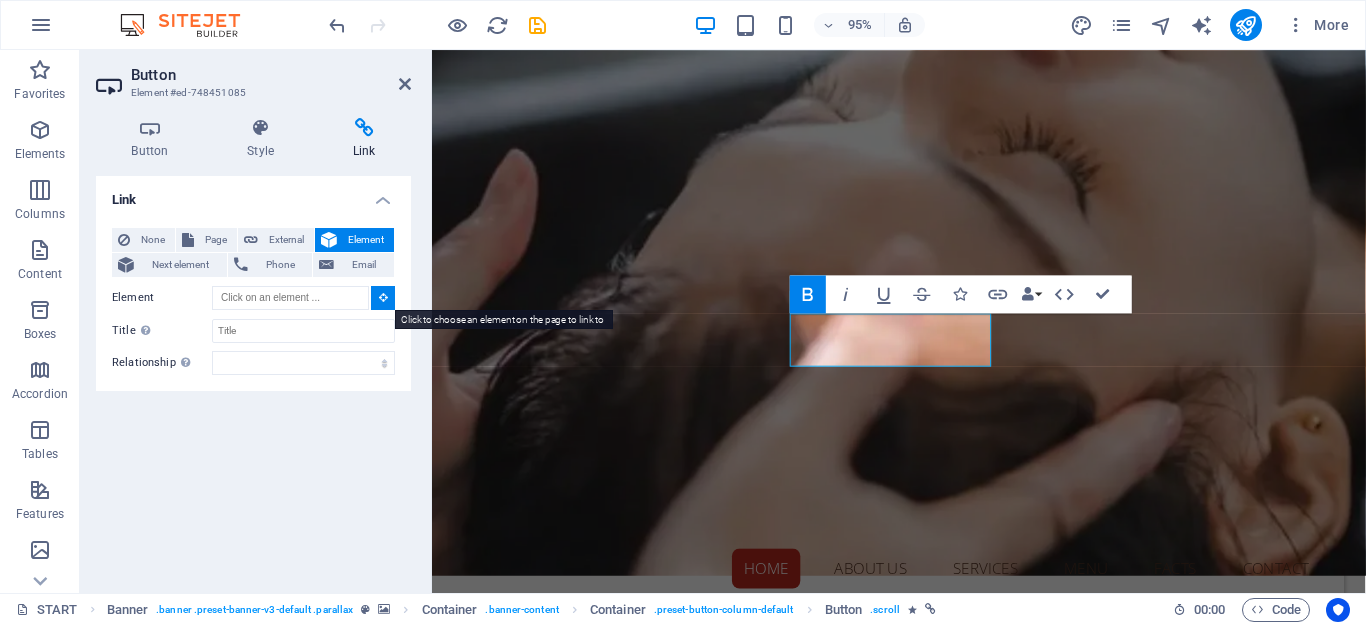 click at bounding box center (383, 298) 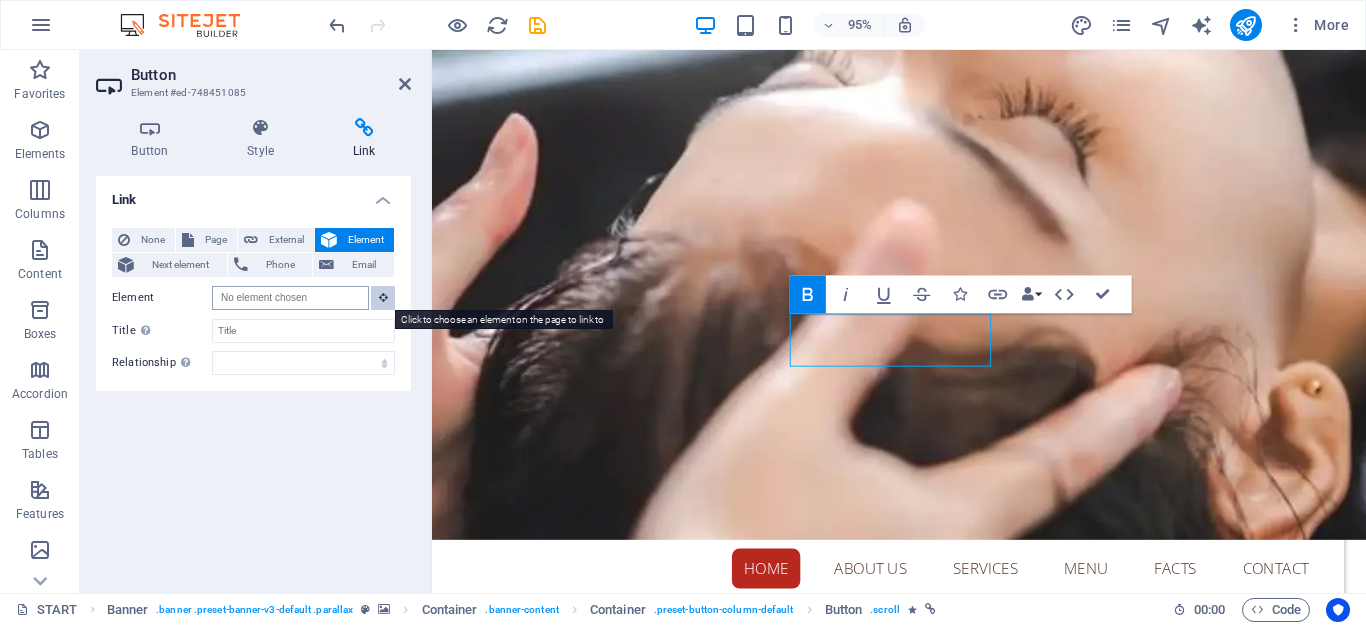 scroll, scrollTop: 0, scrollLeft: 0, axis: both 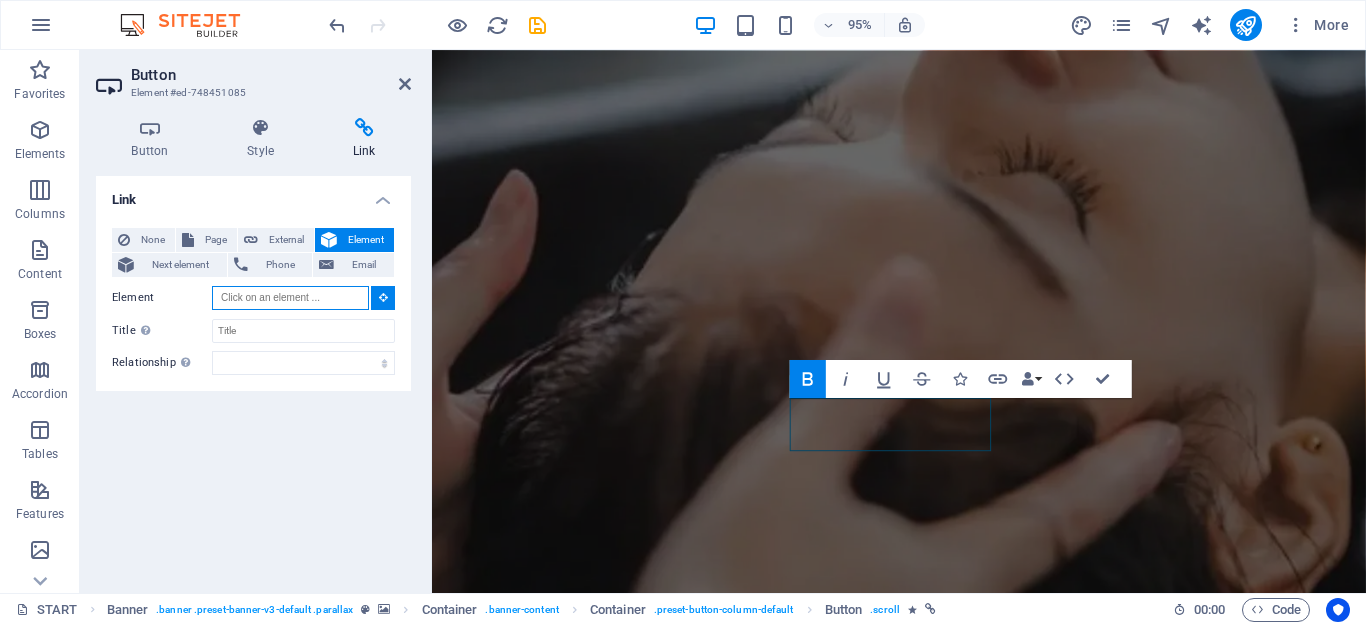click on "Element" at bounding box center [290, 298] 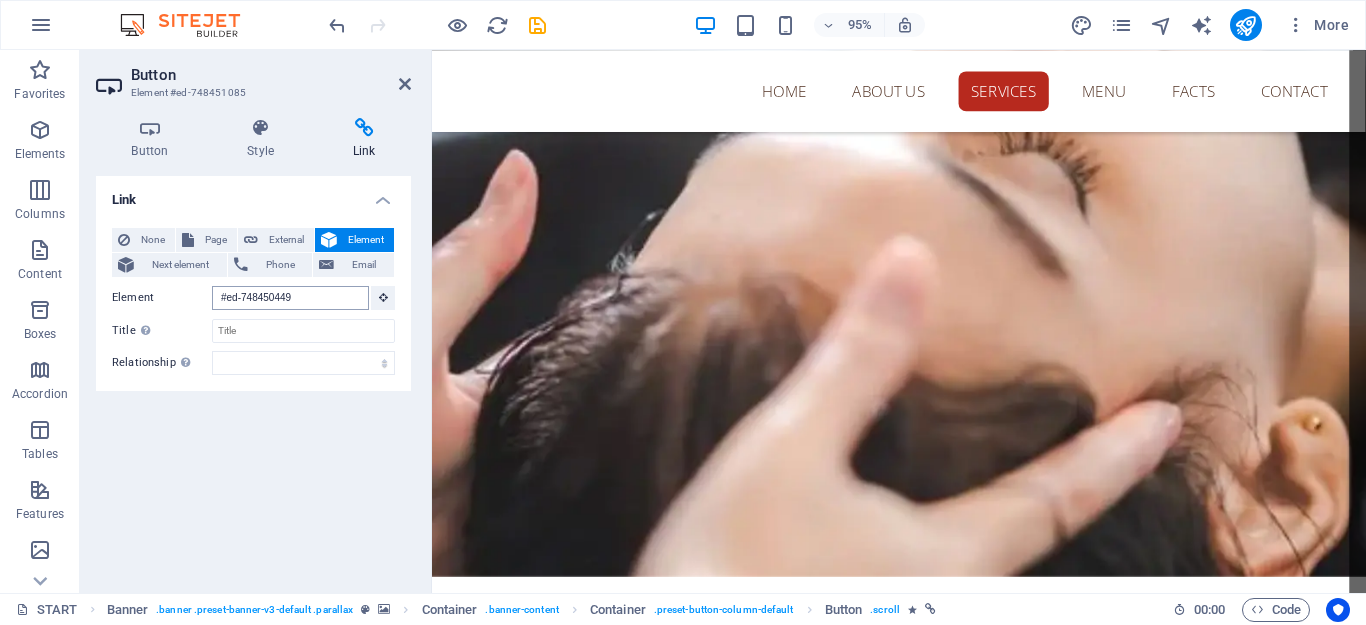 scroll, scrollTop: 10879, scrollLeft: 0, axis: vertical 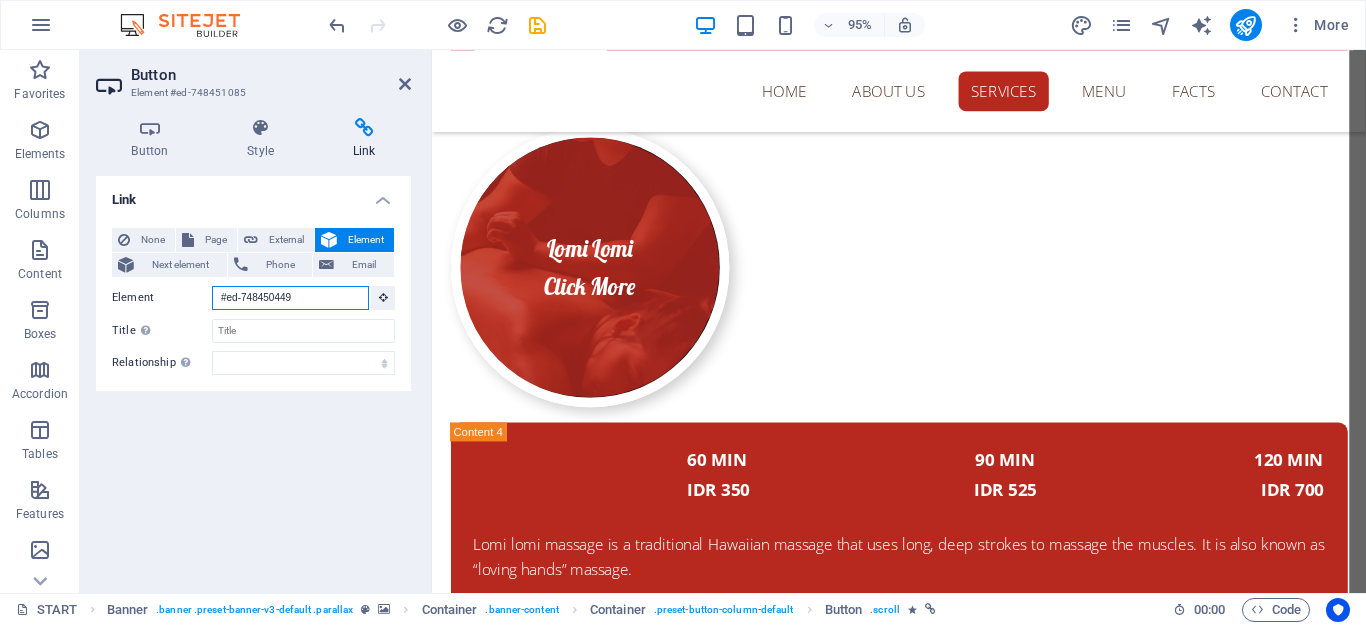 drag, startPoint x: 304, startPoint y: 298, endPoint x: 212, endPoint y: 306, distance: 92.34717 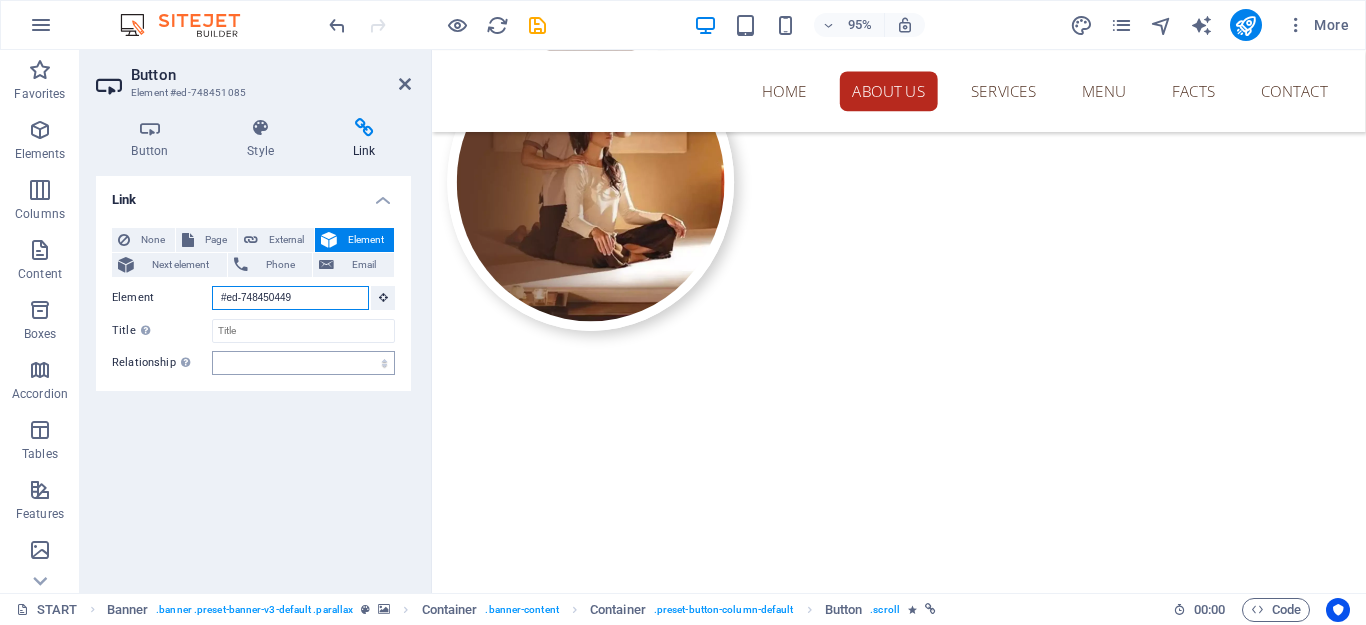 scroll, scrollTop: 1632, scrollLeft: 0, axis: vertical 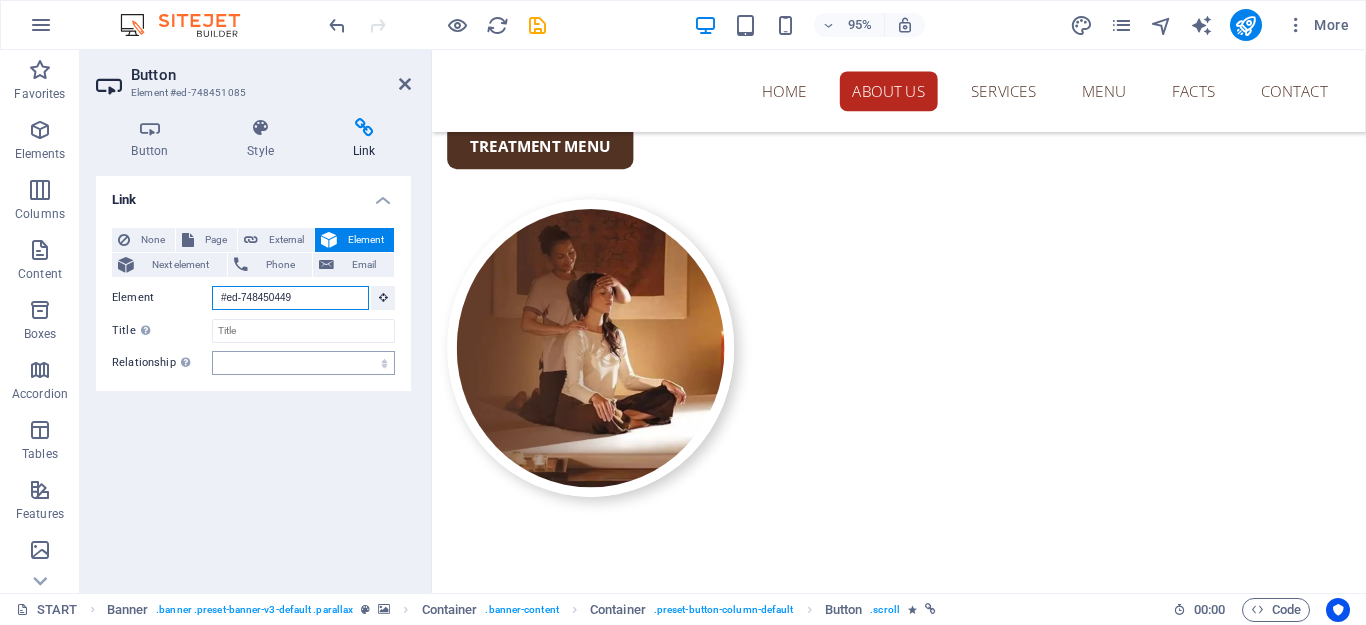 paste on "1346" 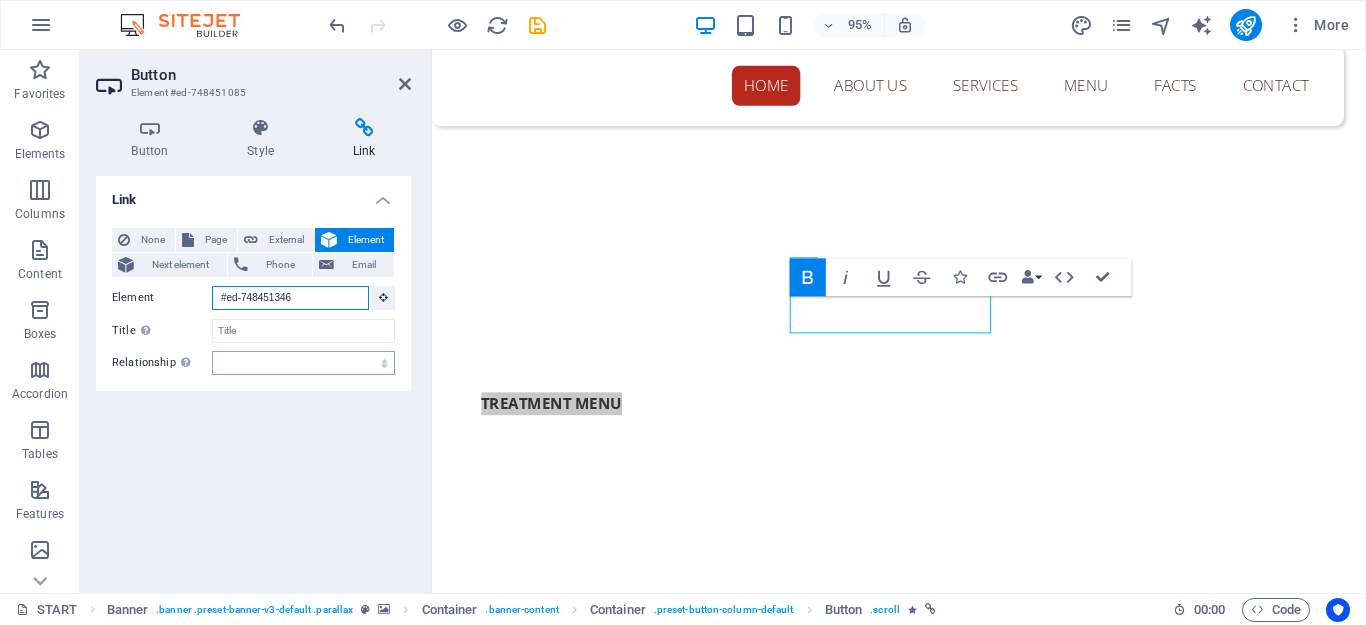 scroll, scrollTop: 107, scrollLeft: 0, axis: vertical 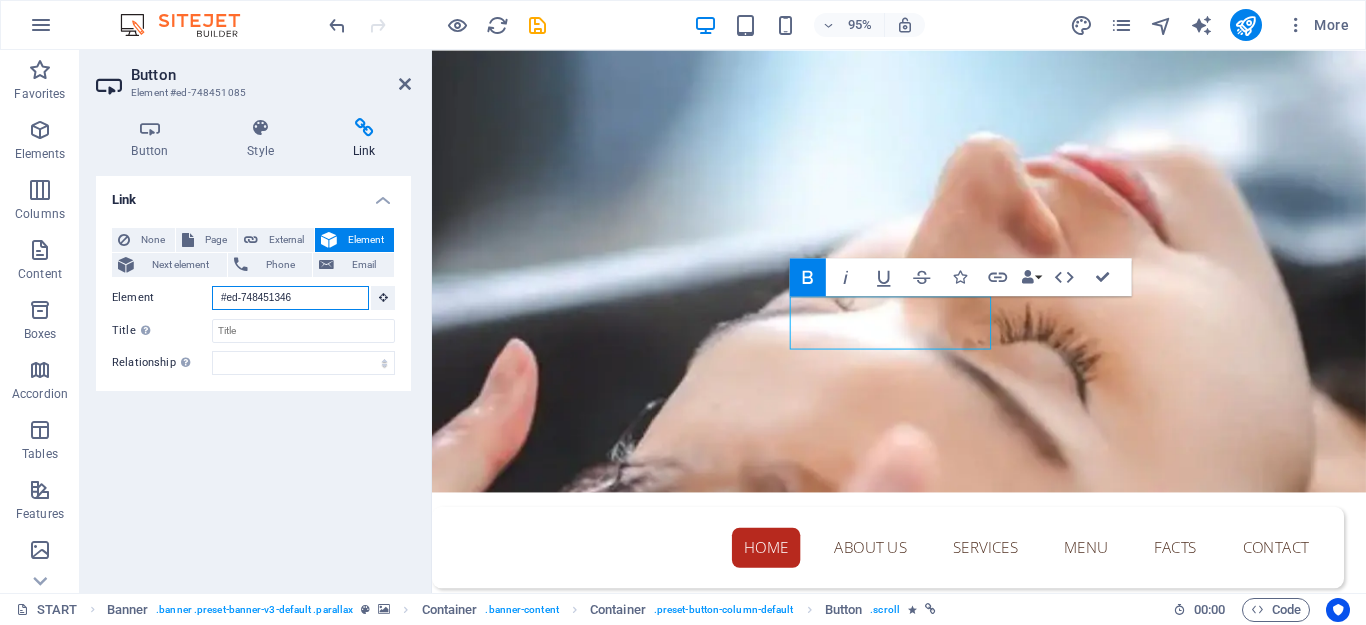 type on "#ed-748451346" 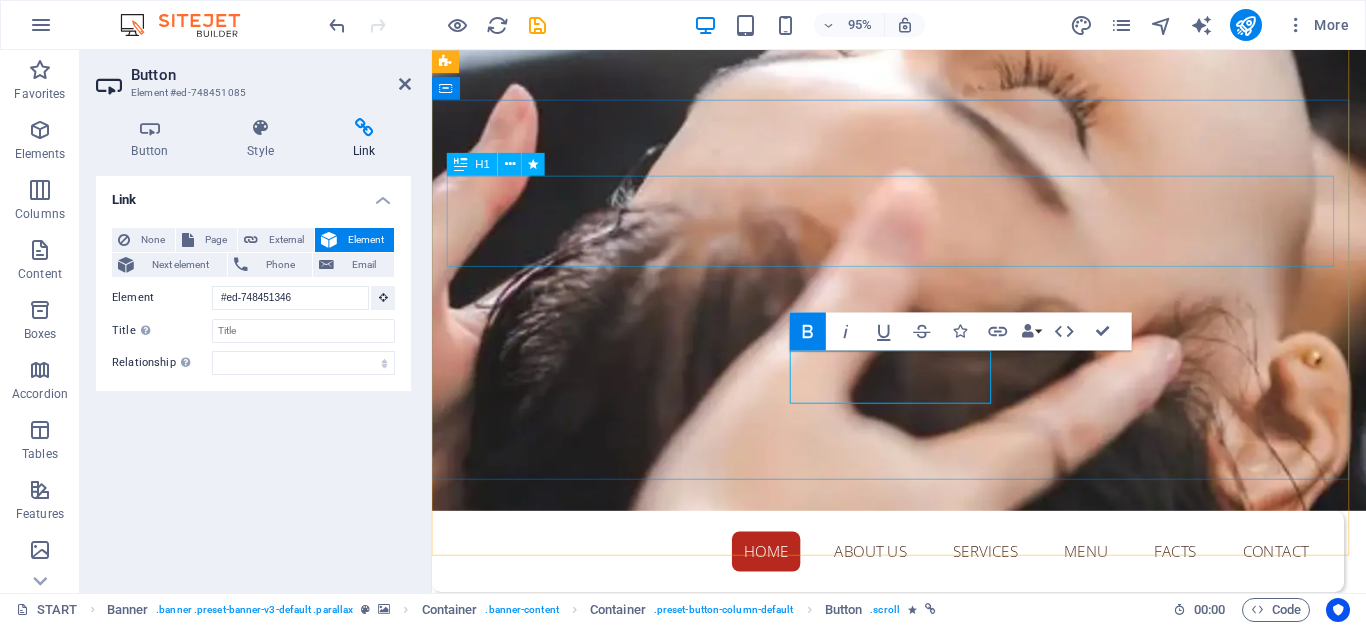 scroll, scrollTop: 0, scrollLeft: 0, axis: both 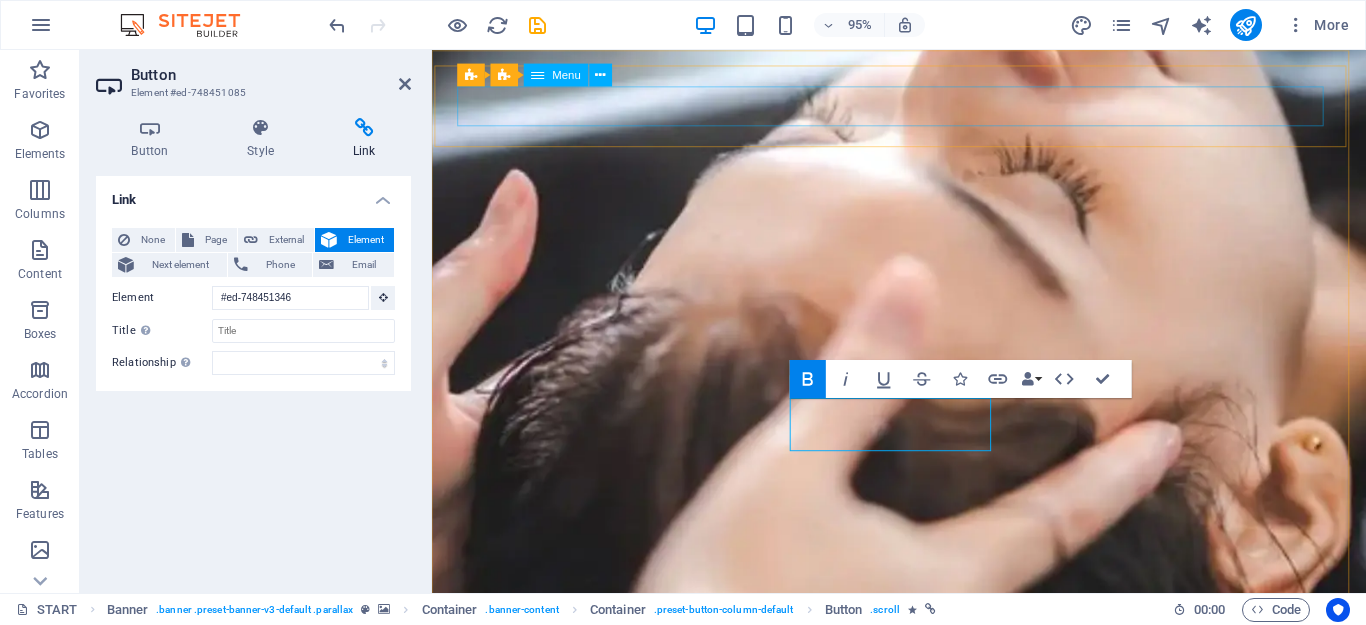 click on "Home About us Services Menu Facts Contact" at bounding box center [912, 684] 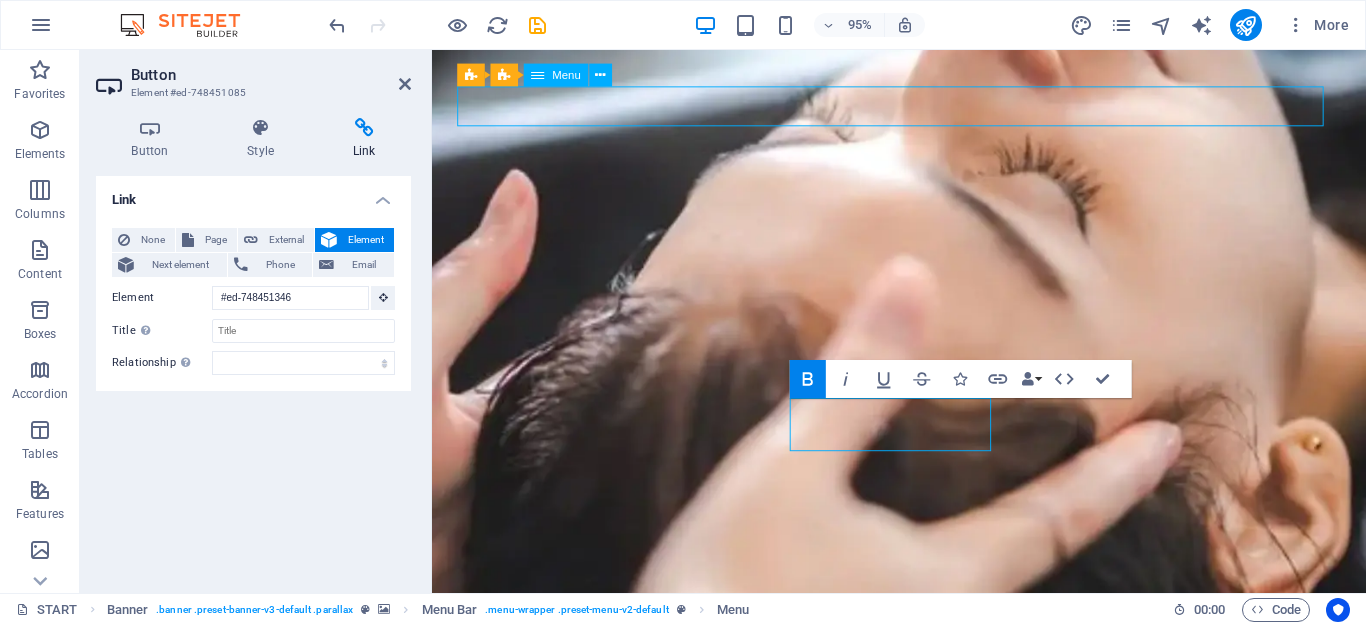 click on "Home About us Services Menu Facts Contact" at bounding box center [912, 684] 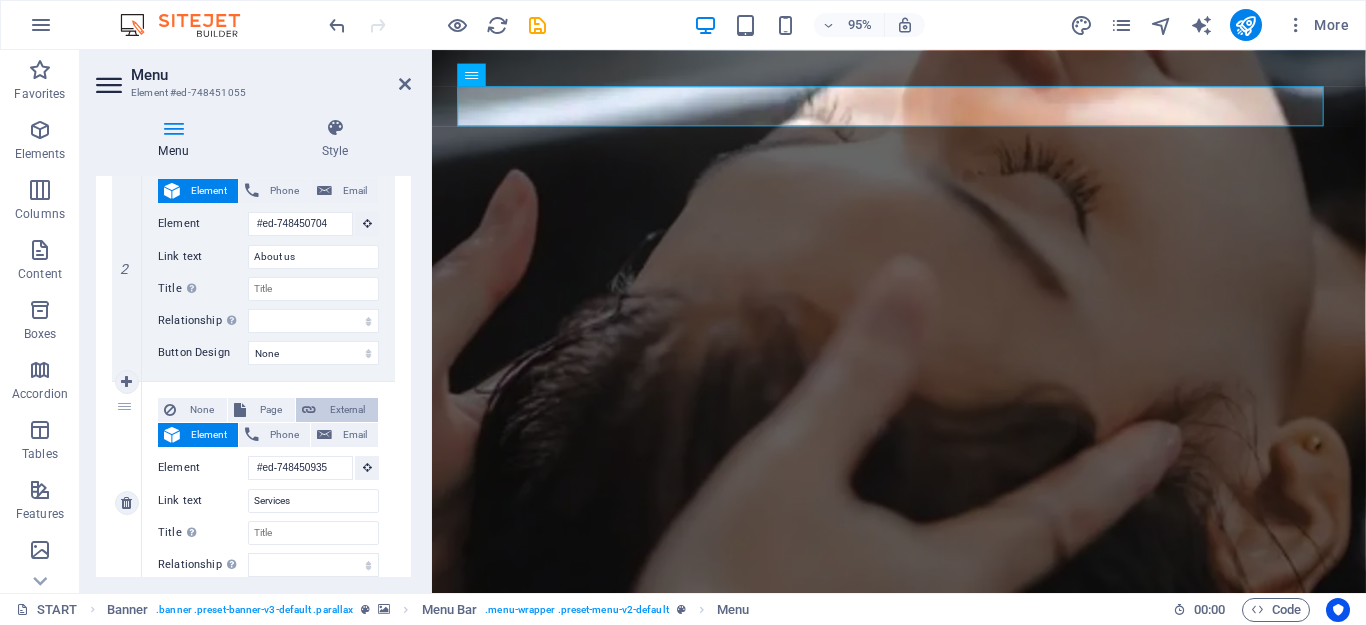 scroll, scrollTop: 500, scrollLeft: 0, axis: vertical 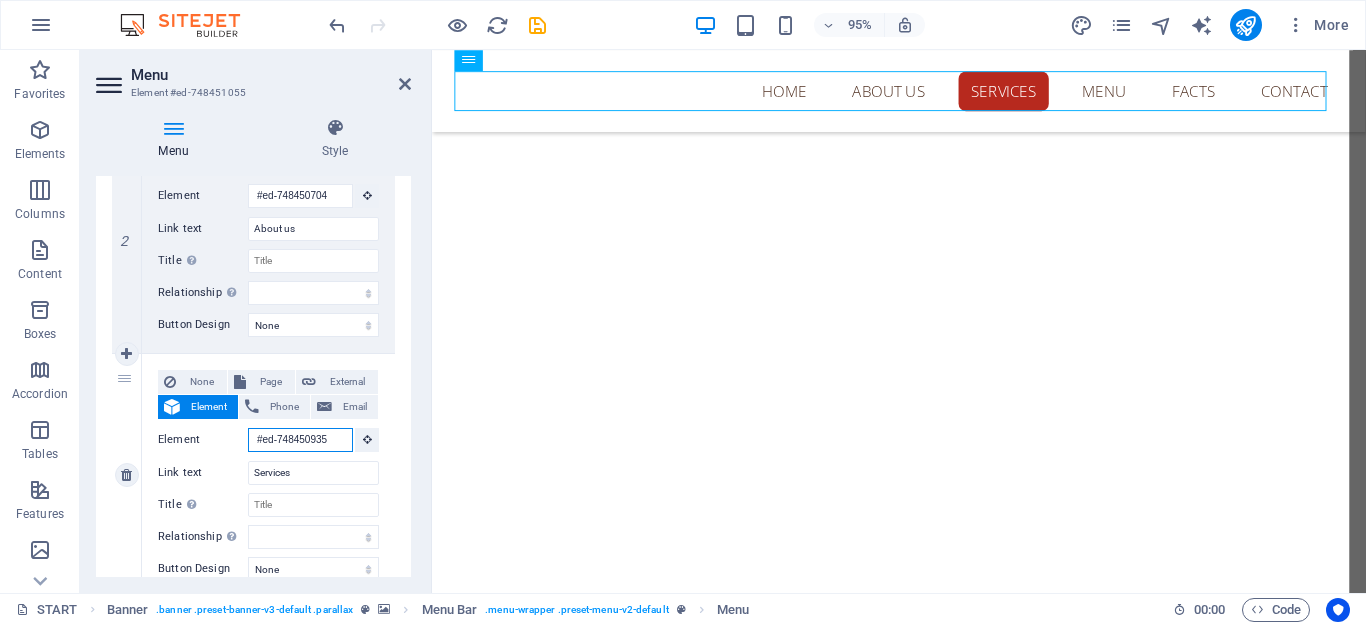 click on "#ed-748450935" at bounding box center [300, 440] 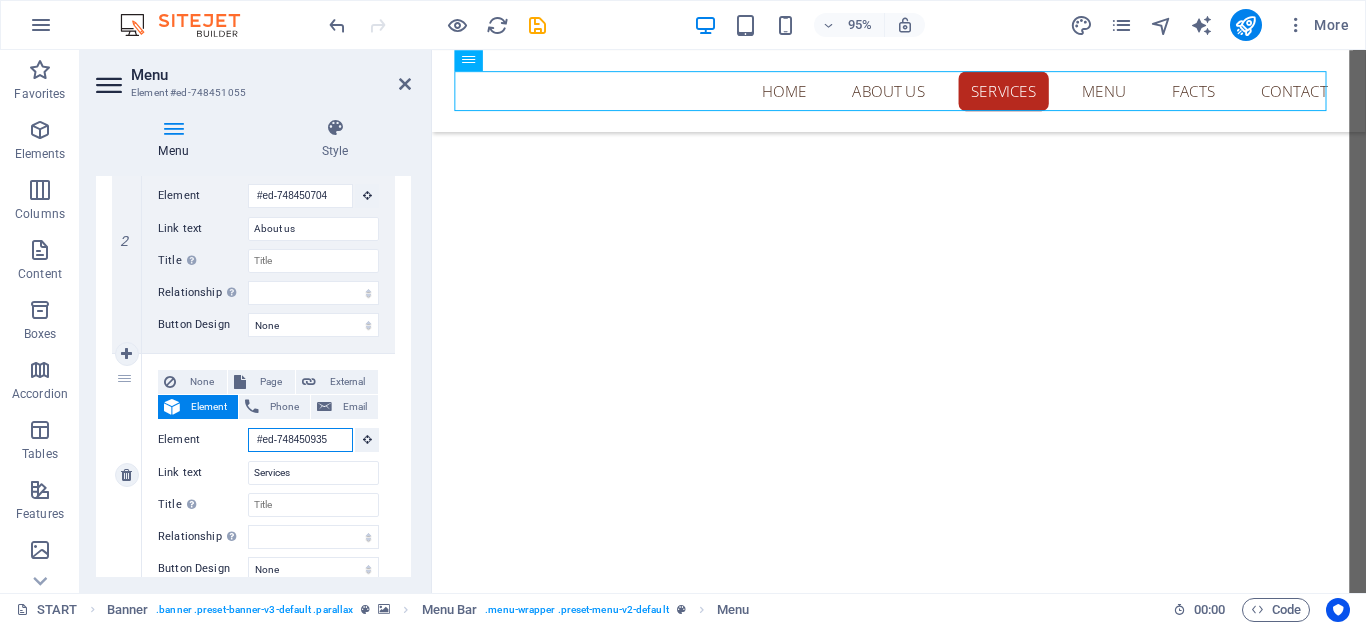 paste on "1346" 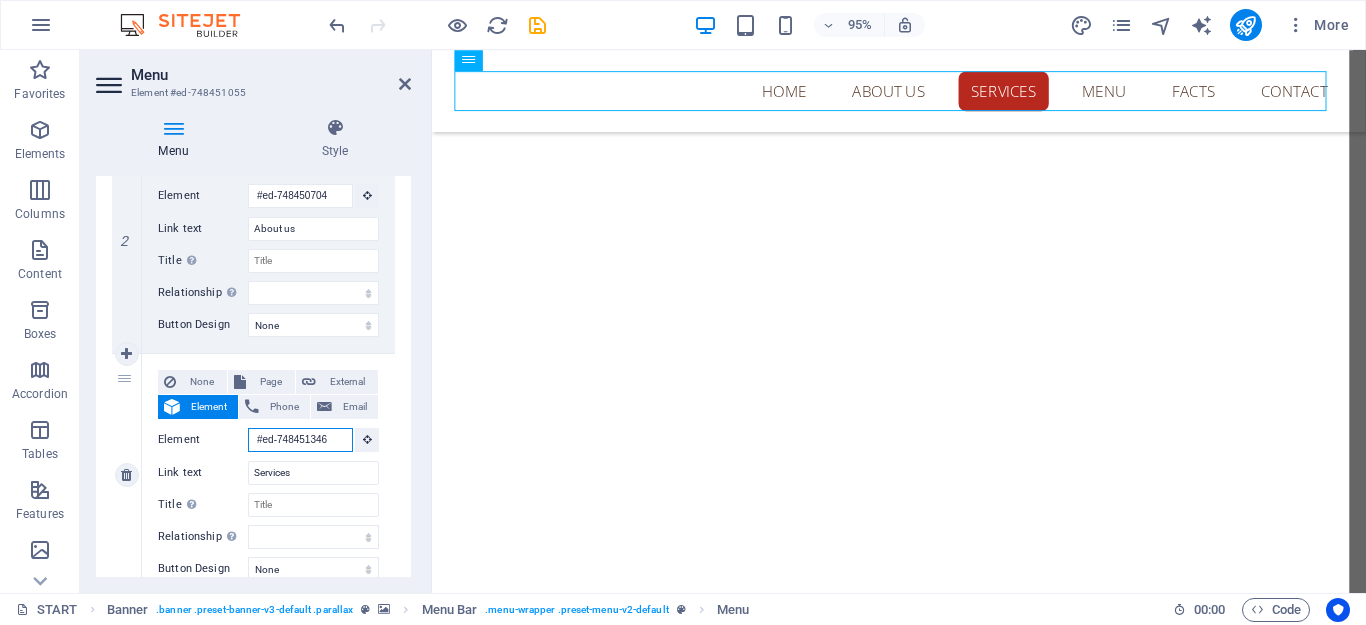 scroll, scrollTop: 0, scrollLeft: 3, axis: horizontal 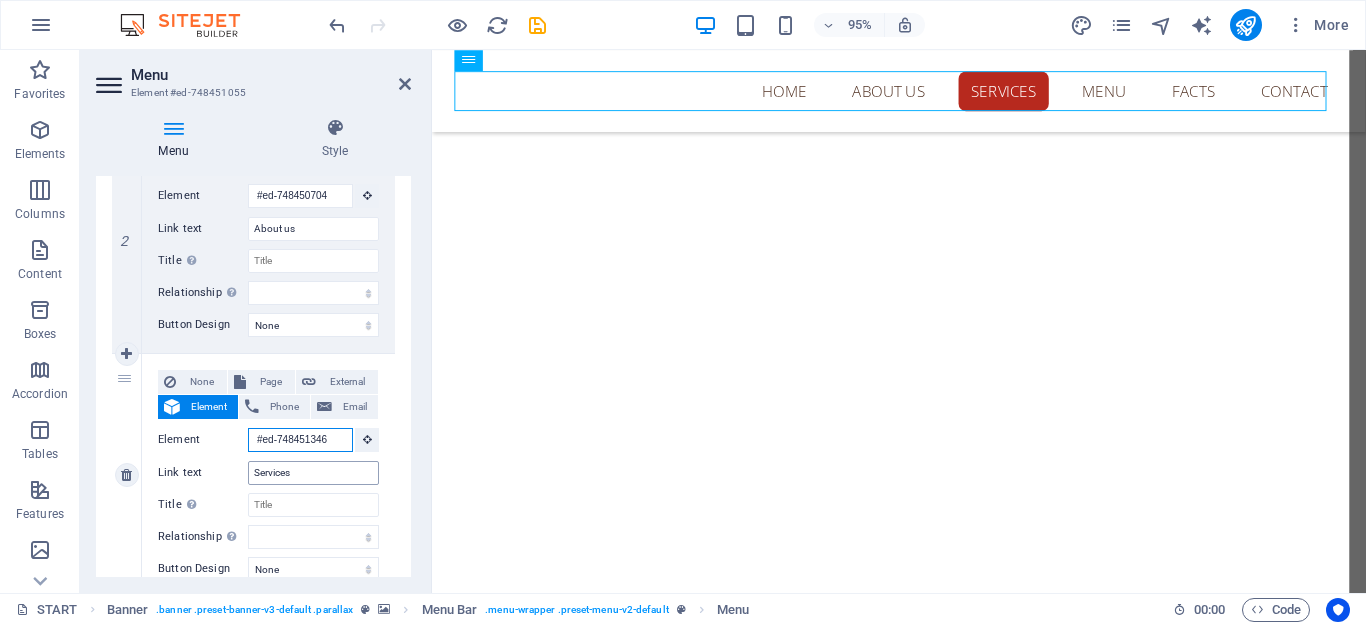 select 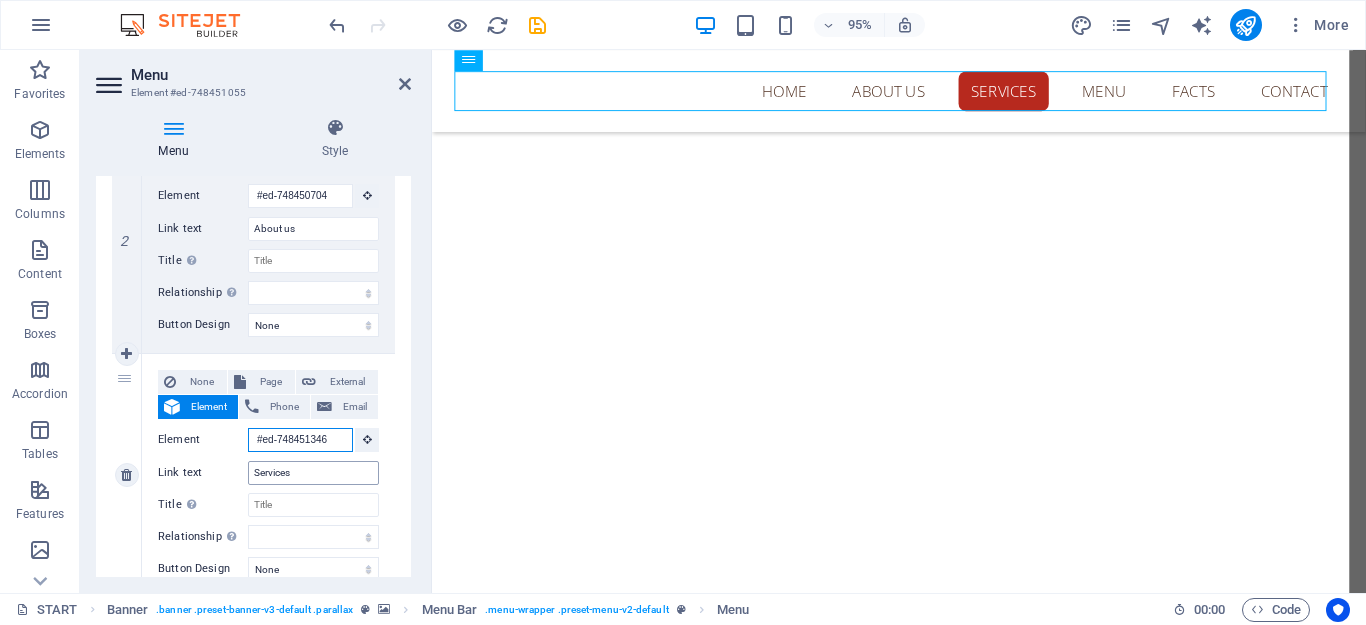 select 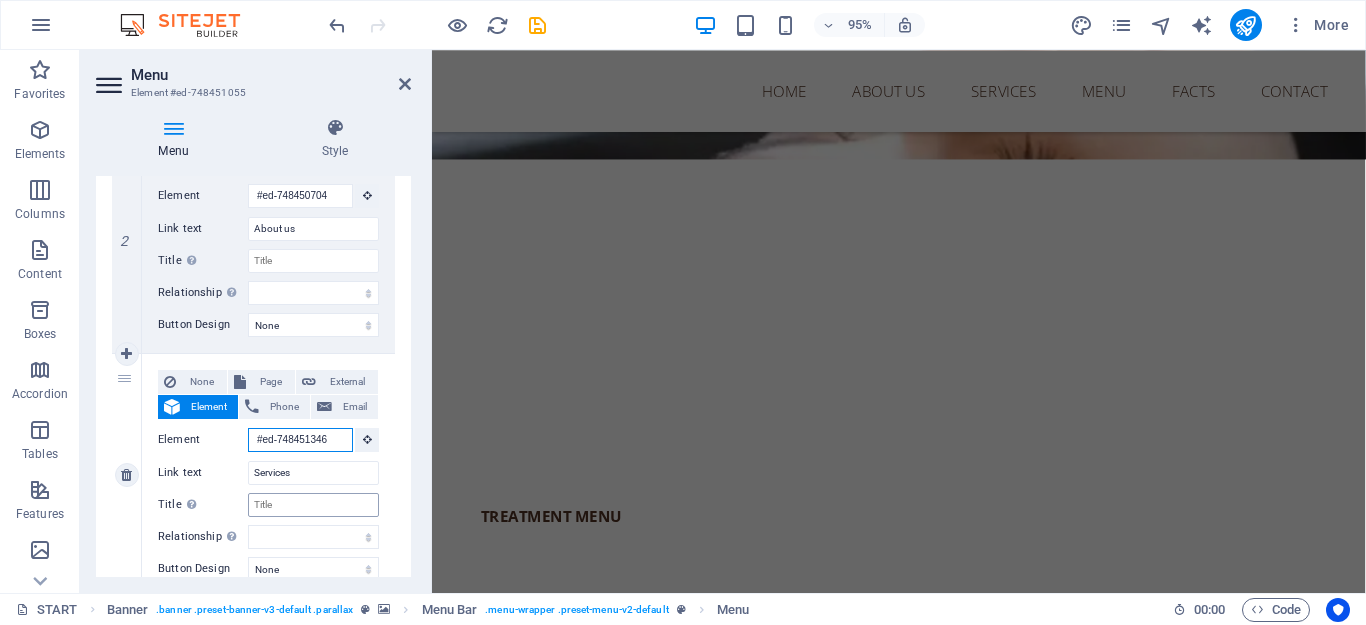 scroll, scrollTop: 0, scrollLeft: 0, axis: both 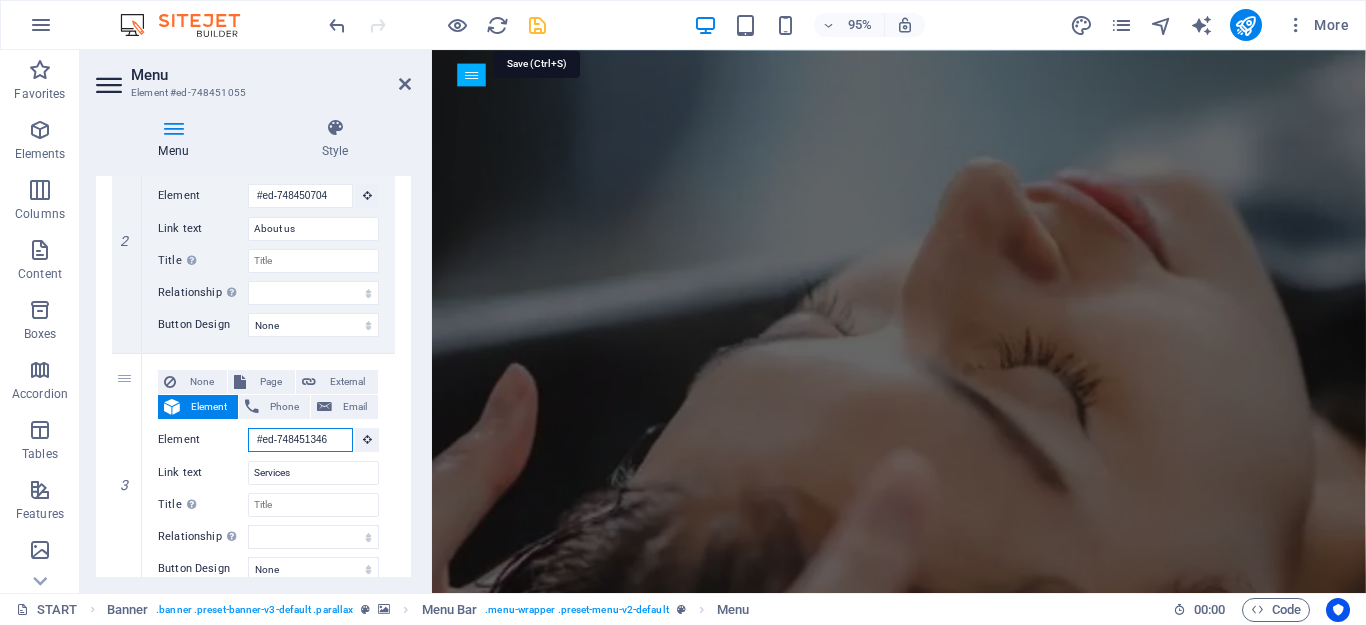 type on "#ed-748451346" 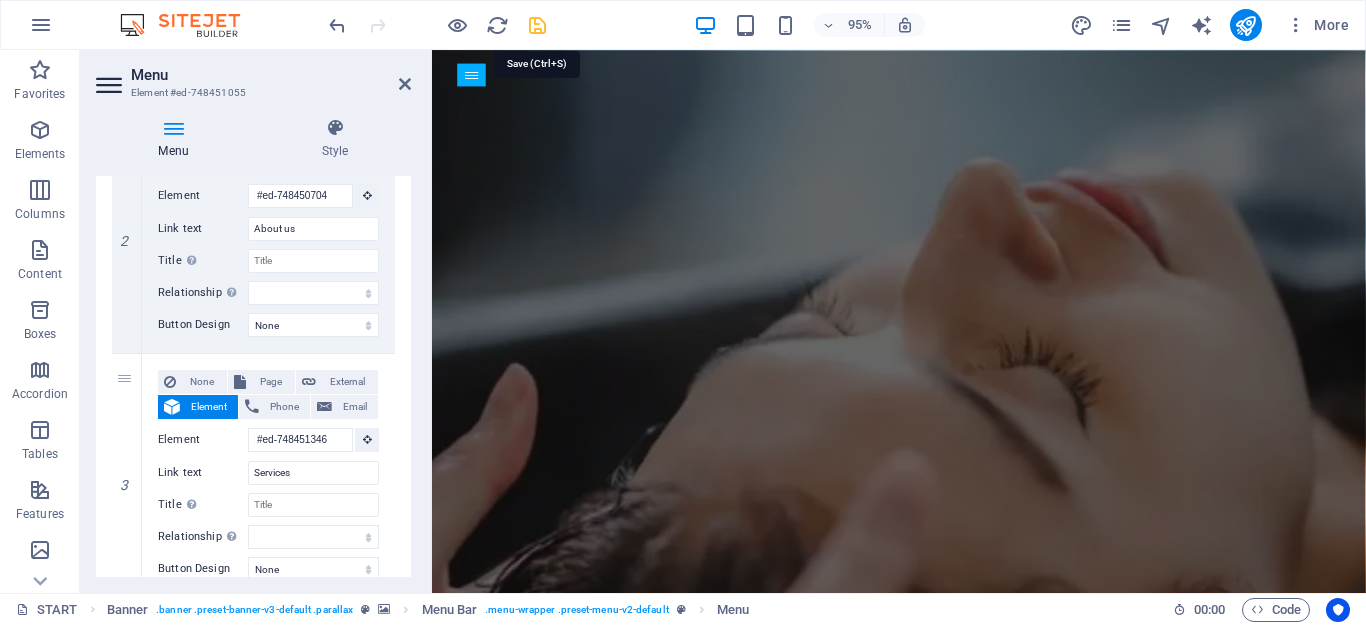 scroll, scrollTop: 0, scrollLeft: 0, axis: both 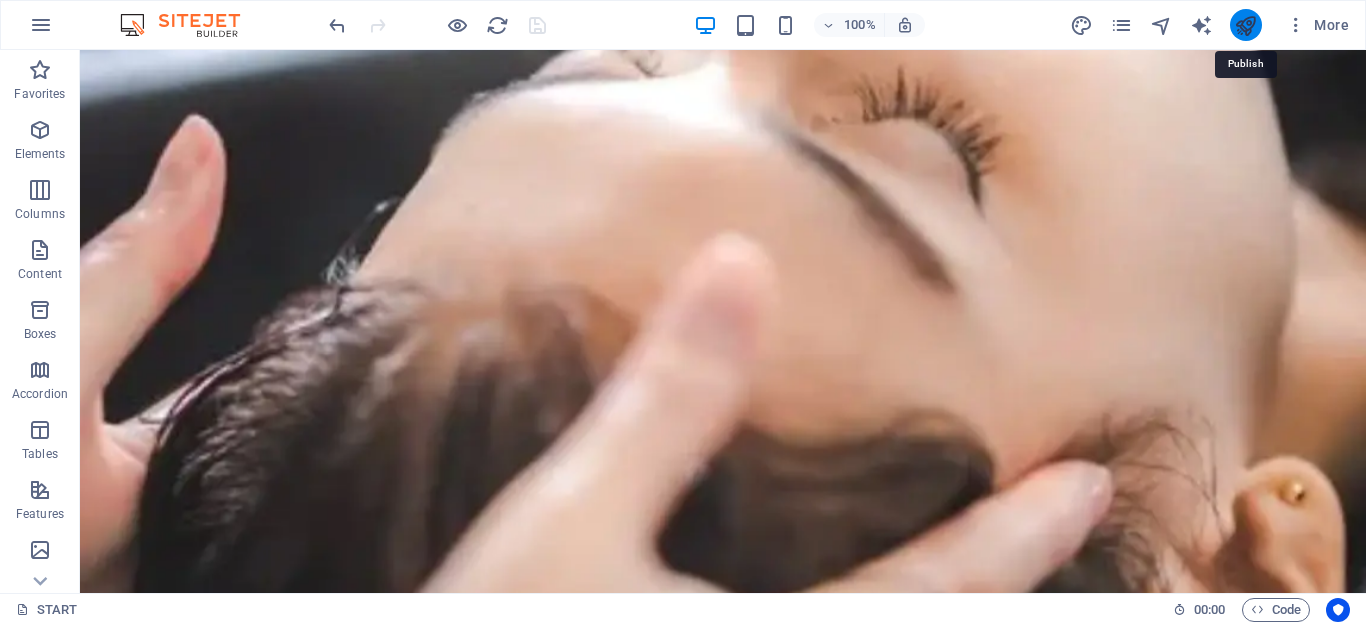 click at bounding box center (1245, 25) 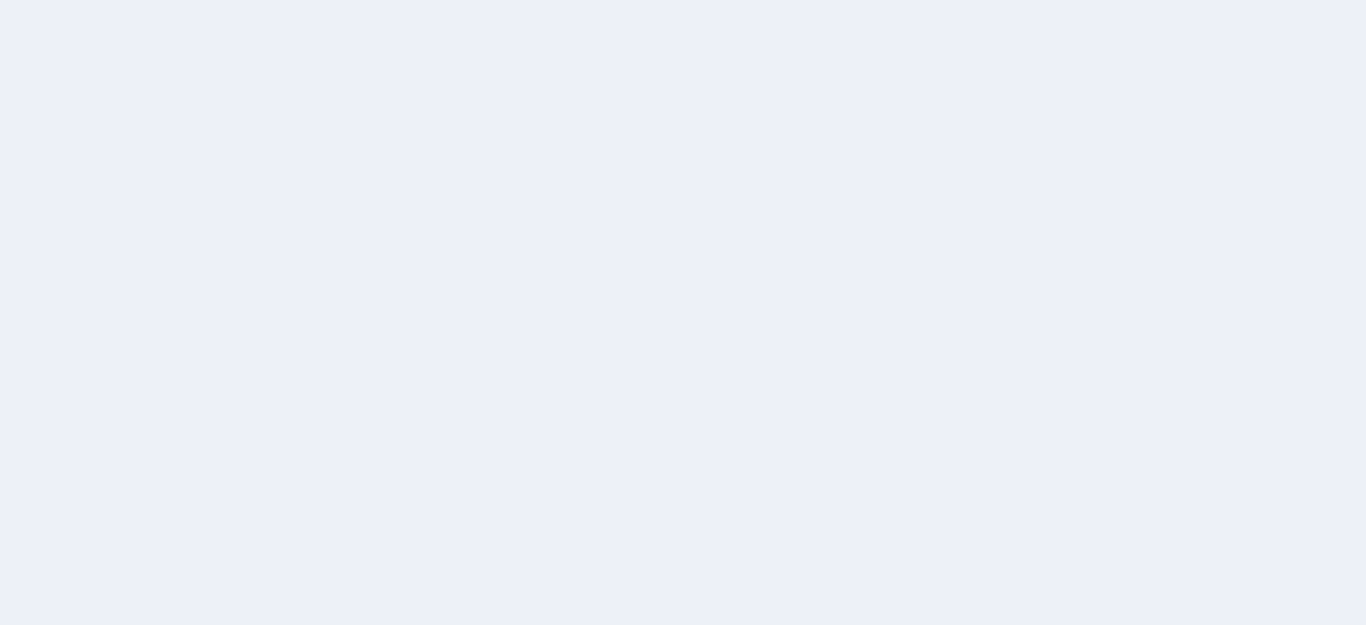 scroll, scrollTop: 0, scrollLeft: 0, axis: both 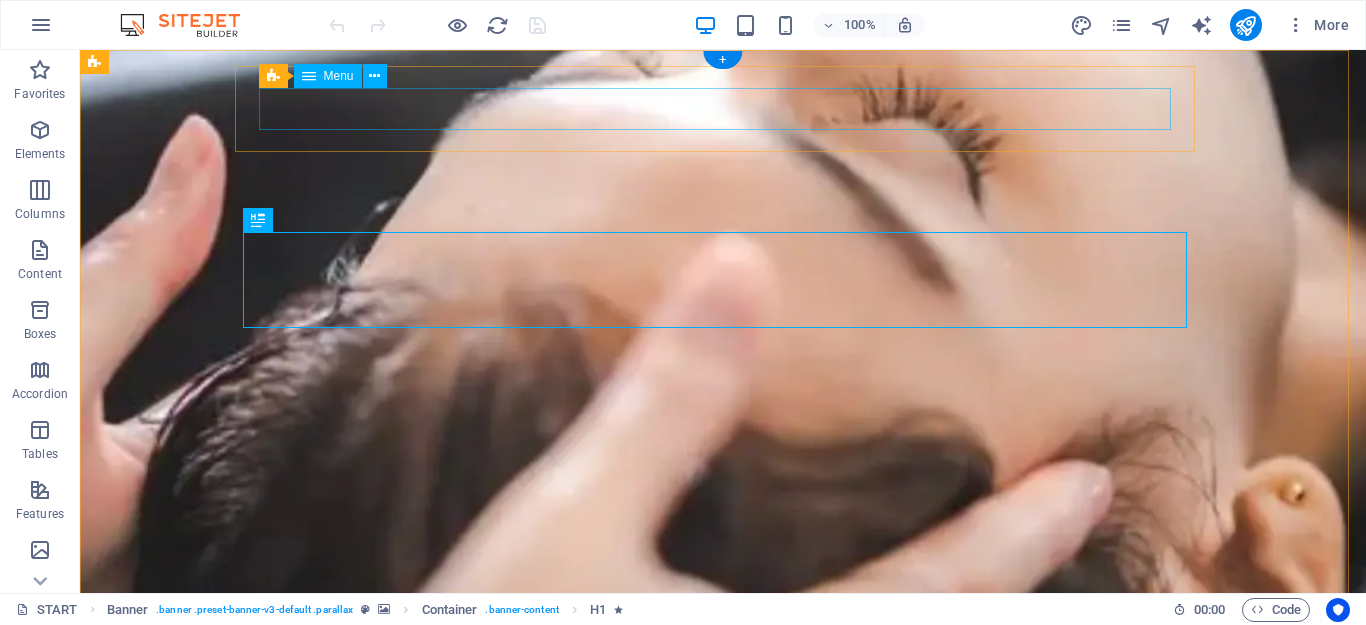 click on "Home About us Services Menu Facts Contact" at bounding box center [560, 662] 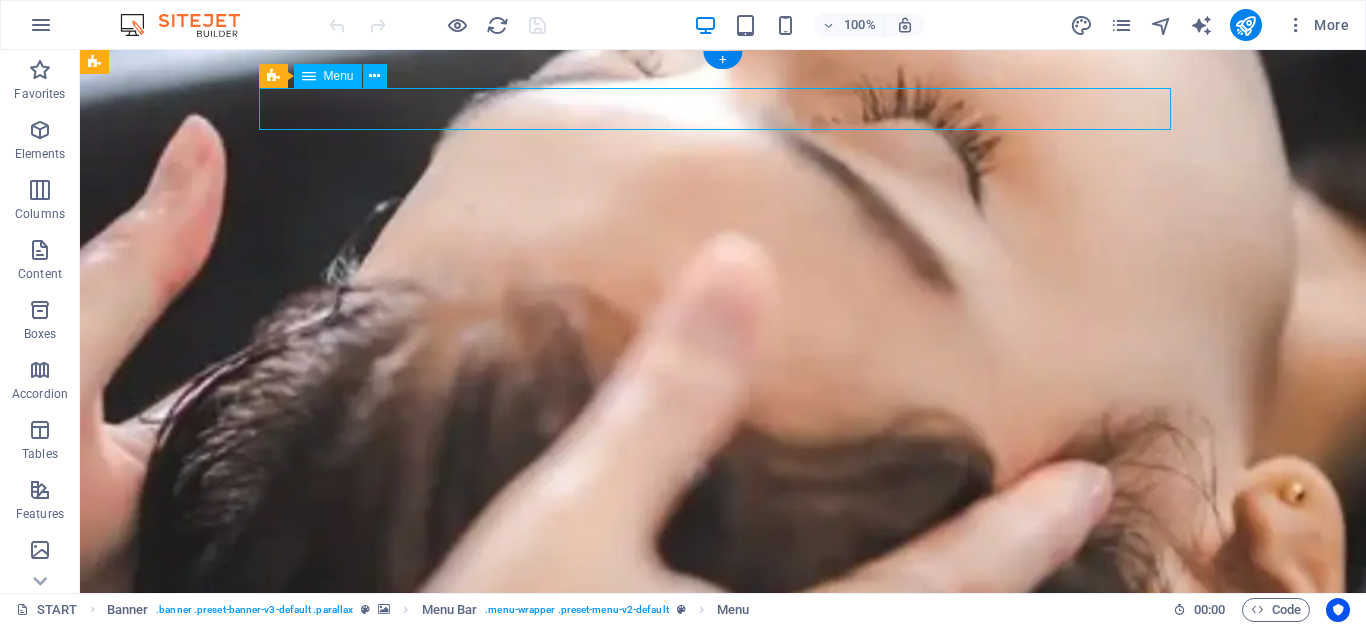 click on "Home About us Services Menu Facts Contact" at bounding box center (560, 662) 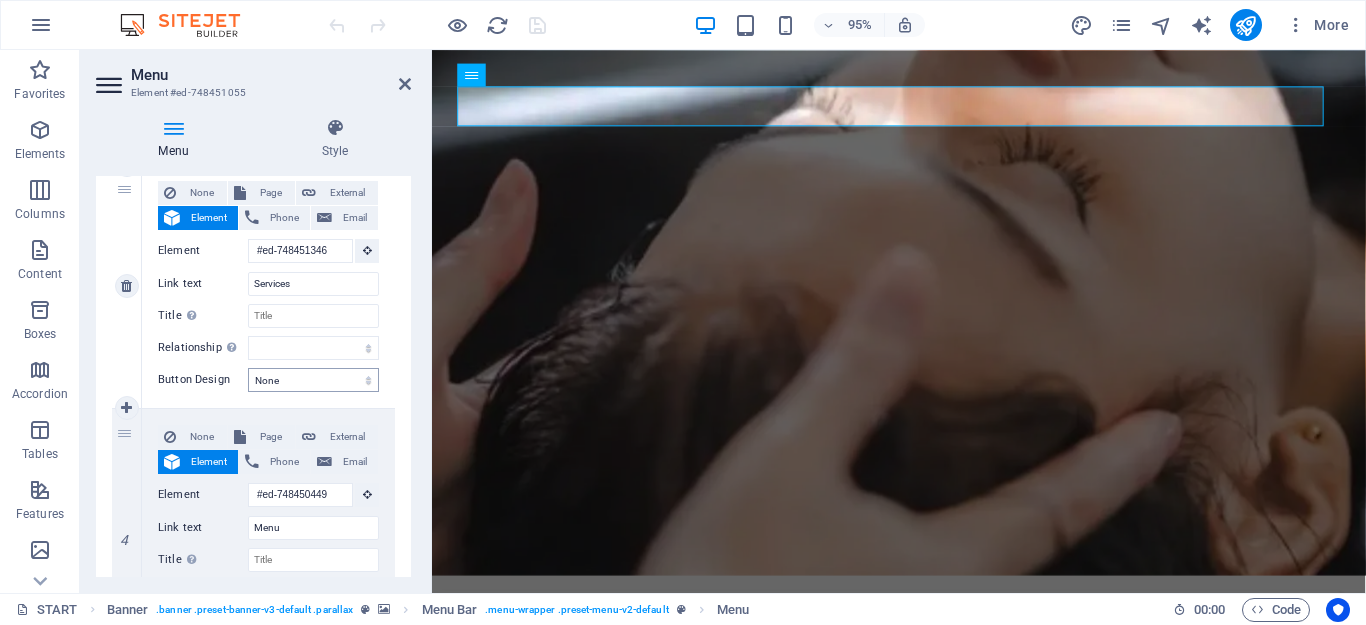 scroll, scrollTop: 700, scrollLeft: 0, axis: vertical 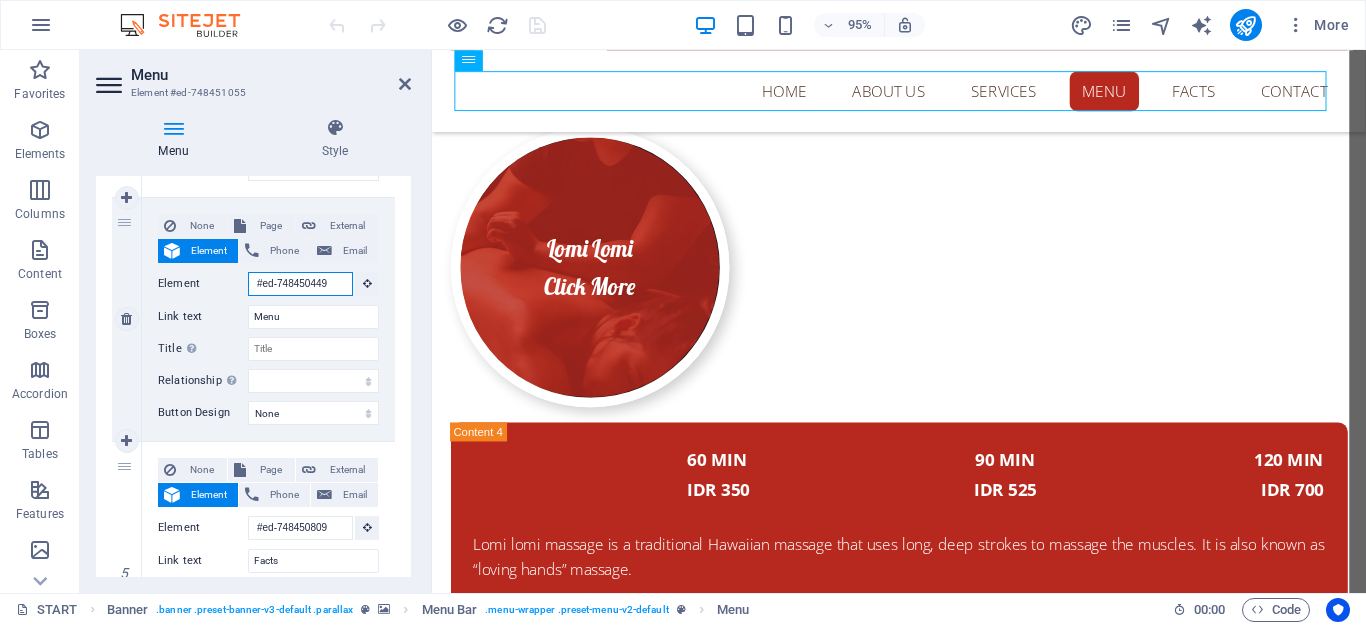 click on "#ed-748450449" at bounding box center [300, 284] 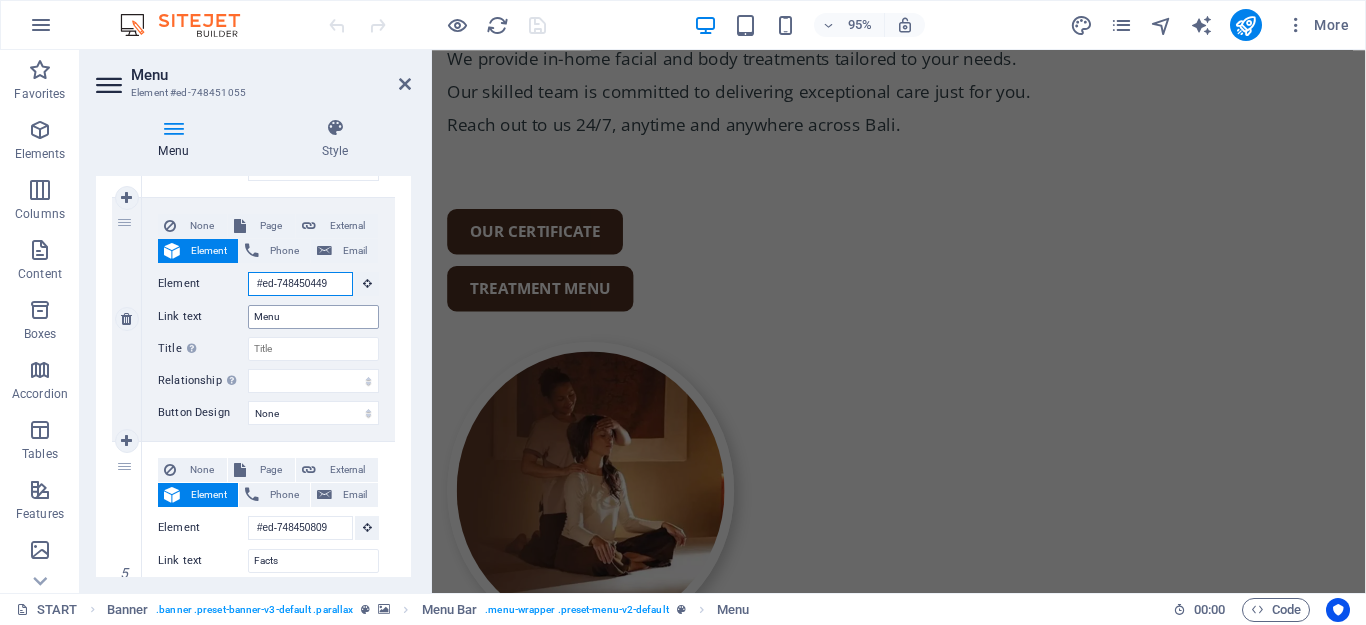 scroll, scrollTop: 0, scrollLeft: 0, axis: both 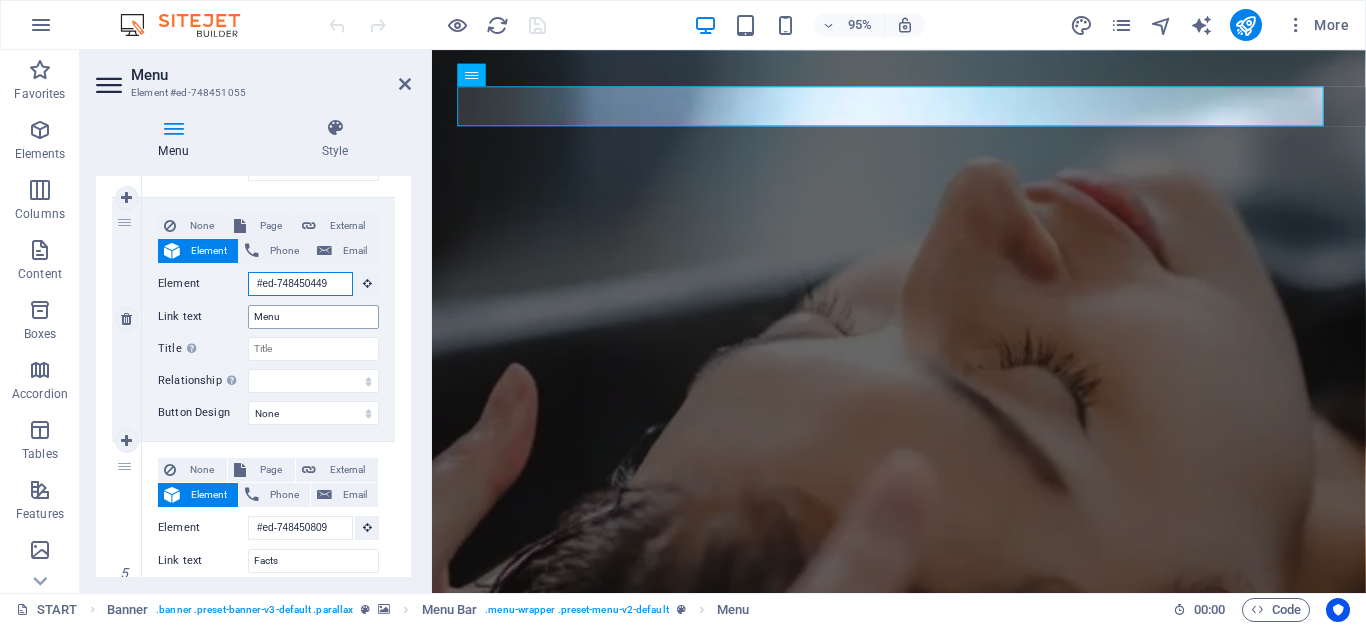 paste on "1346" 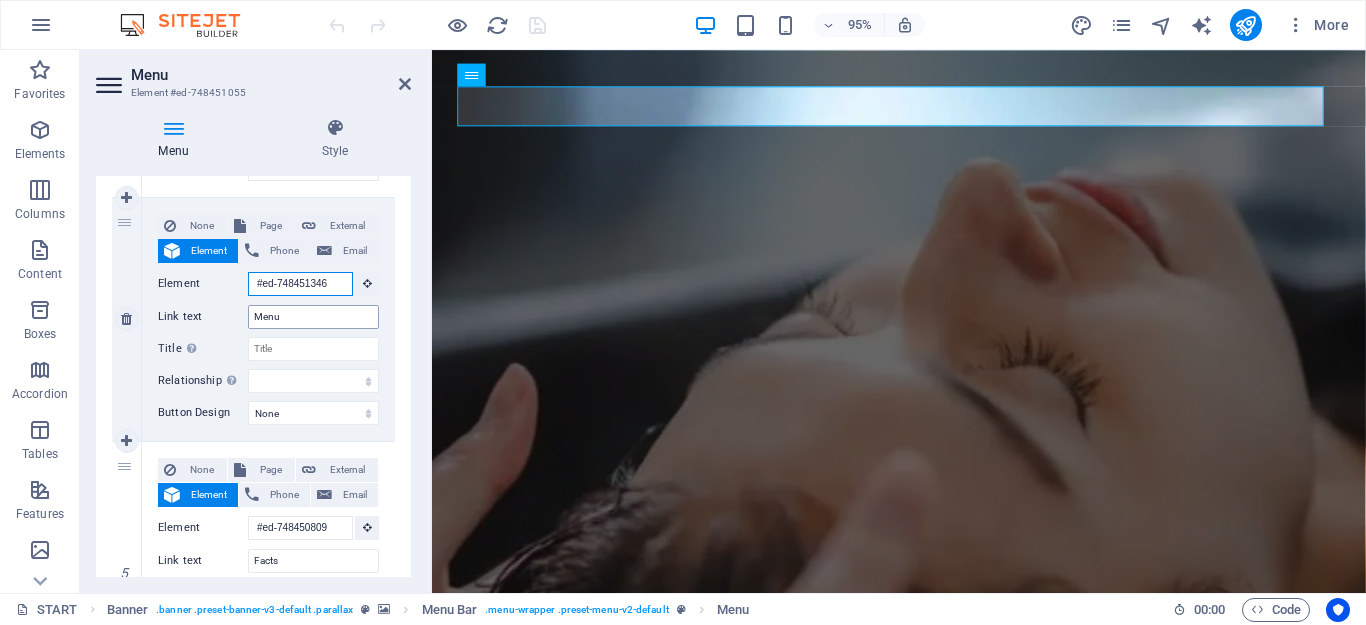 scroll, scrollTop: 0, scrollLeft: 3, axis: horizontal 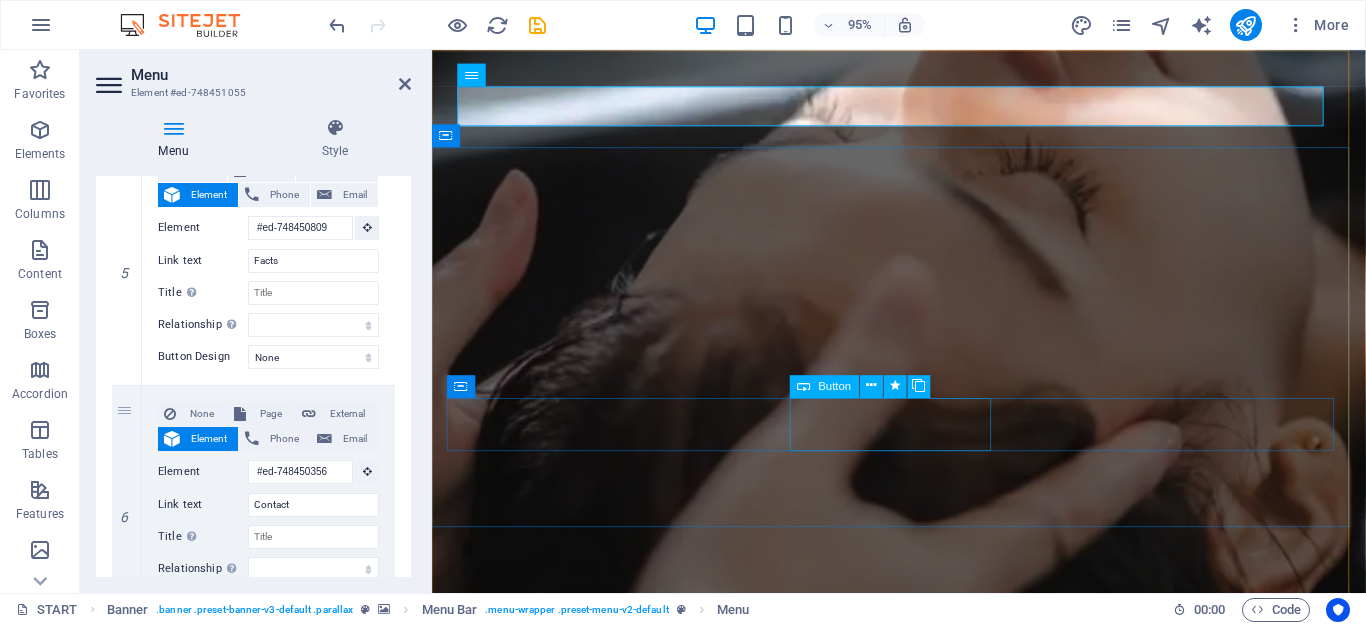 type on "#ed-748451346" 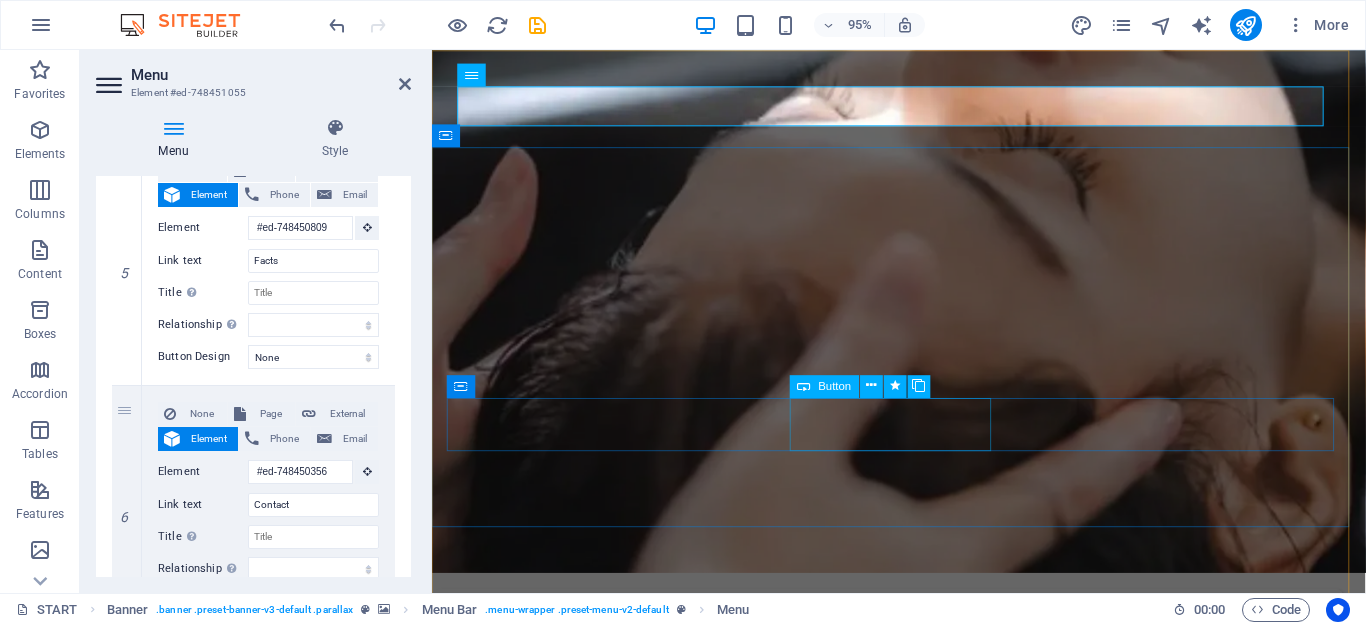scroll, scrollTop: 0, scrollLeft: 0, axis: both 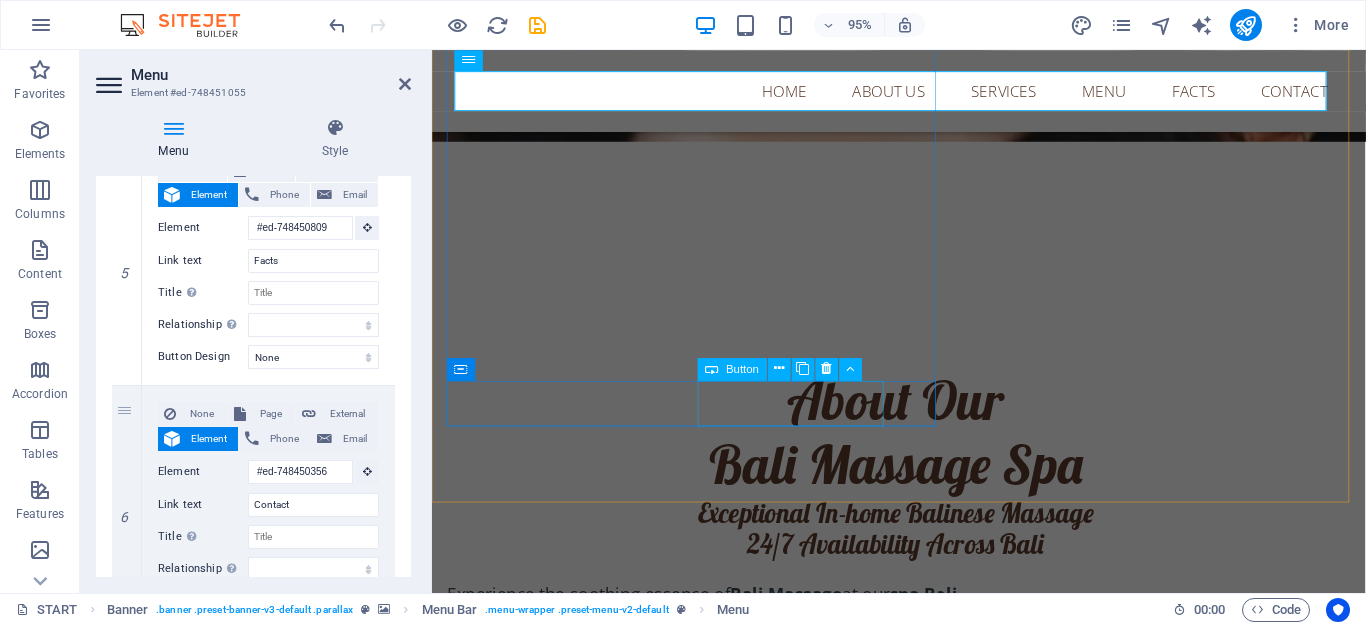 click on "TREATMENT Menu" at bounding box center (920, 899) 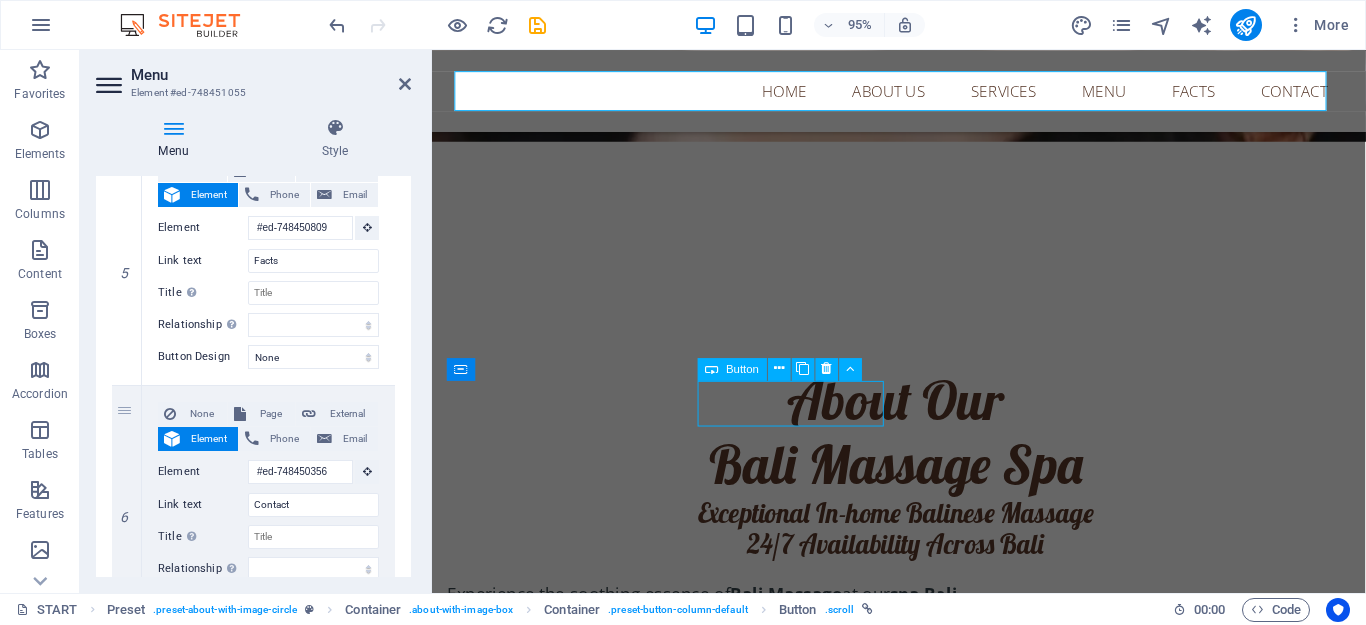 click on "About Our Bali Massage Spa Exceptional In-home Balinese Massage 24/7 Availability Across Bali Experience the soothing essence of  Bali Massage  at our  spa Bali . We provide in-home facial and body treatments tailored to your needs. Our skilled team is committed to delivering exceptional care just for you. Reach out to us 24/7, anytime and anywhere across Bali. MASSAGE SPA BADUNG, MASSAGE SPA MENGWI, MASSAGE SPA UBUD, MASSAGE SPA CANGGU, MASSAGE SPA DENPASAR, MASSAGE SPA SEMINYAK, MASSAGE SPA PERERENAN, MASSAGE SPA MUNGGU, MASSAGE SPA KEROBOKAN, MASSAGE SPA TIBUBENENG, MASSAGE SPA GIANYAR, MASSAGE SPA UMALAS, MASSAGE SPA UBUNG, MASSAGE SPA JIMBARAN, MASSAGE SPA TANAH LOT, MASSAGE SPA TABANAN KEDIRI, MASSAGE SPA BERAWA, MASSAGE SPA SESEH, MASSAGE SPA BALI. OUR CERTIFICATE TREATMENT Menu" at bounding box center [920, 827] 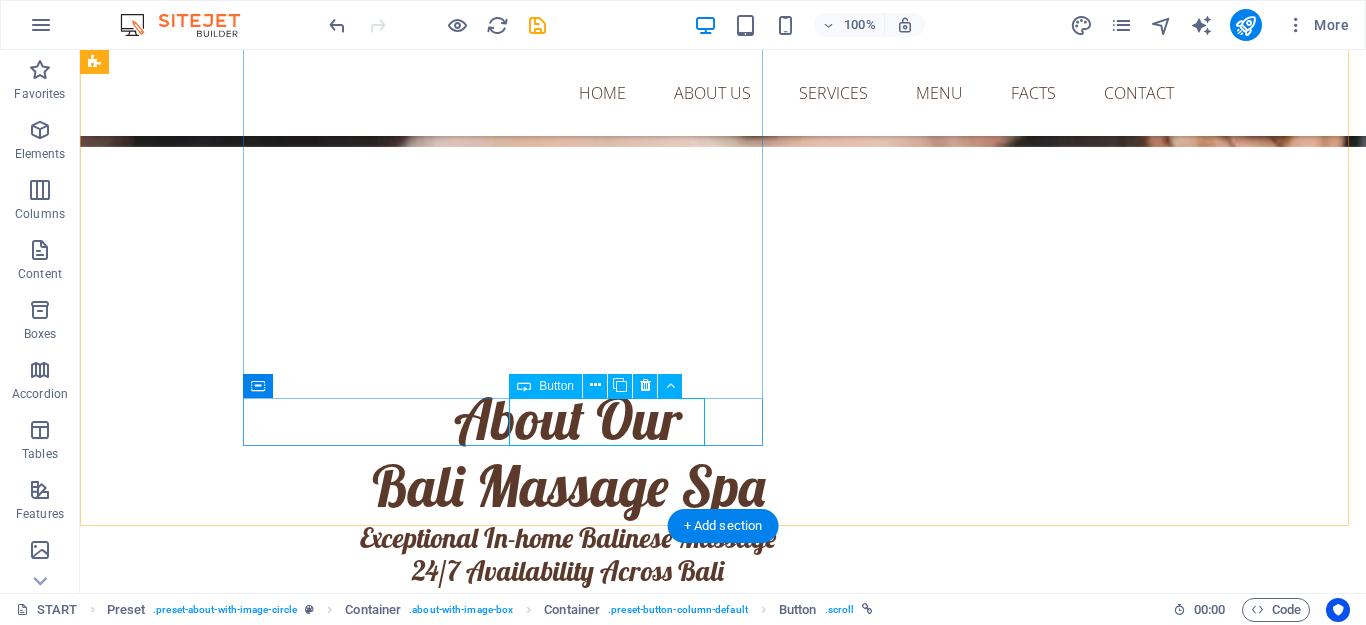 click on "TREATMENT Menu" at bounding box center [568, 899] 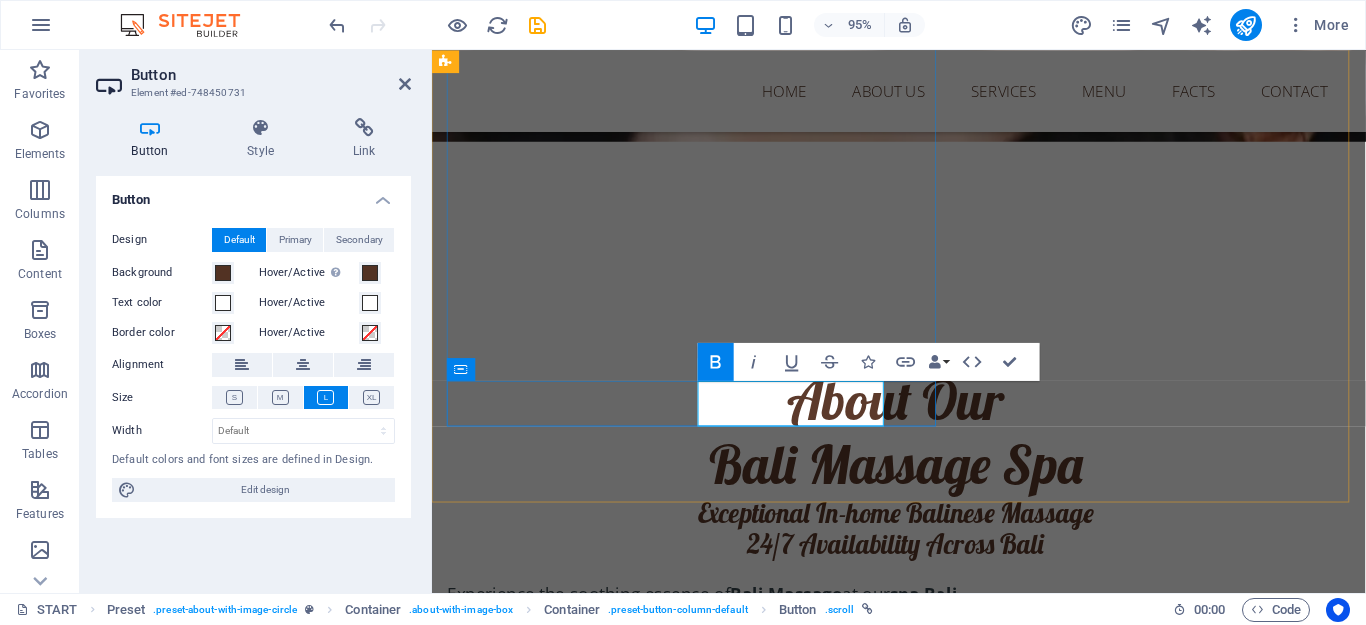click on "TREATMENT Menu" at bounding box center [546, 899] 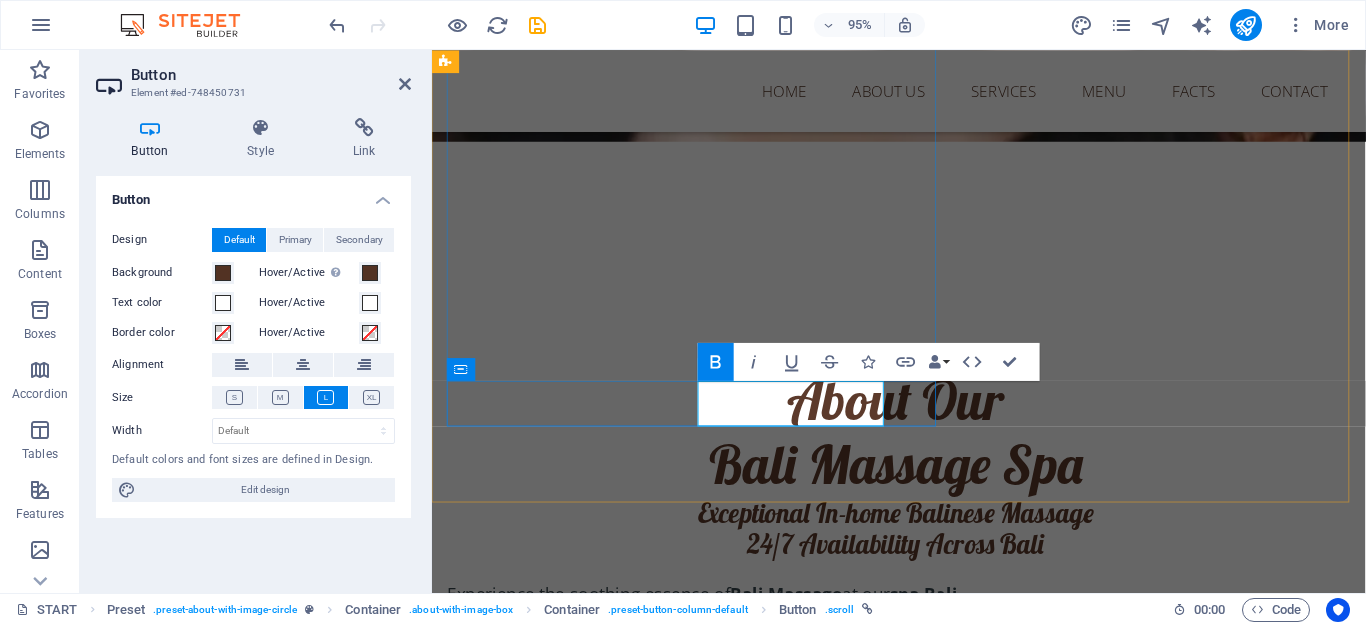 click on "TREATMENT Menu" at bounding box center [546, 899] 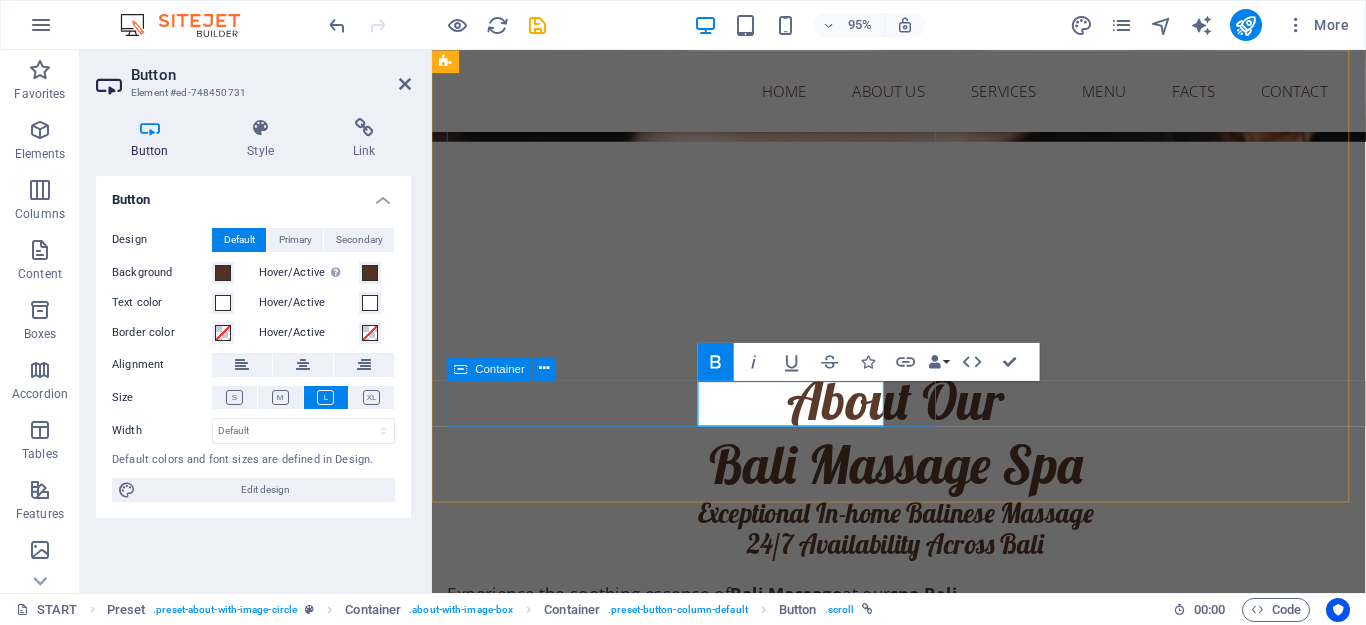 click on "OUR CERTIFICATE TREATMENT Menu" at bounding box center (920, 869) 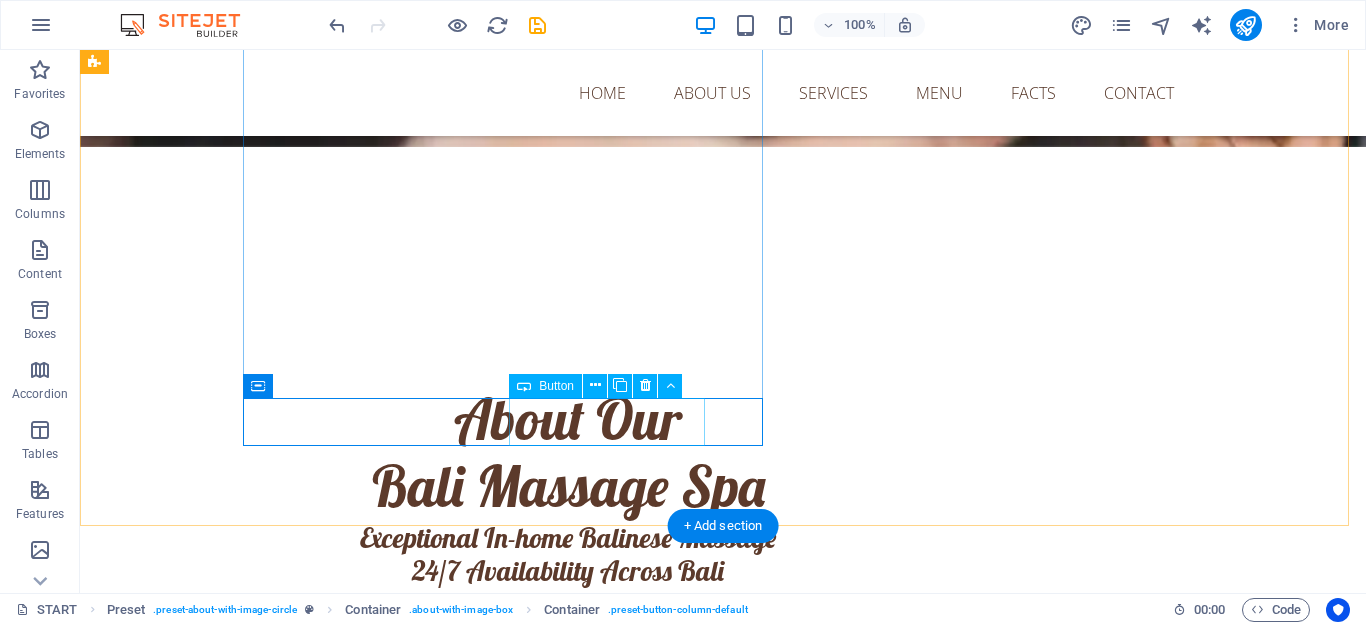 click on "TREATMENT Menu" at bounding box center [568, 899] 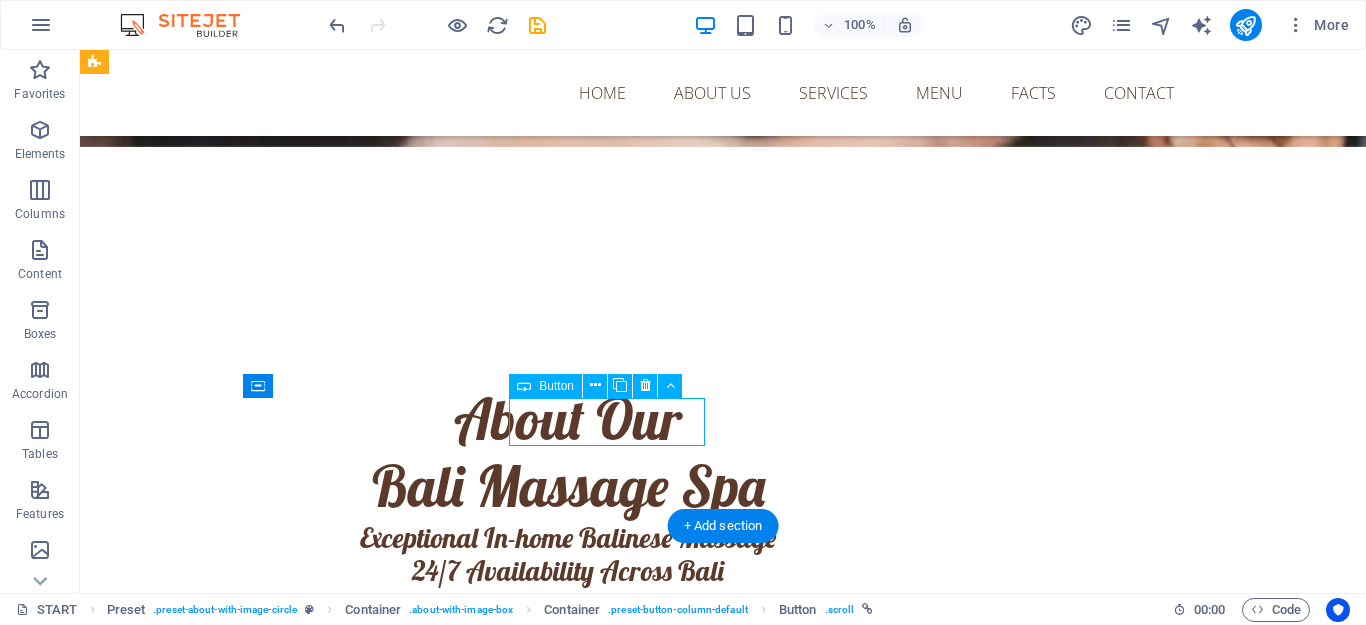 click on "TREATMENT Menu" at bounding box center [568, 899] 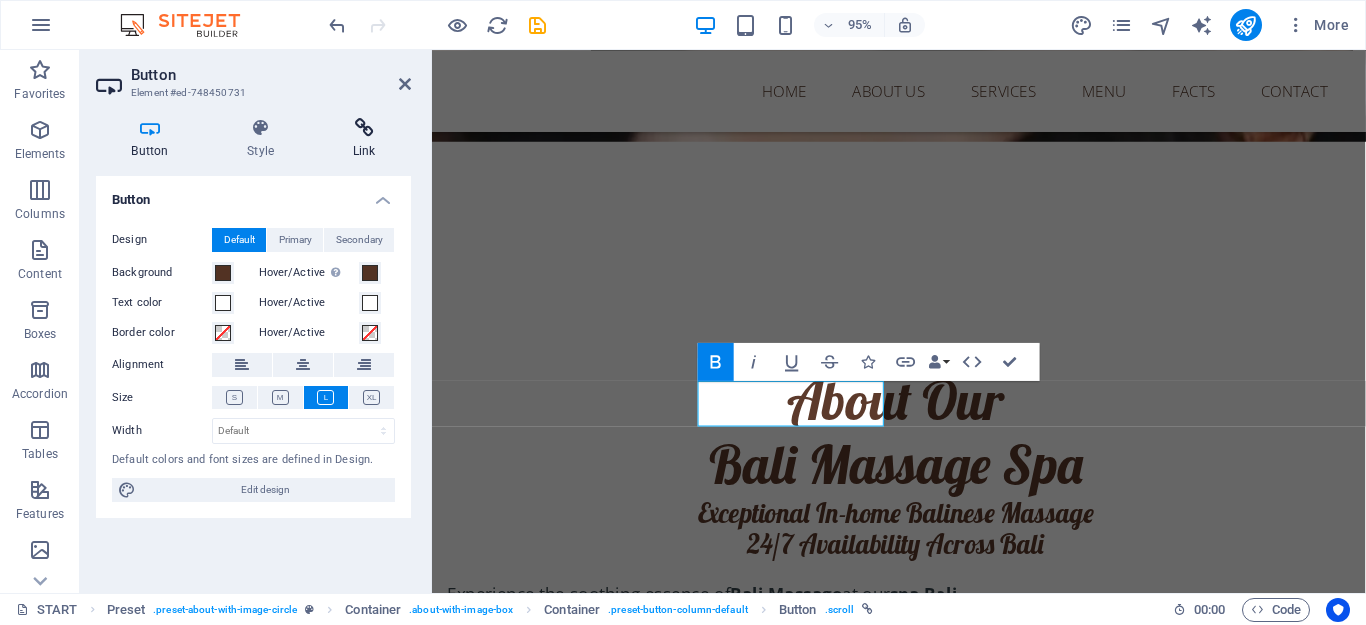 click at bounding box center (364, 128) 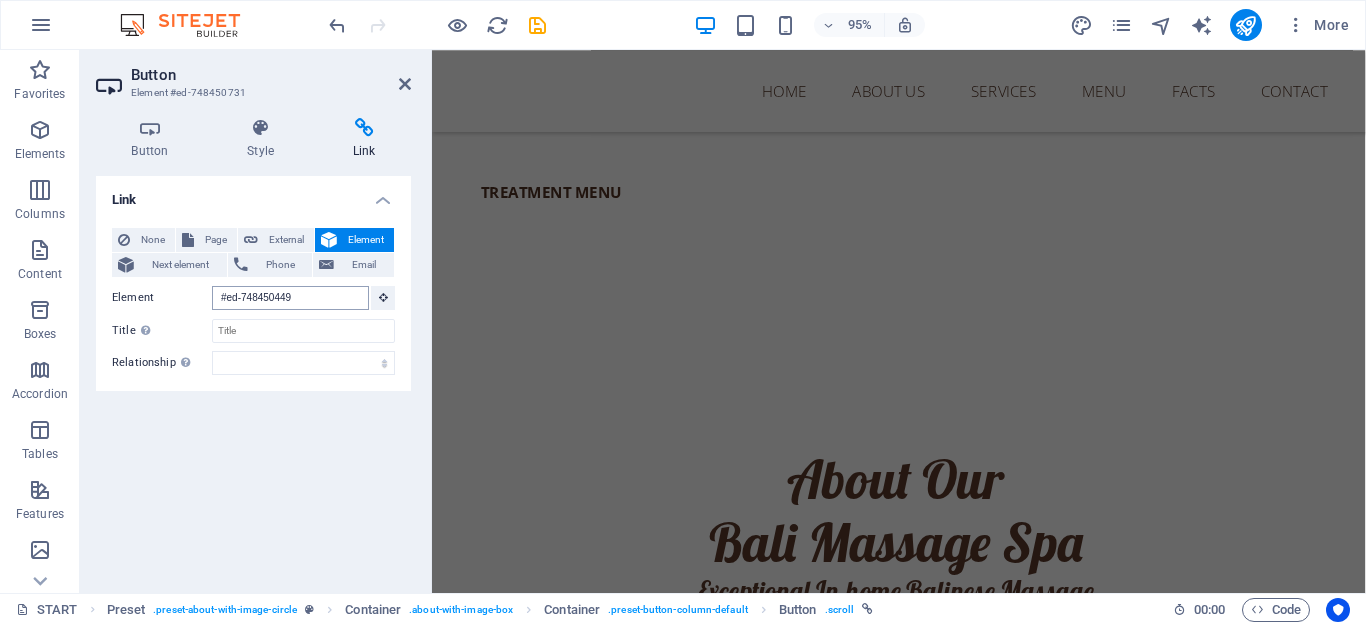 scroll, scrollTop: 10879, scrollLeft: 0, axis: vertical 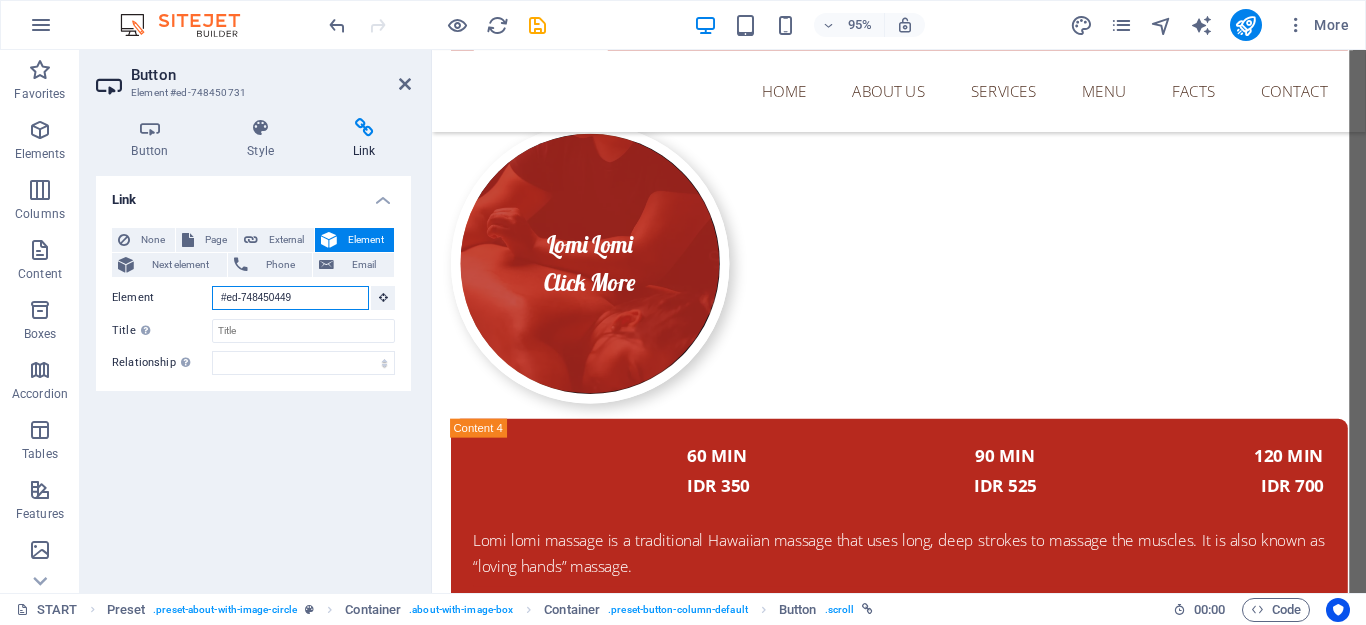 click on "#ed-748450449" at bounding box center (290, 298) 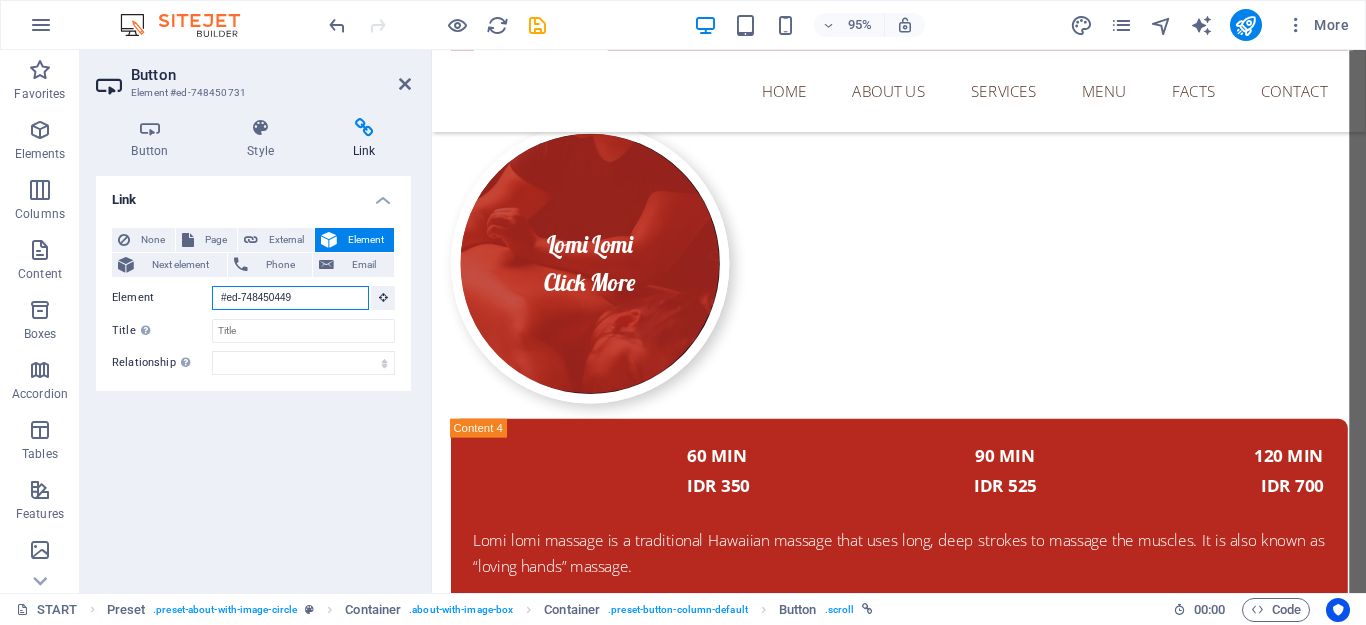 paste on "1346" 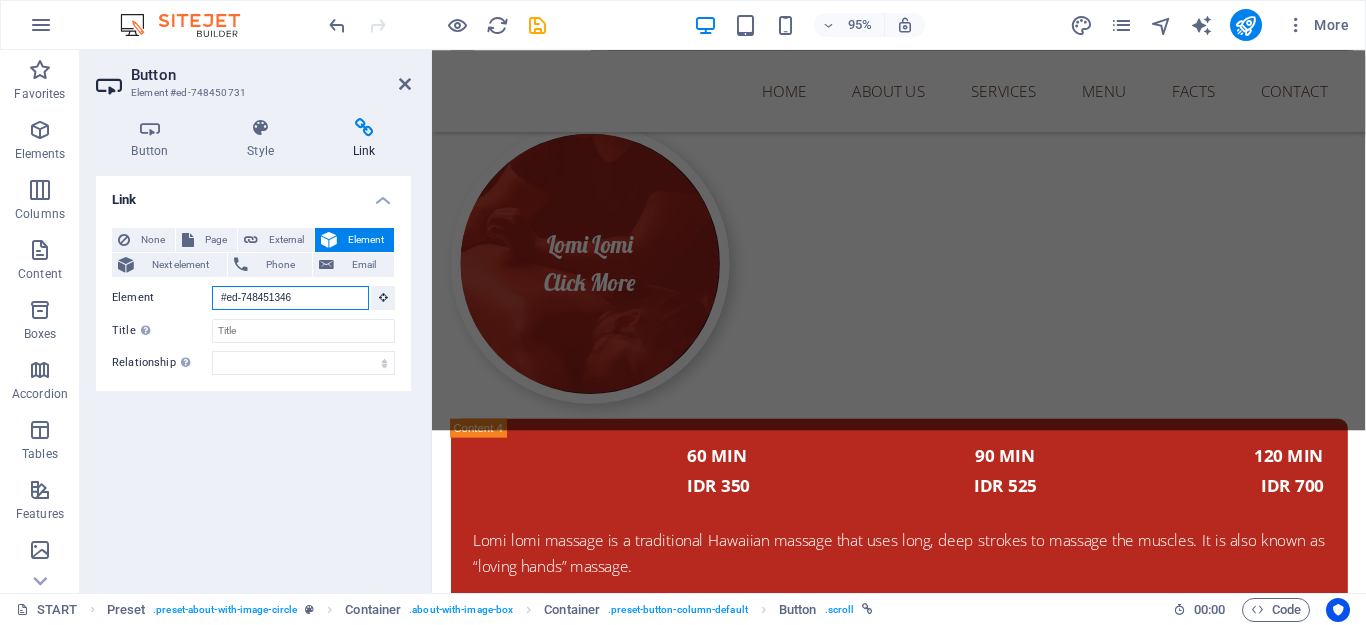 scroll, scrollTop: 712, scrollLeft: 0, axis: vertical 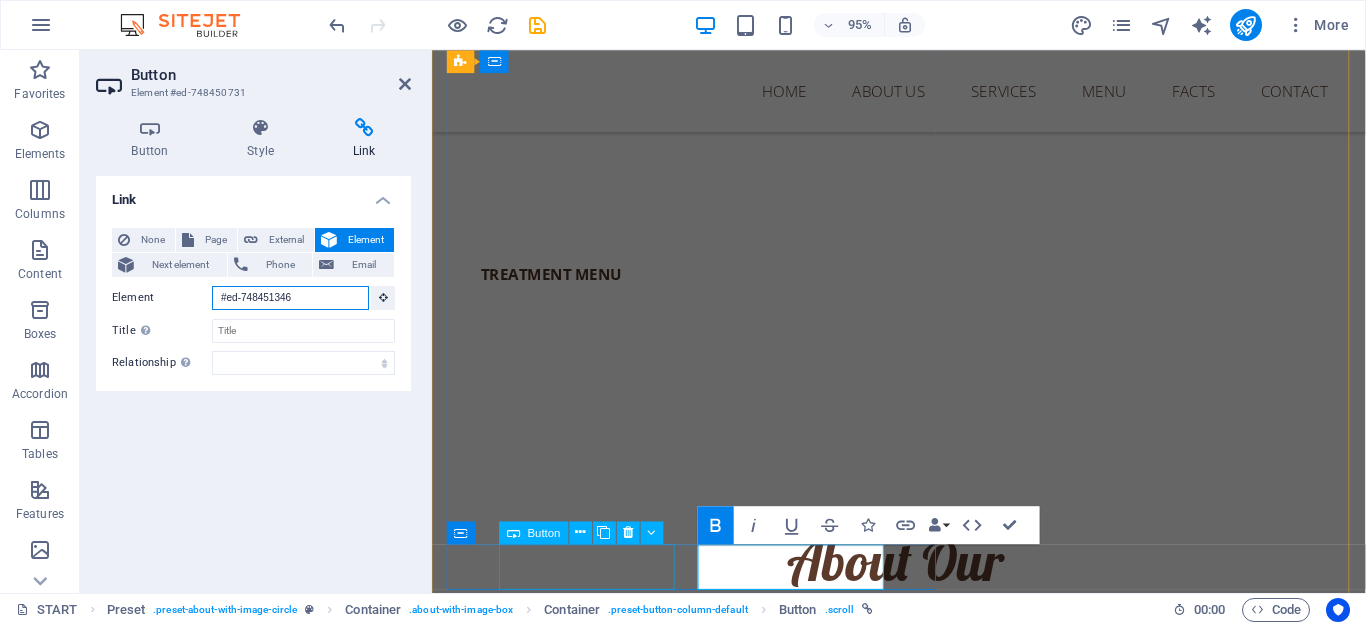 type on "#ed-748451346" 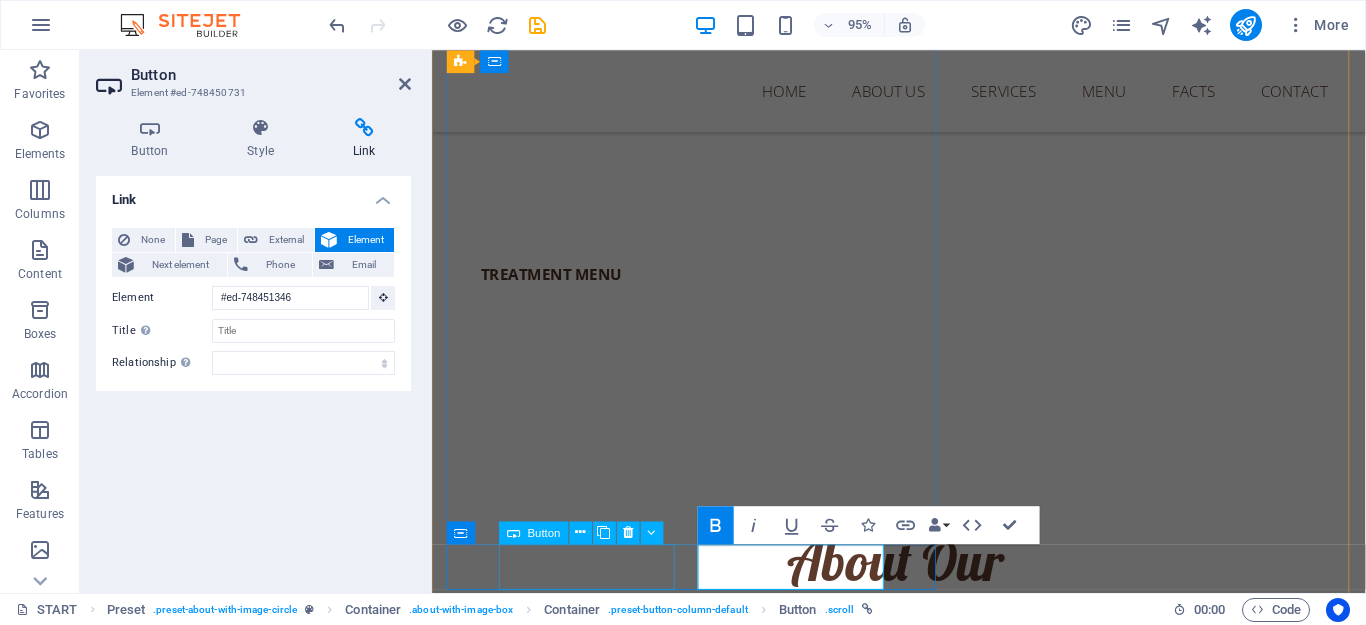 click on "OUR CERTIFICATE" at bounding box center [920, 1007] 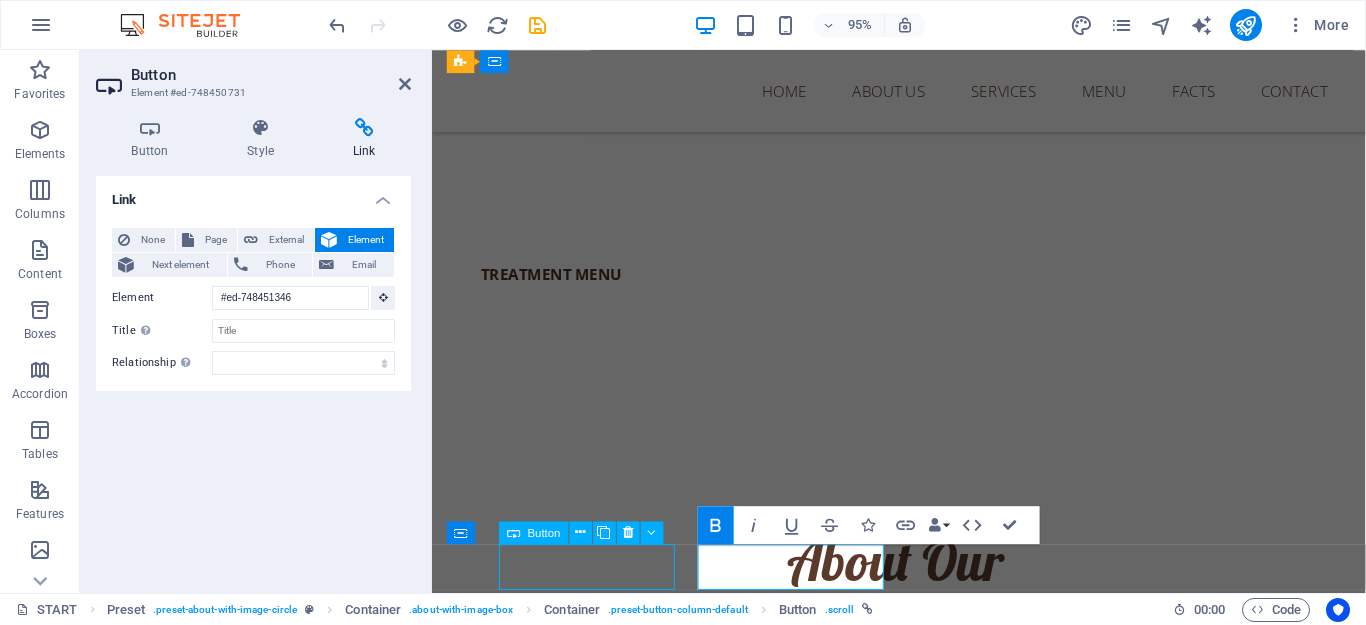 click on "OUR CERTIFICATE" at bounding box center (920, 1007) 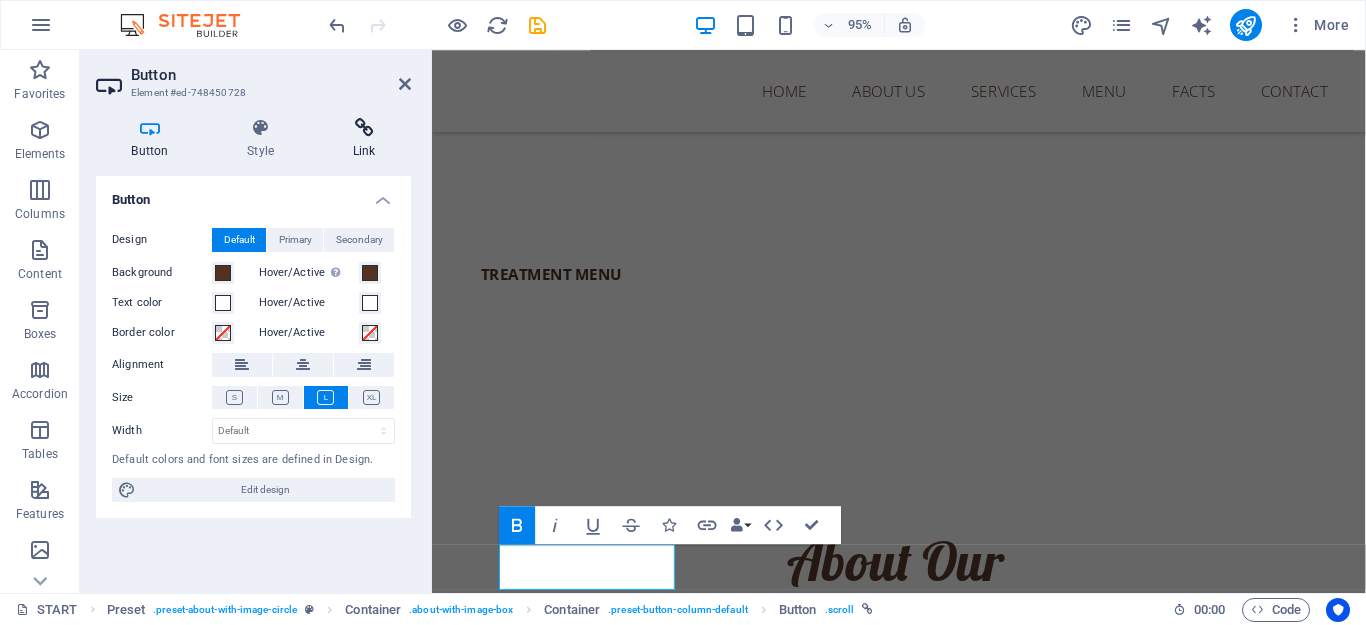 click at bounding box center (364, 128) 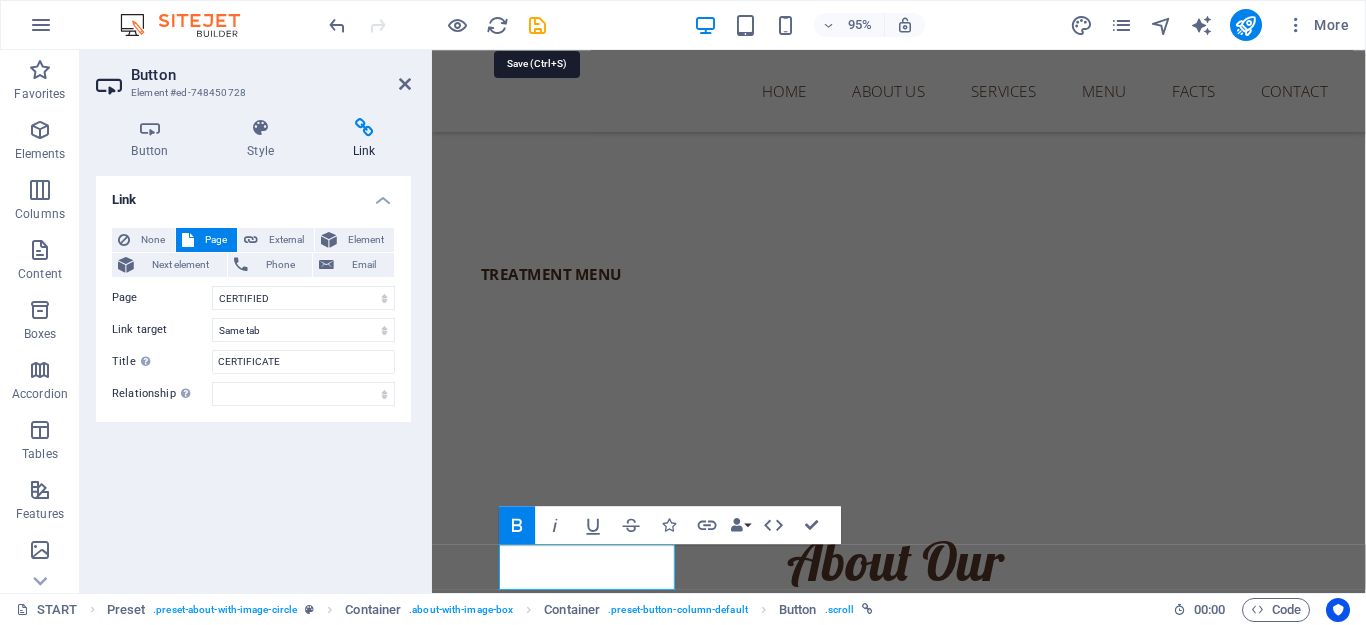 click at bounding box center (537, 25) 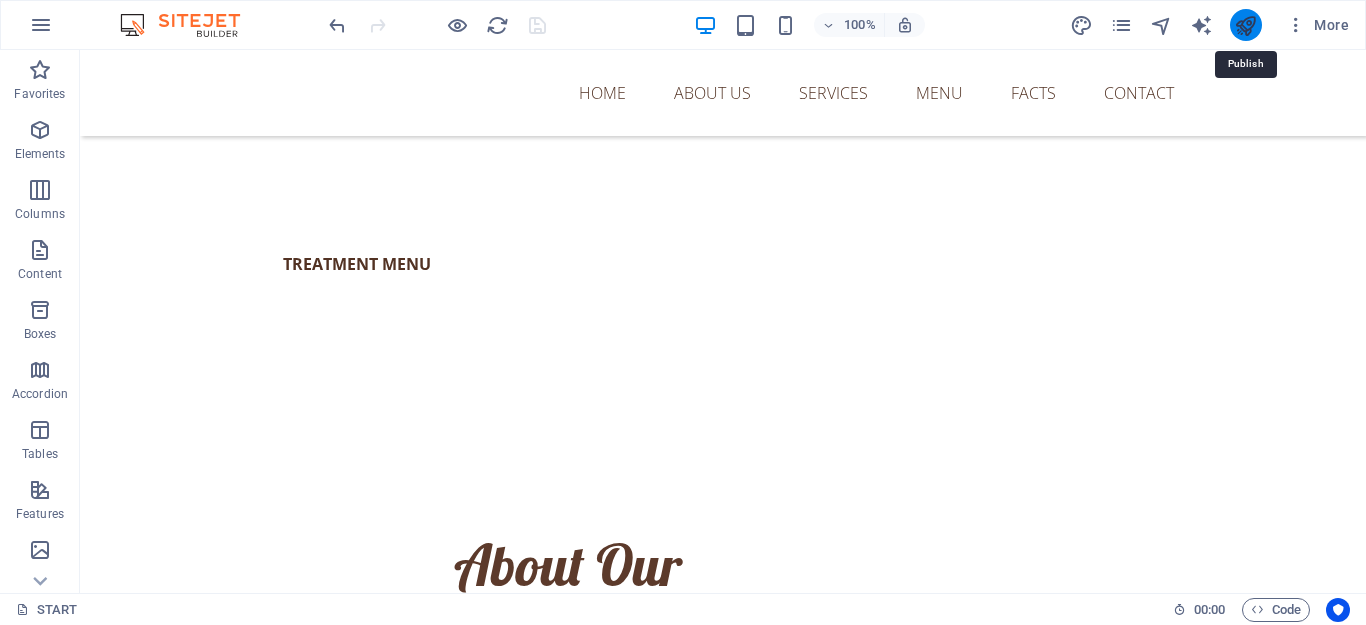 click at bounding box center [1245, 25] 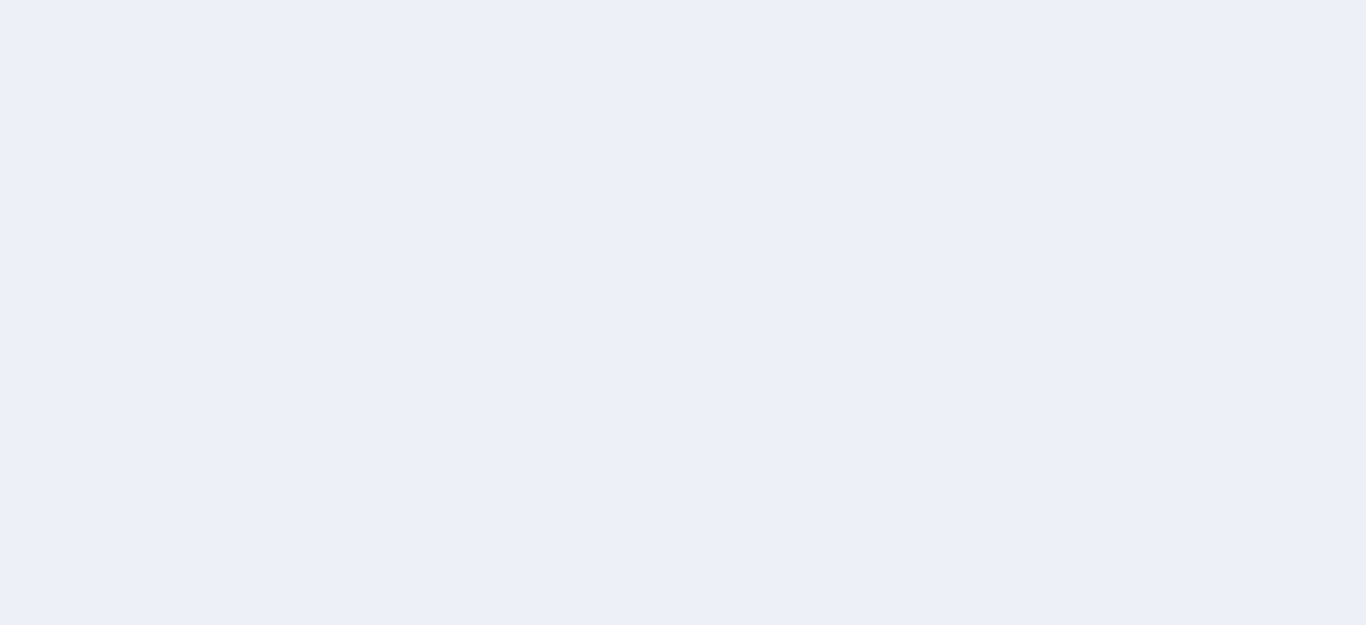 scroll, scrollTop: 0, scrollLeft: 0, axis: both 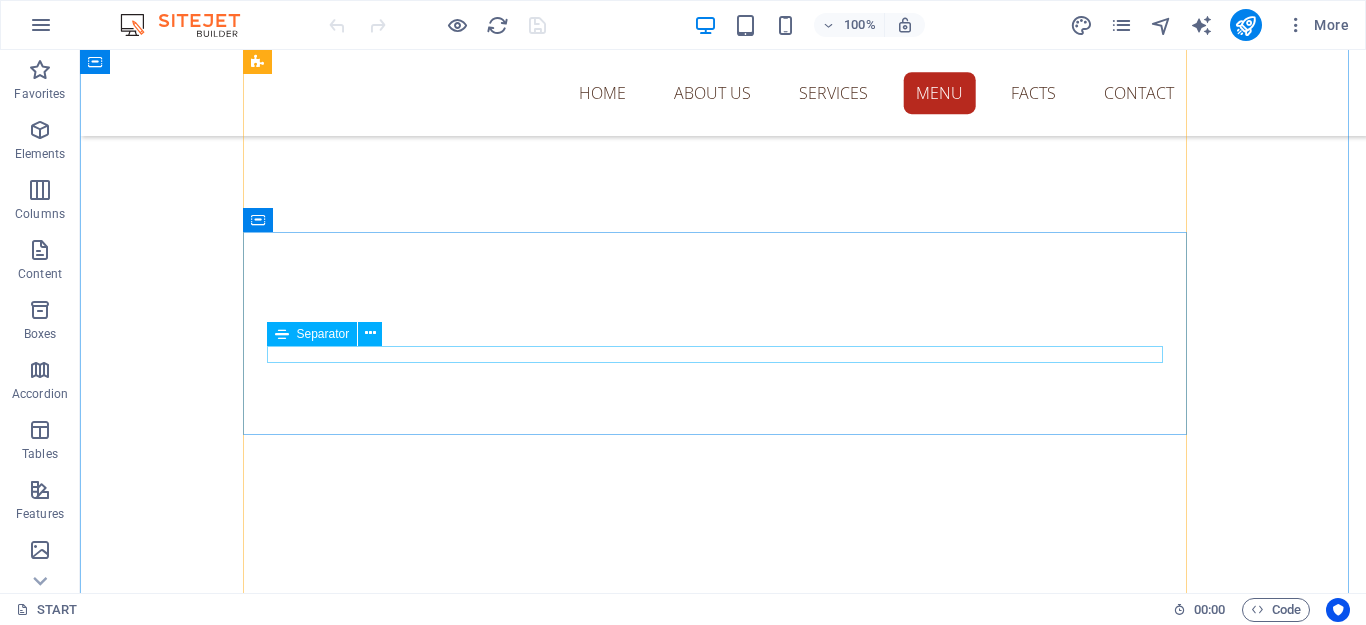 click at bounding box center [723, 2452] 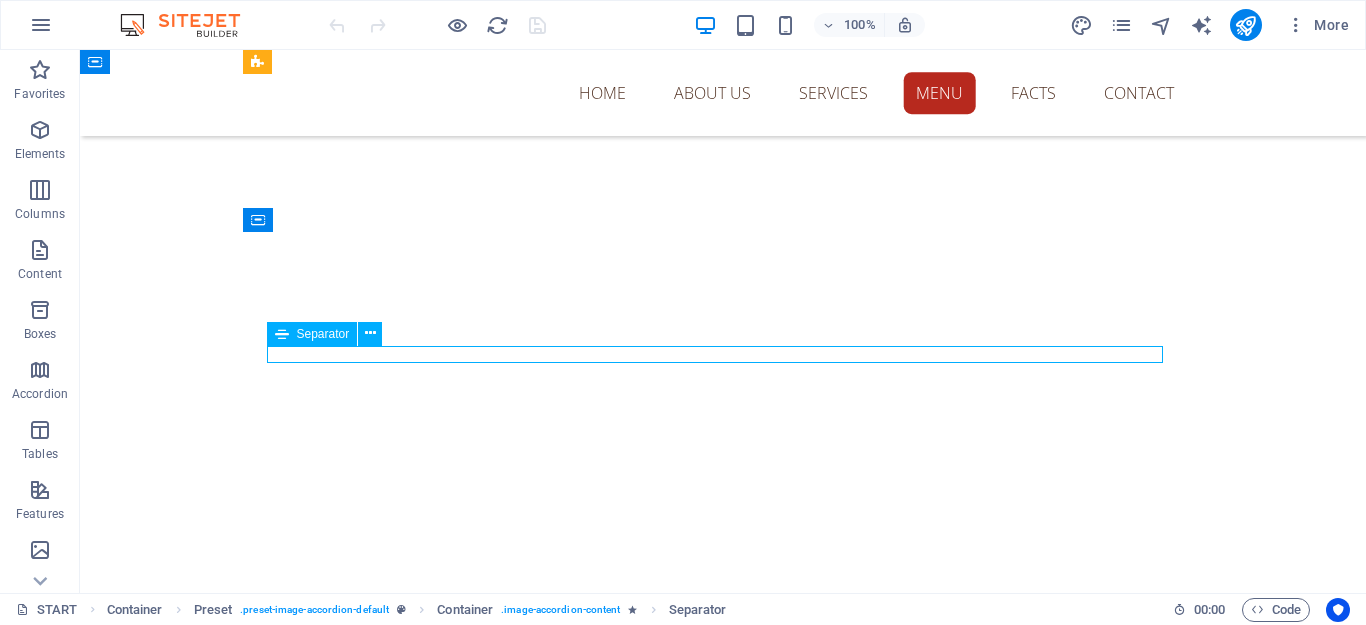click at bounding box center (723, 2452) 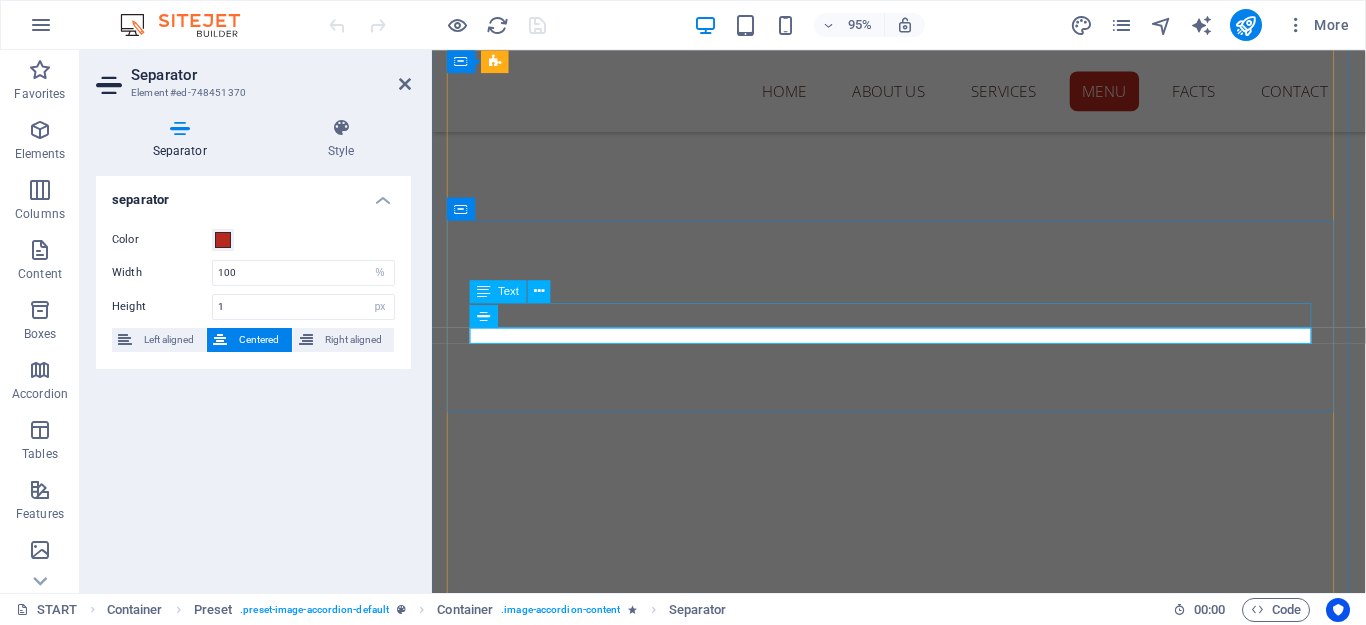 click on "Balinese Massage, Body Scrub, Body Mask, Facial & Free Ear Candle." at bounding box center (924, 2431) 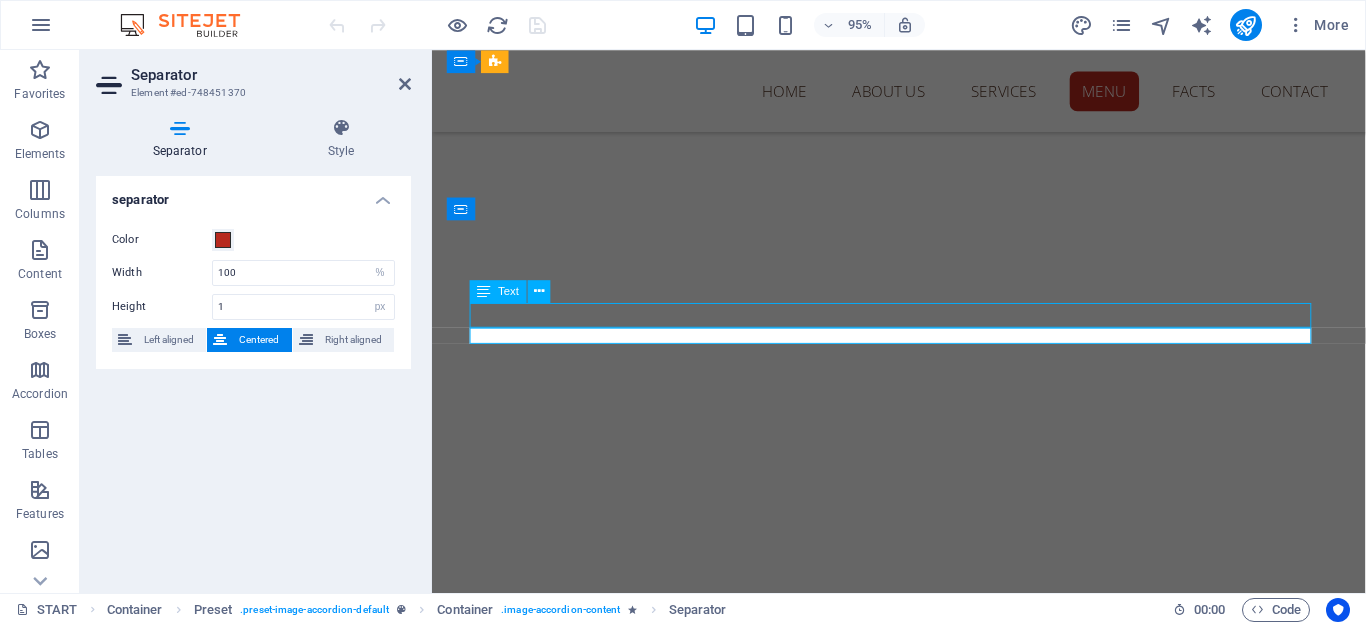 click on "Balinese Massage, Body Scrub, Body Mask, Facial & Free Ear Candle." at bounding box center [924, 2431] 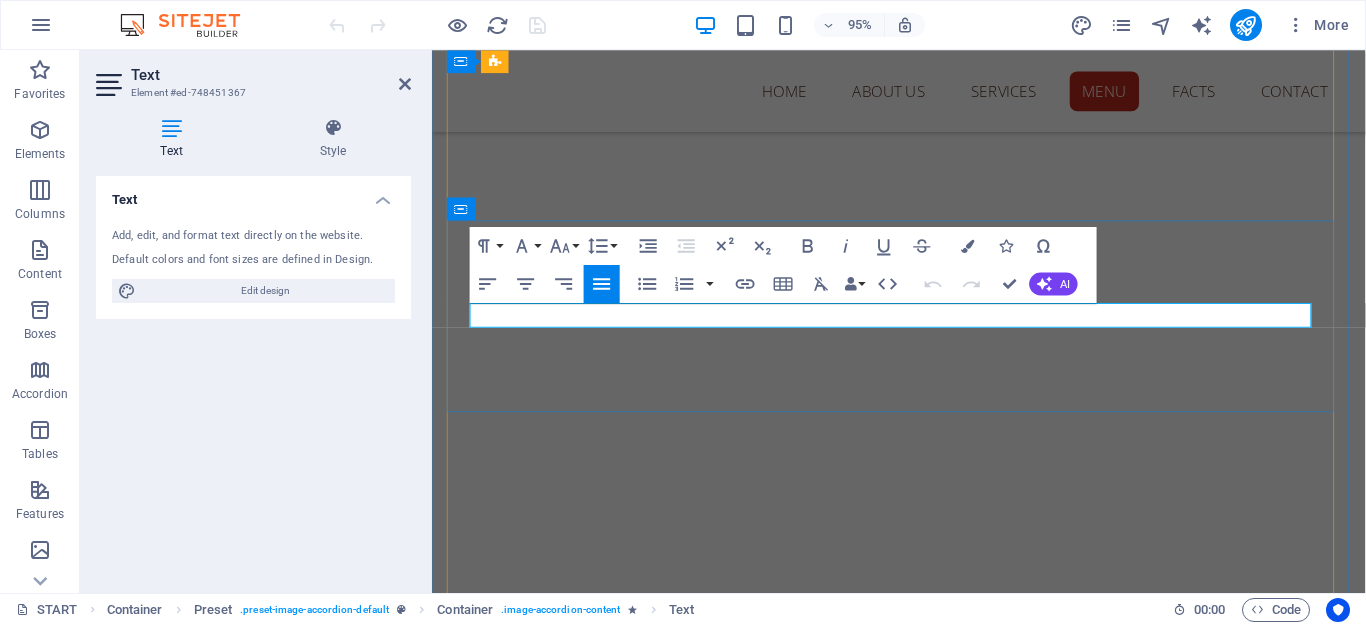 click on "Balinese Massage, Body Scrub, Body Mask, Facial & Free Ear Candle." at bounding box center (924, 2431) 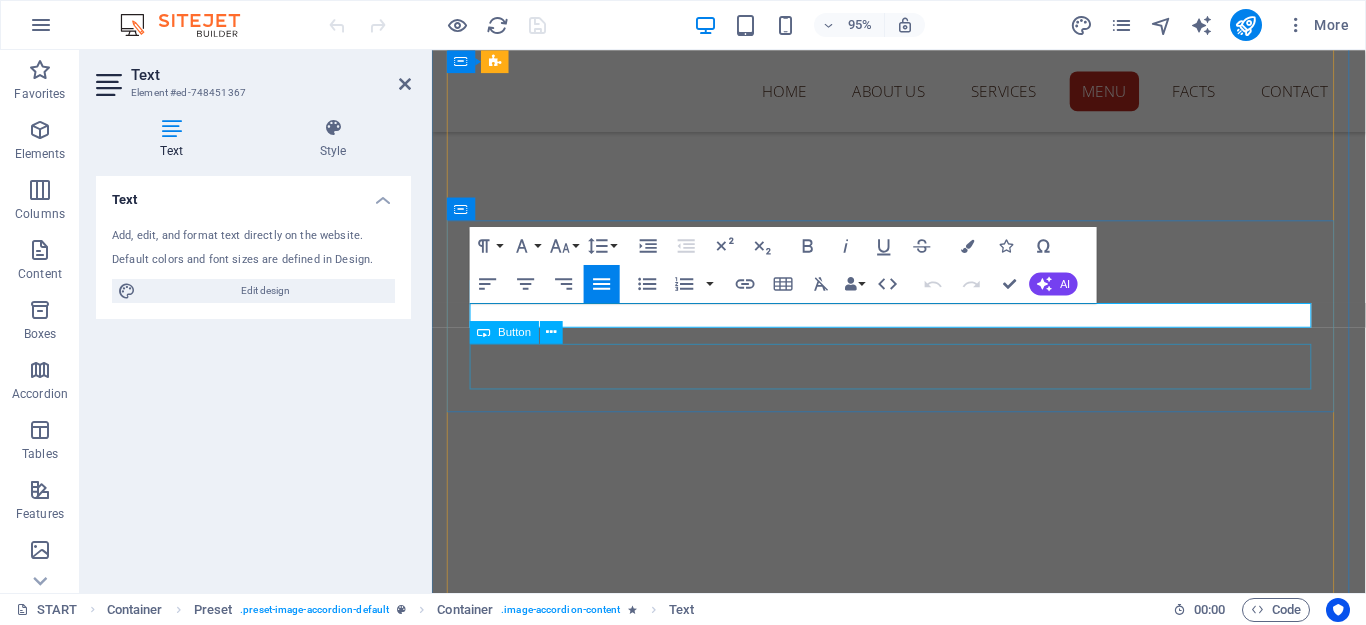 type 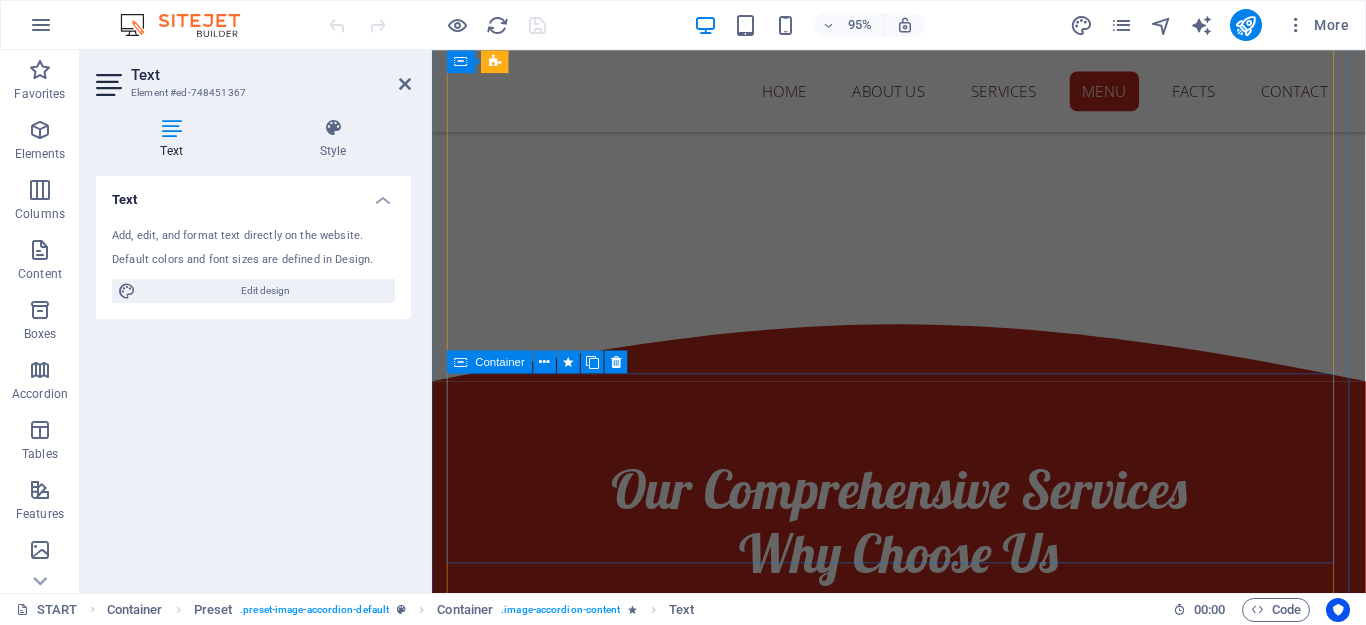 scroll, scrollTop: 3783, scrollLeft: 0, axis: vertical 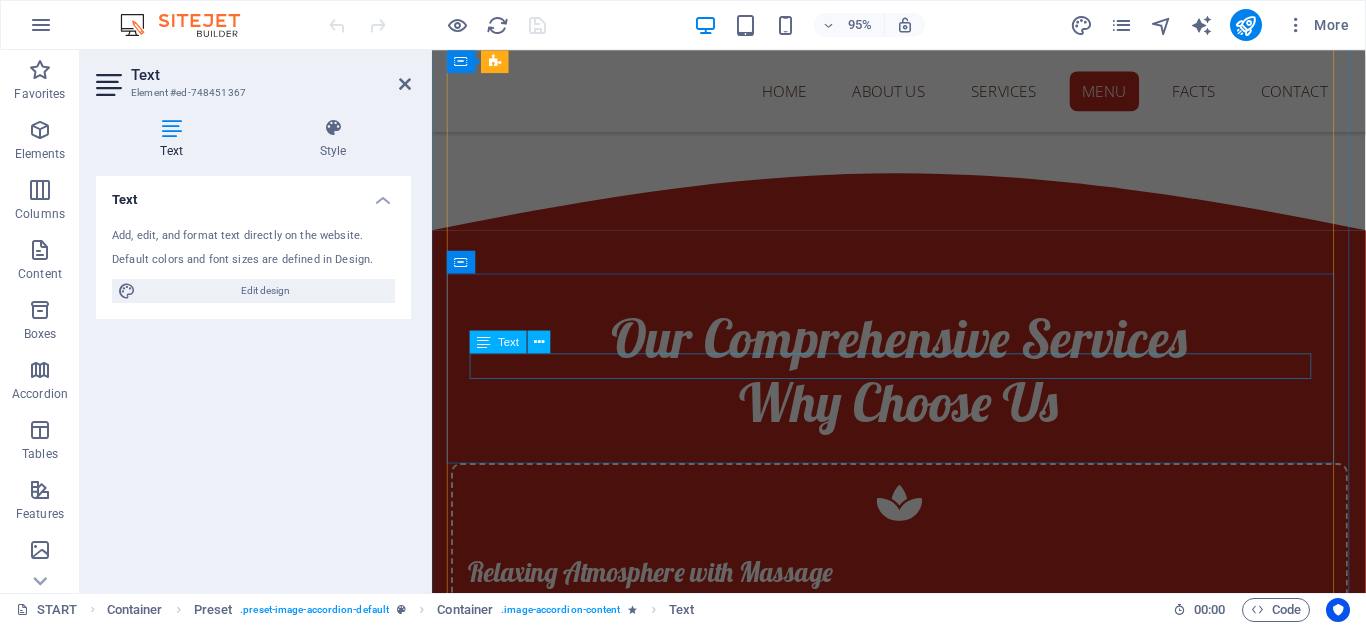 click on "Balinese Massage, Body Scrub, Hair Spa, Facial & Free Ear Candle." at bounding box center (924, 2500) 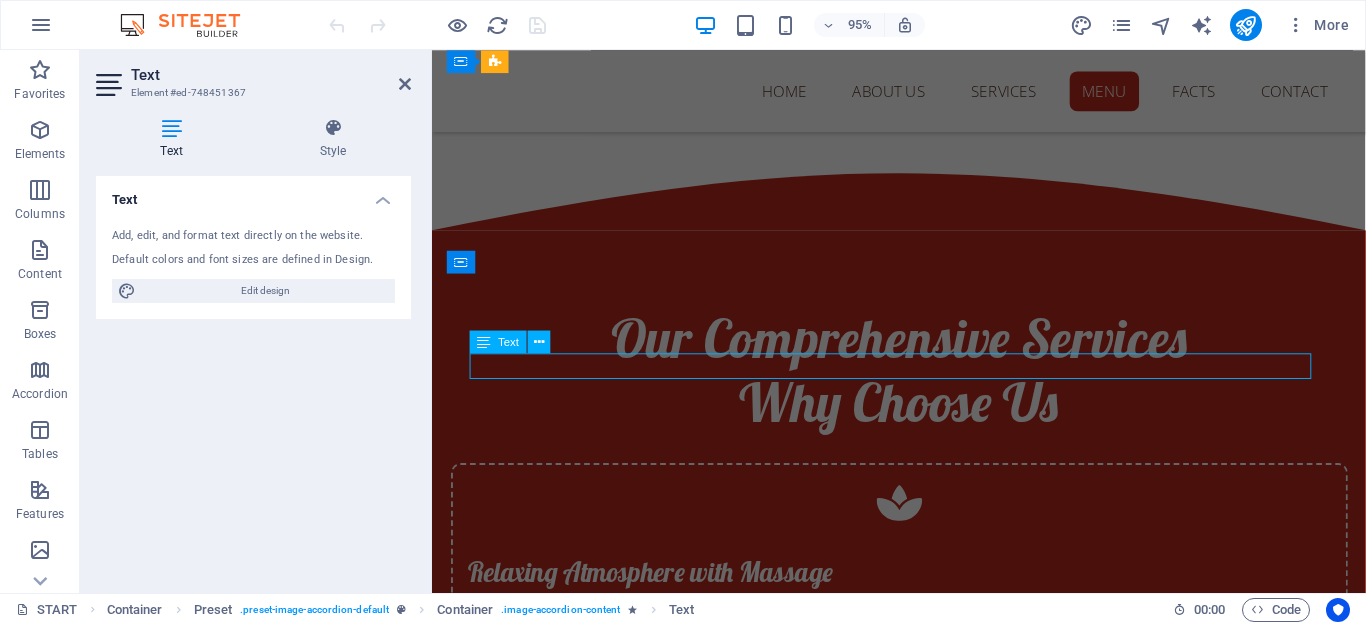 click on "Balinese Massage, Body Scrub, Hair Spa, Facial & Free Ear Candle." at bounding box center [924, 2500] 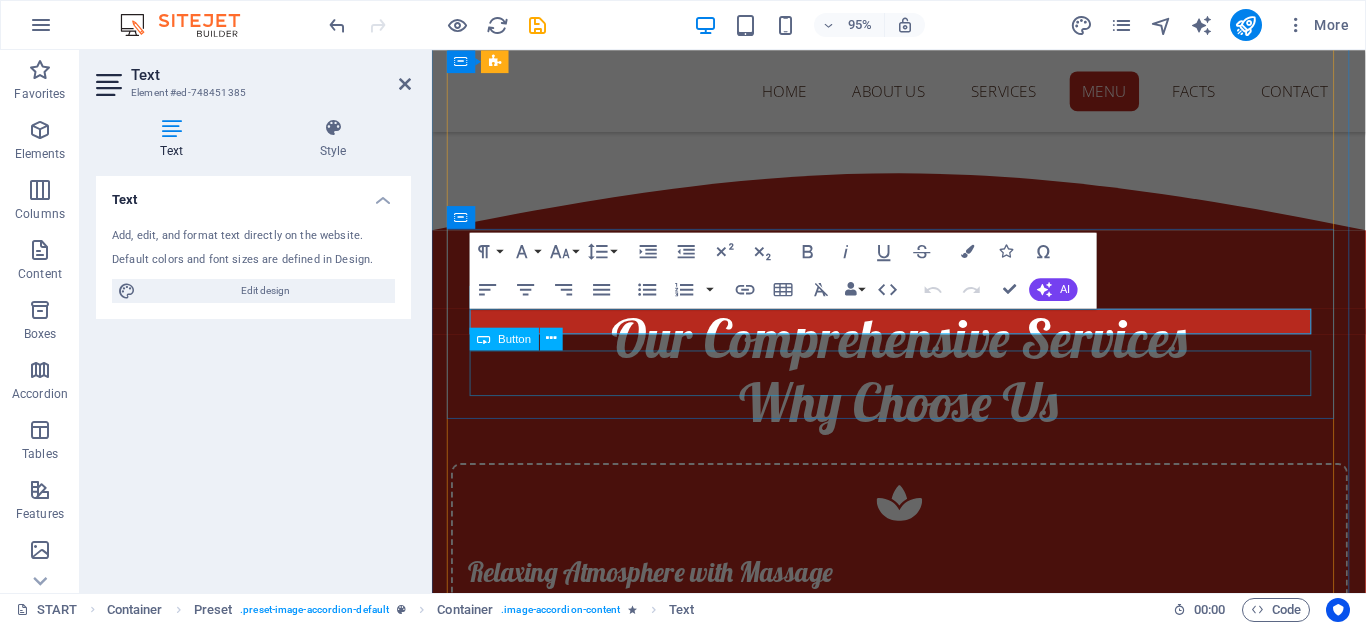 scroll, scrollTop: 3829, scrollLeft: 0, axis: vertical 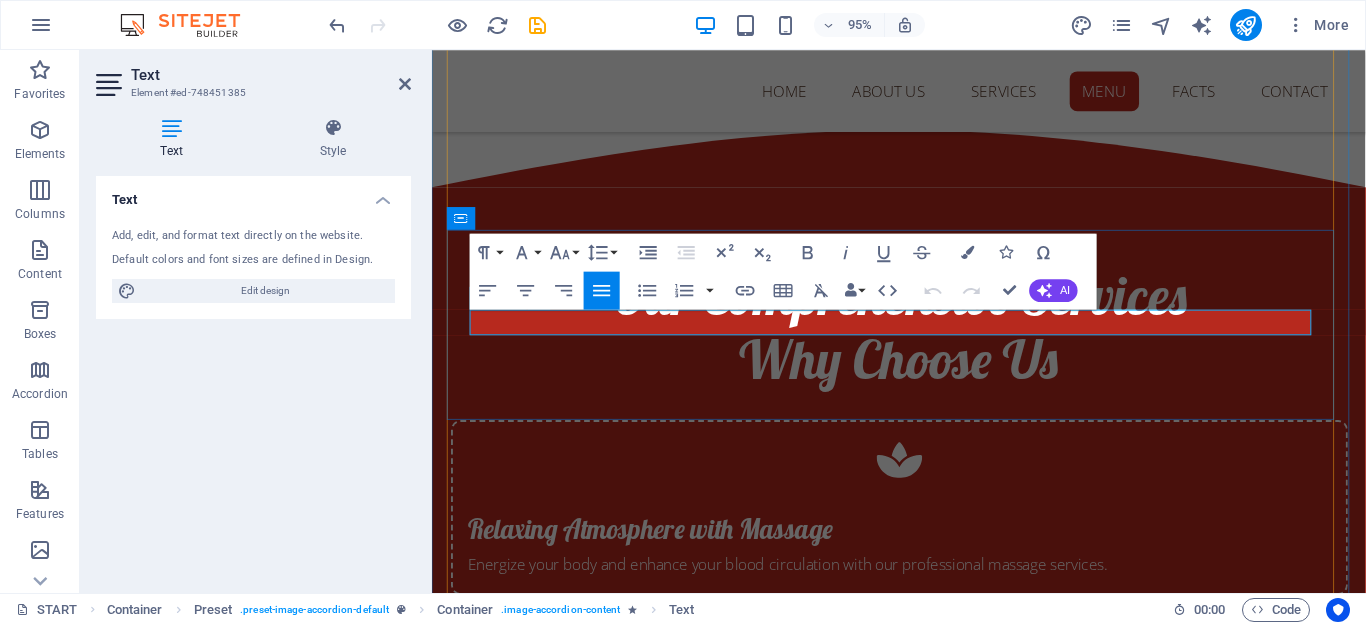 click on "Balinese Massage, Body Scrub, Hair Spa, Facial & Free Ear Candle." at bounding box center (924, 2454) 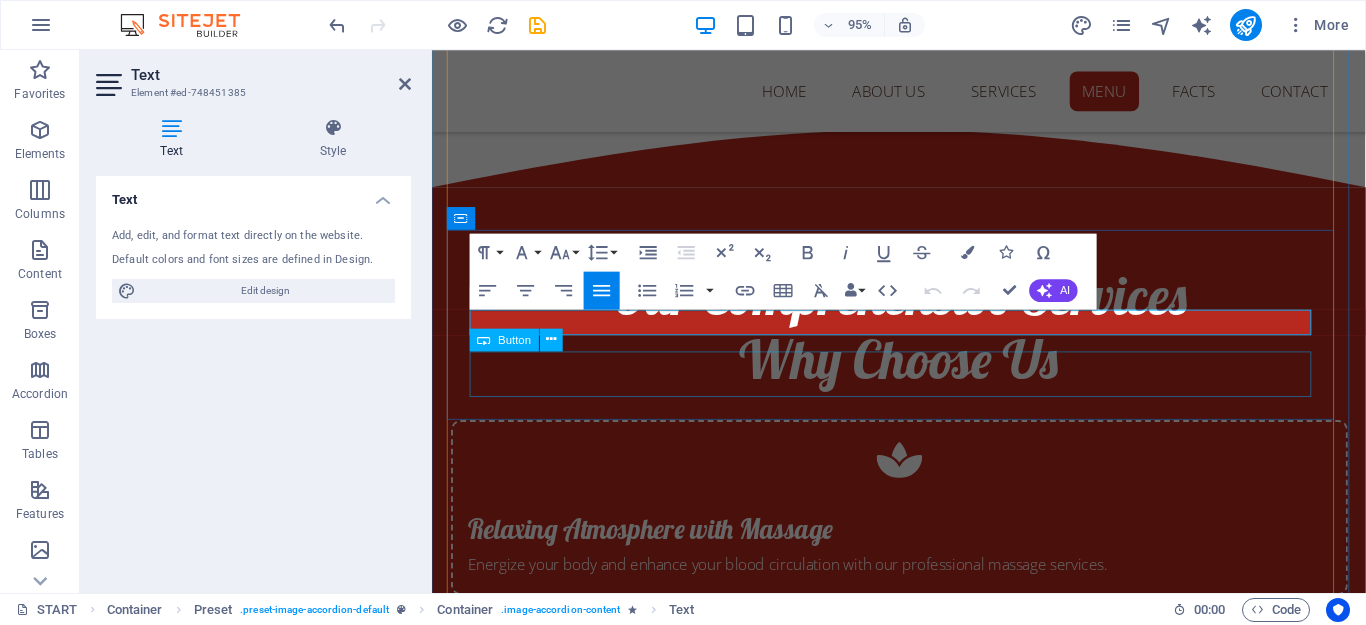 type 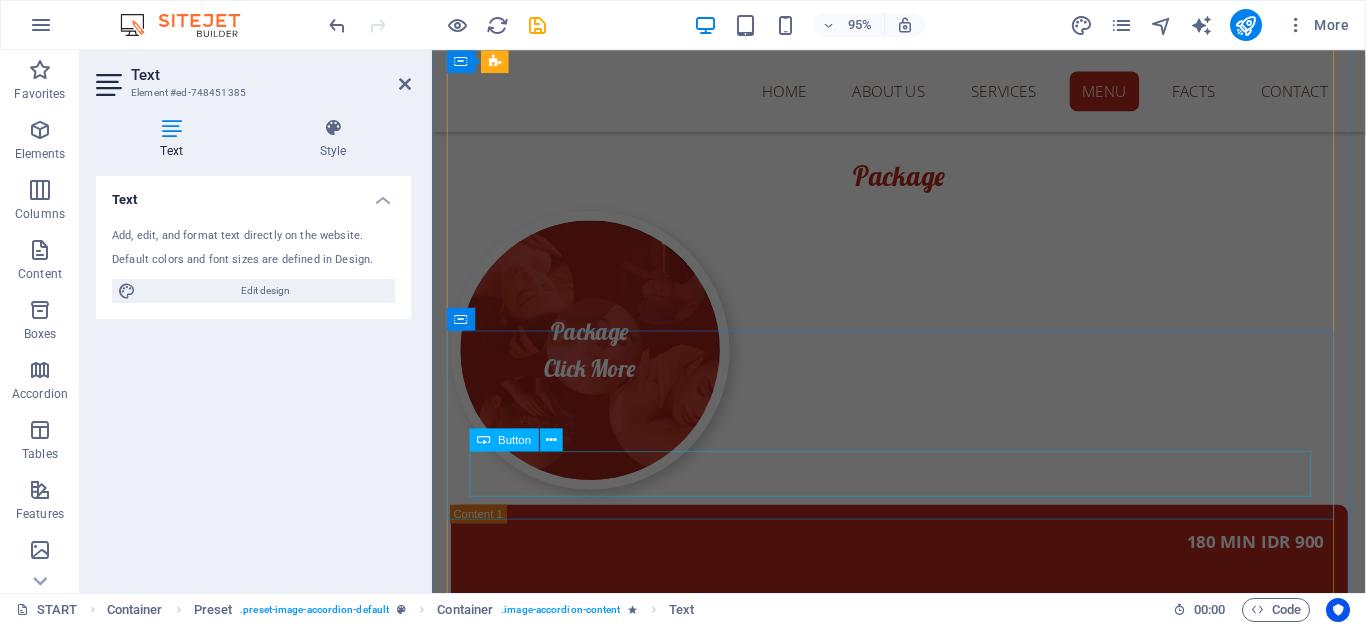 scroll, scrollTop: 5429, scrollLeft: 0, axis: vertical 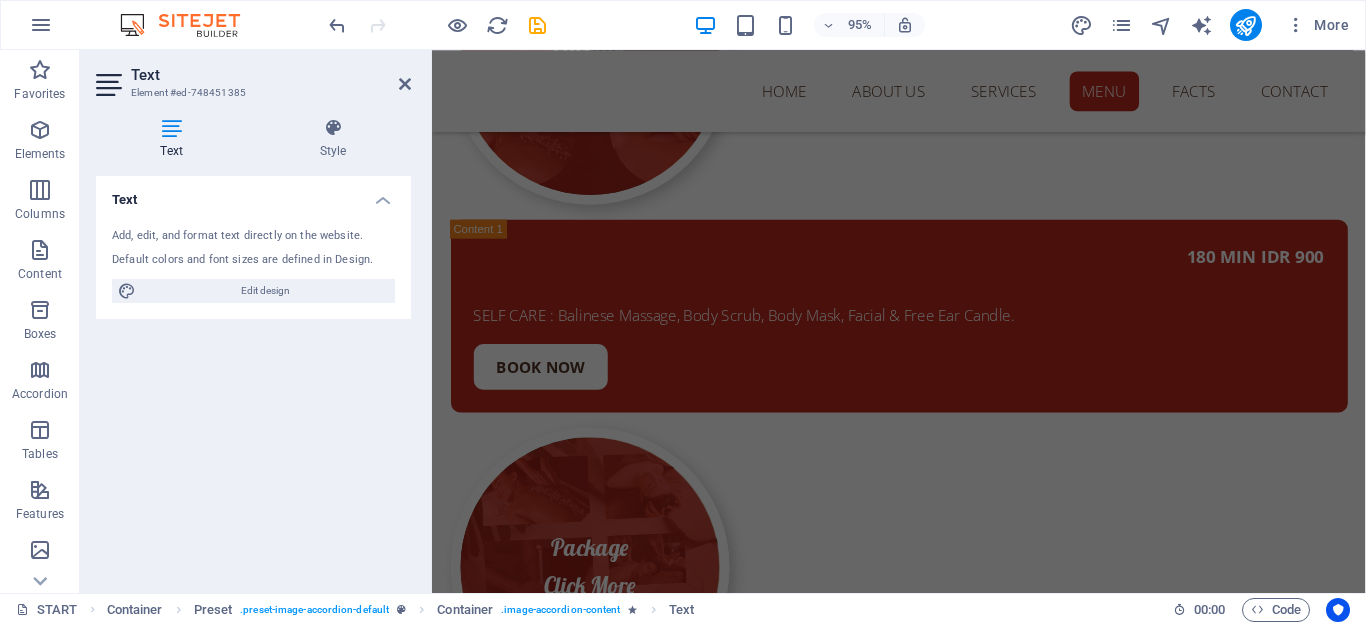 click at bounding box center [537, 25] 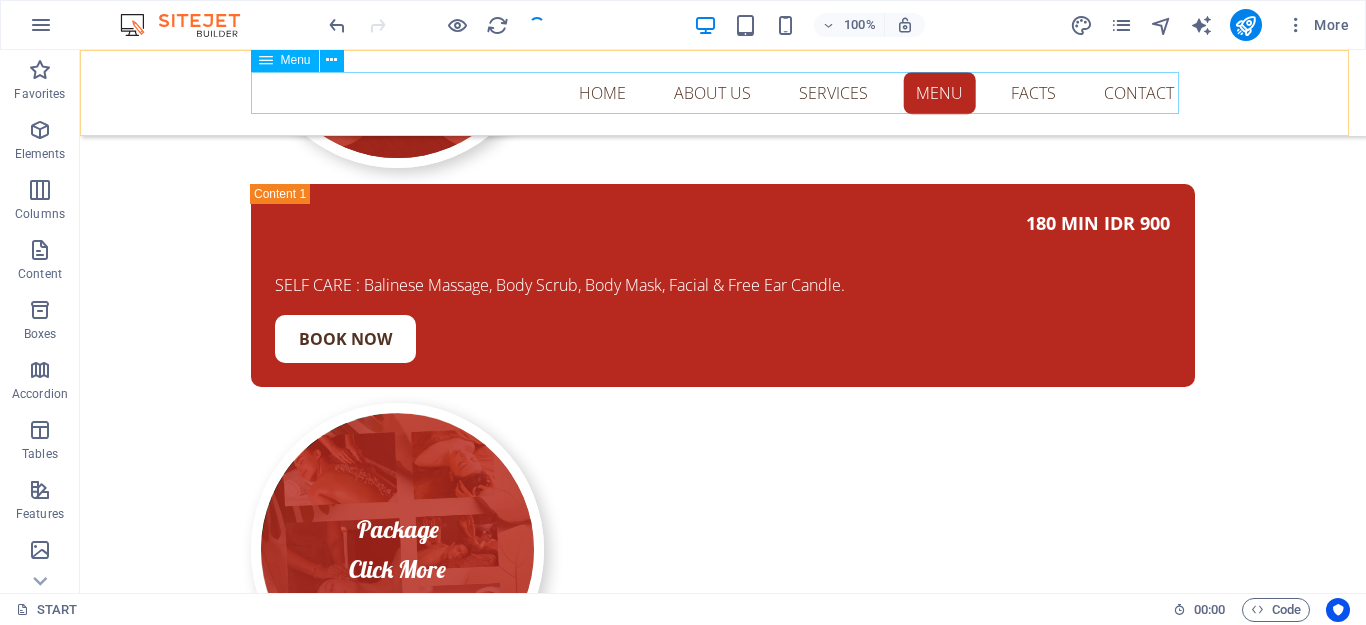 scroll, scrollTop: 3850, scrollLeft: 0, axis: vertical 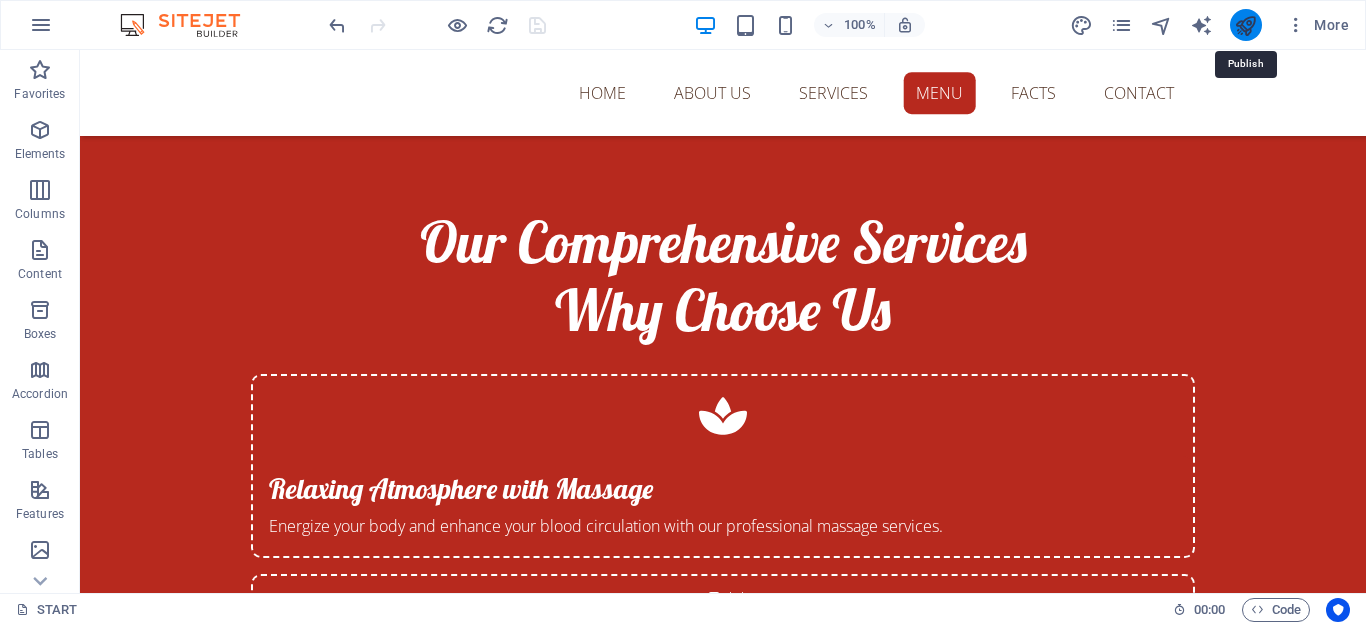 click at bounding box center (1245, 25) 